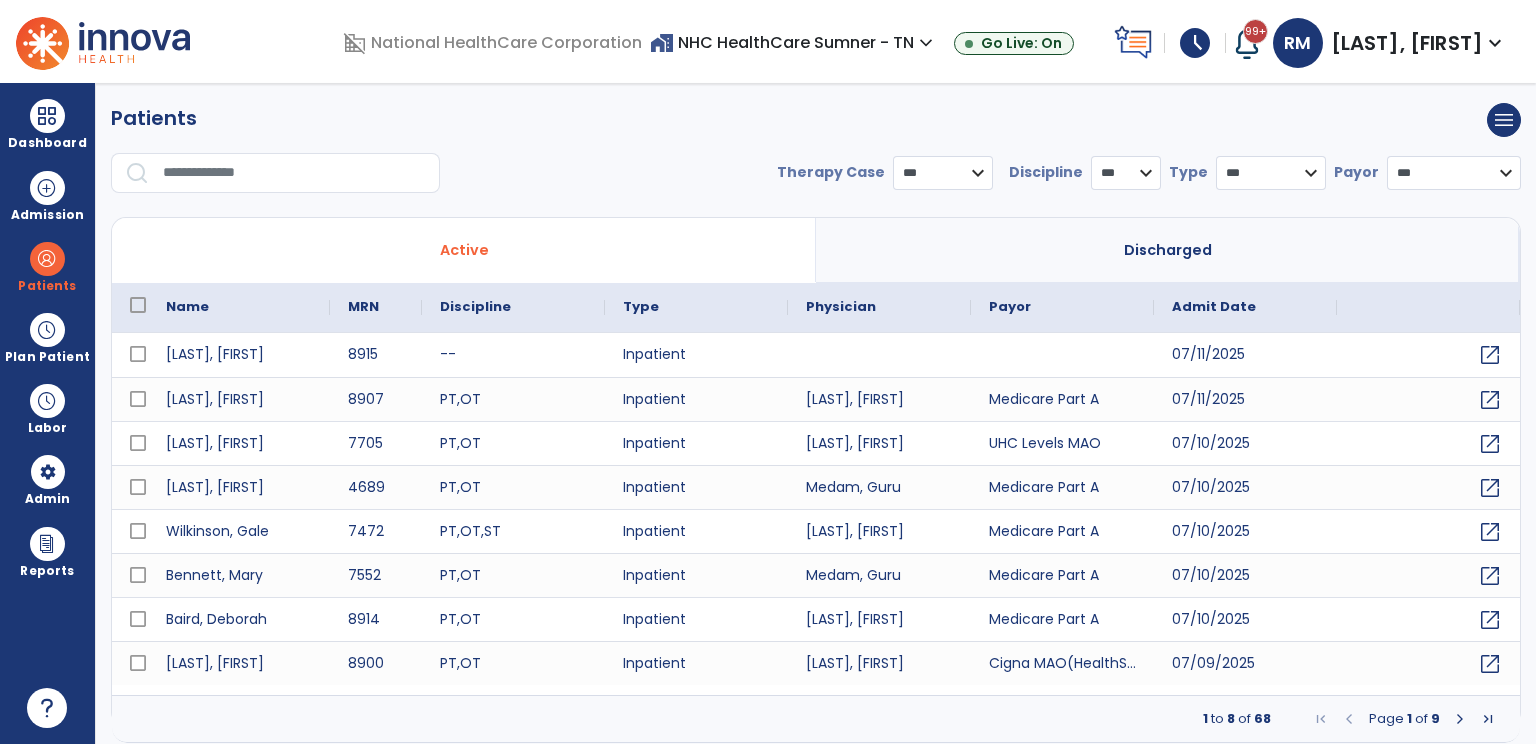 scroll, scrollTop: 0, scrollLeft: 0, axis: both 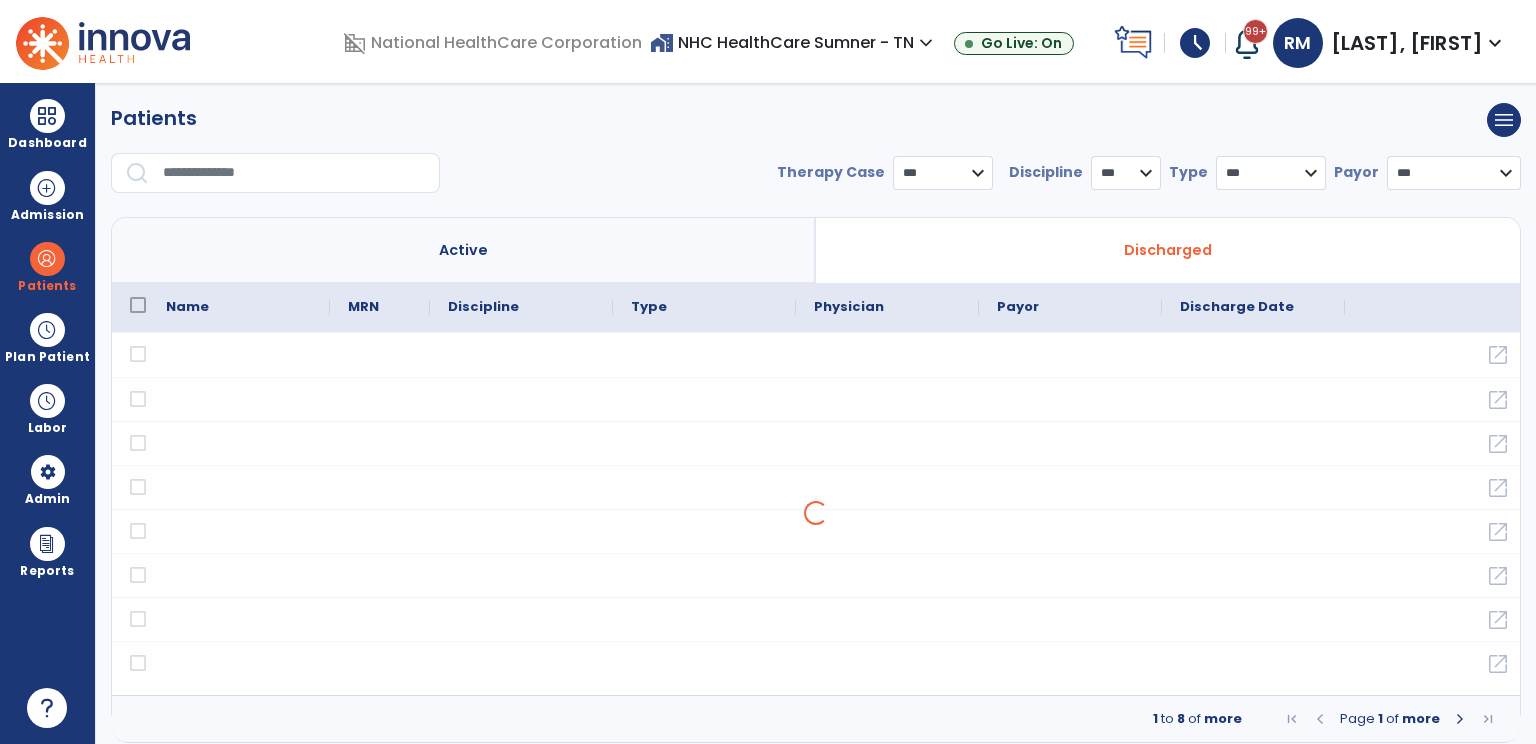 click at bounding box center (294, 173) 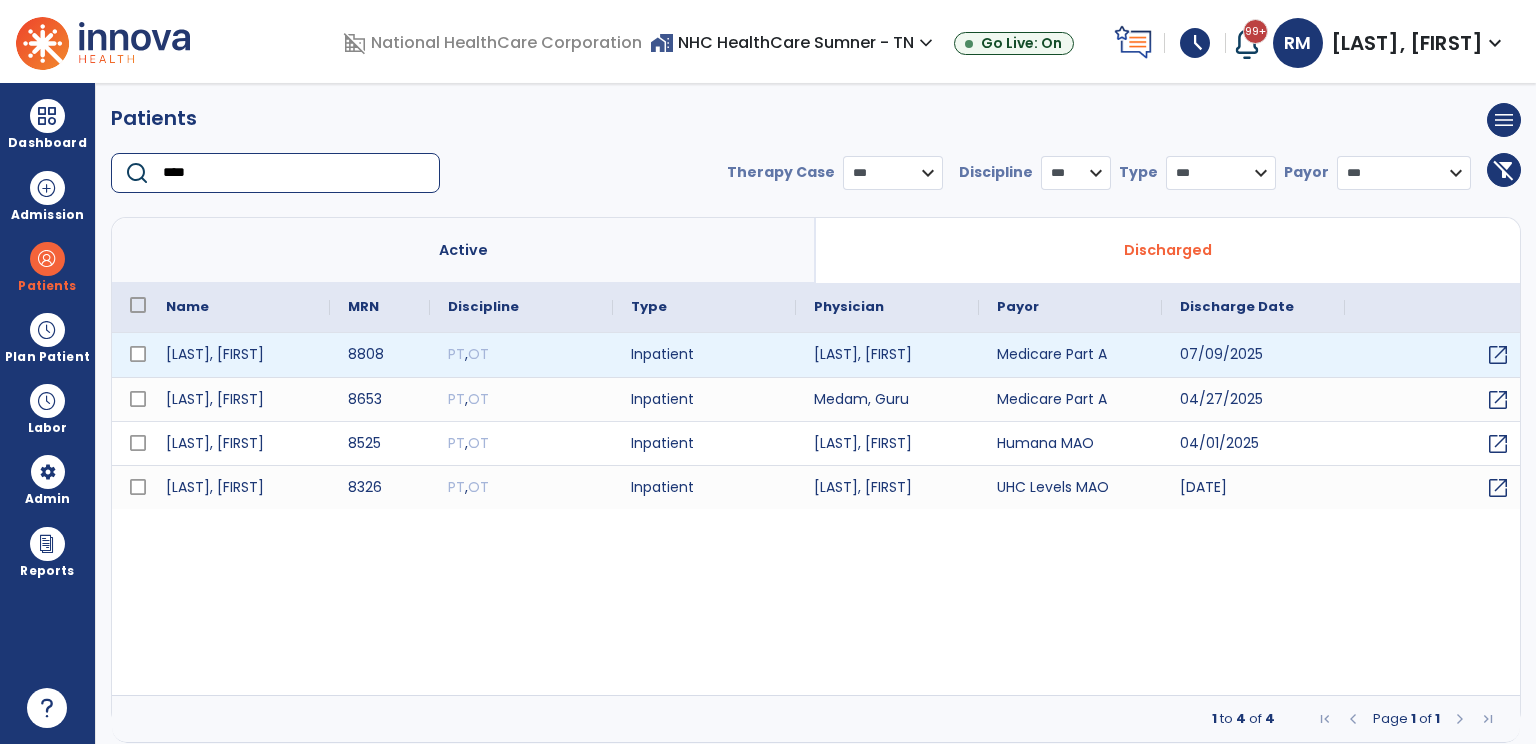 type on "****" 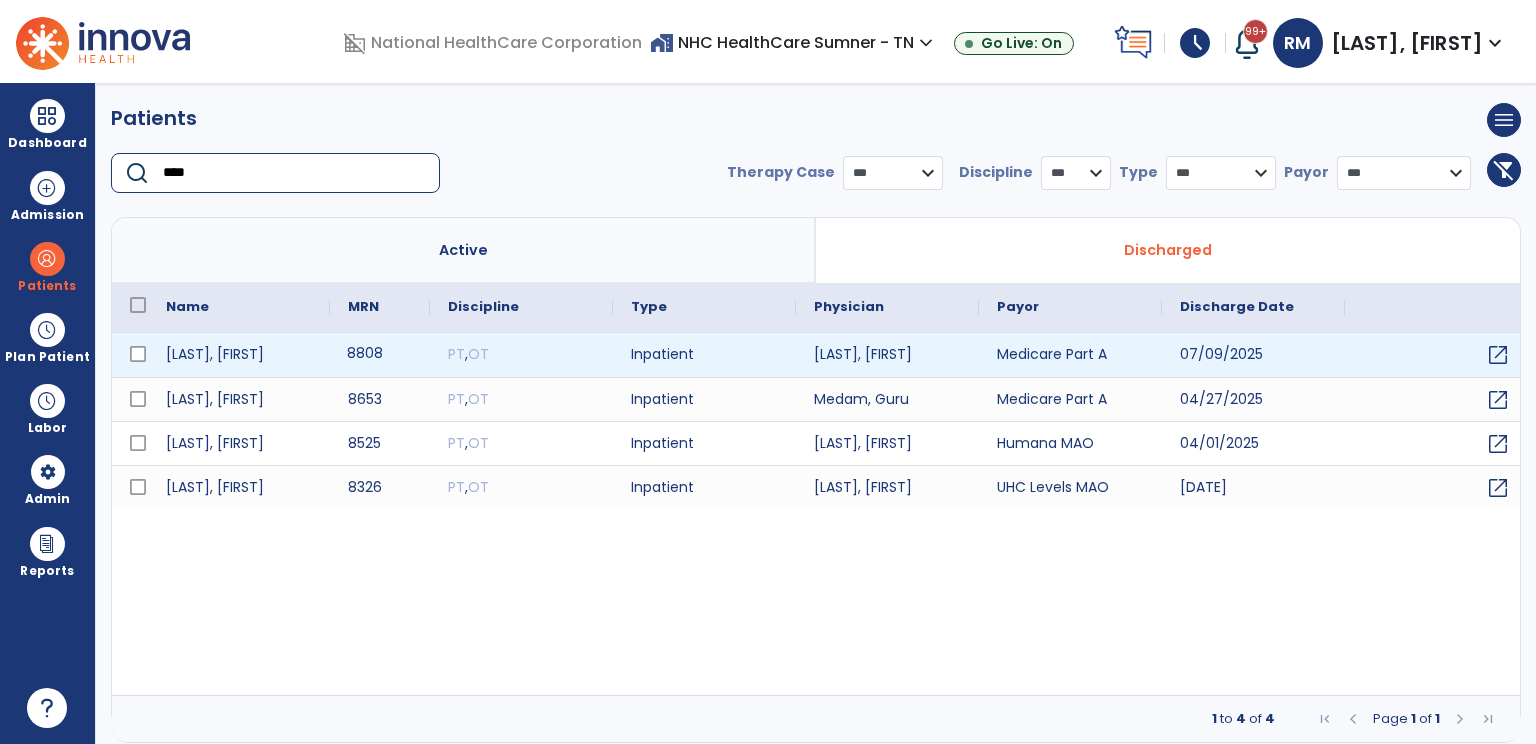 click on "8808" at bounding box center [380, 355] 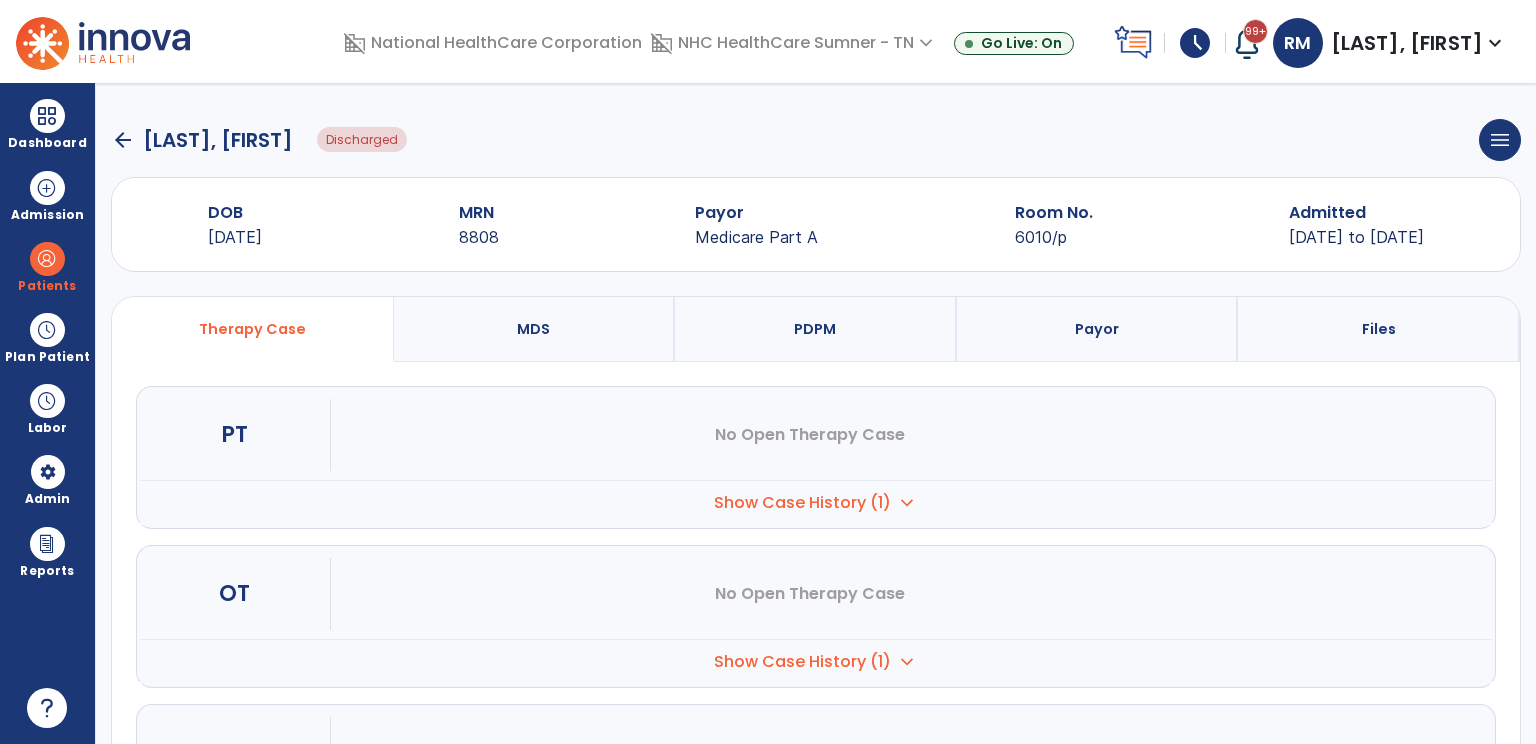 click on "PDPM" at bounding box center (816, 329) 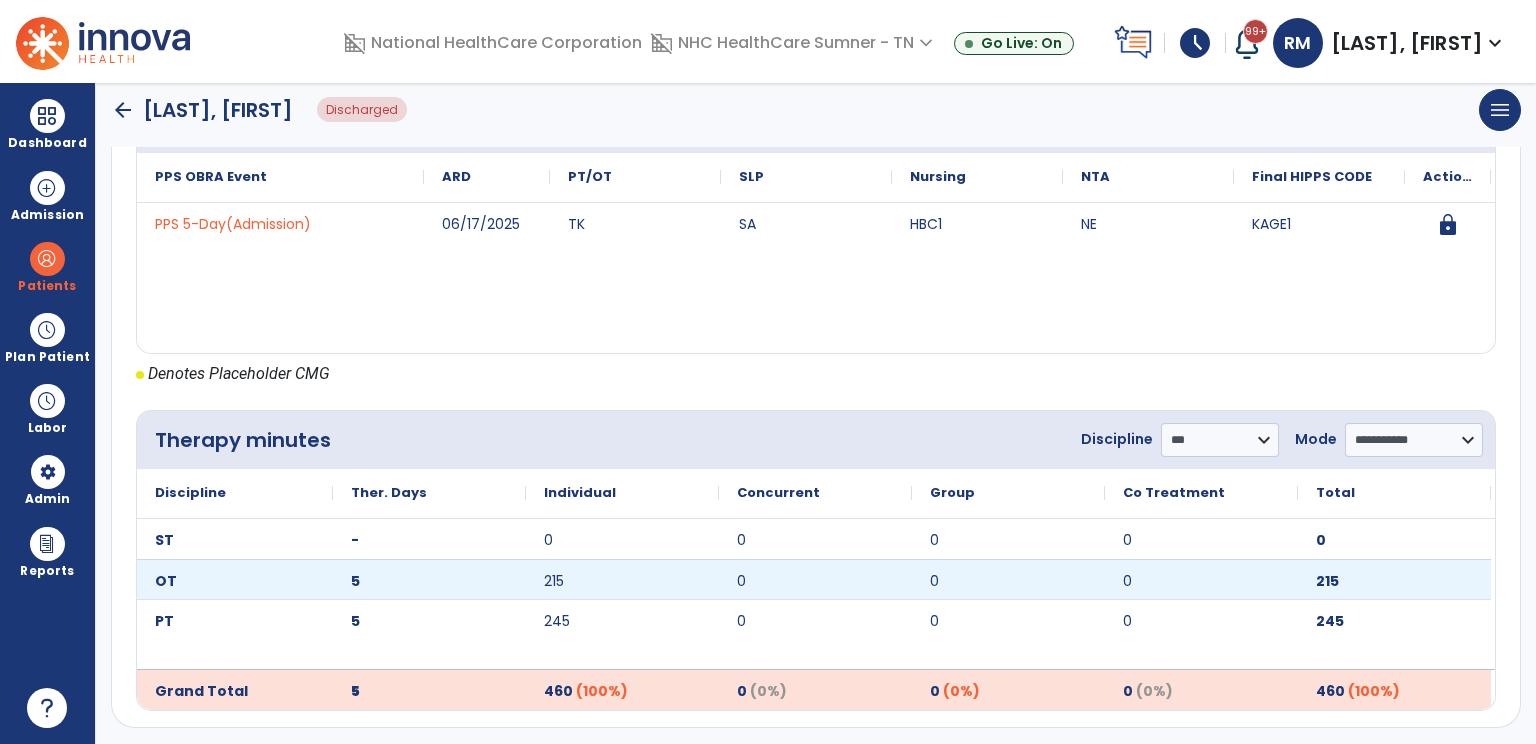scroll, scrollTop: 854, scrollLeft: 0, axis: vertical 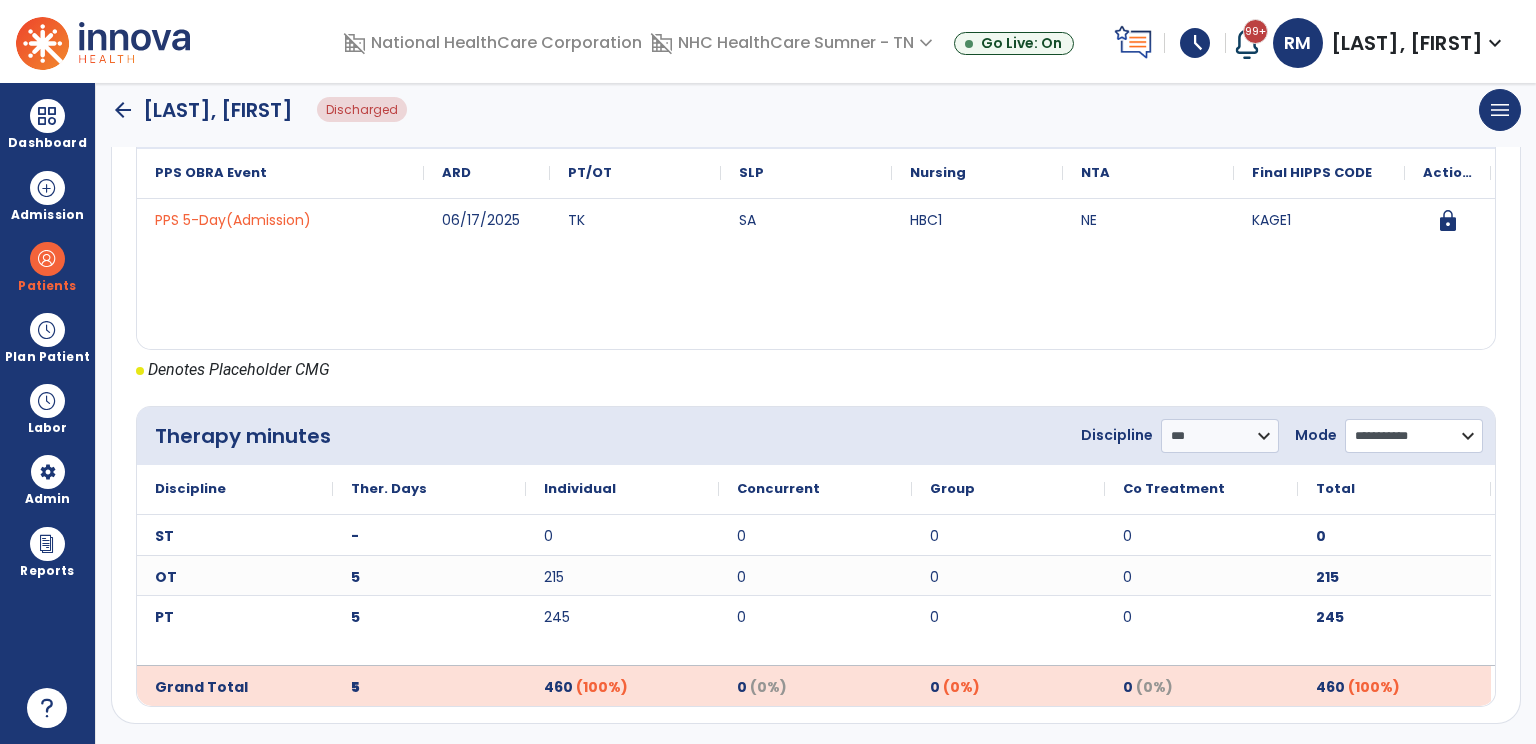 click on "**********" 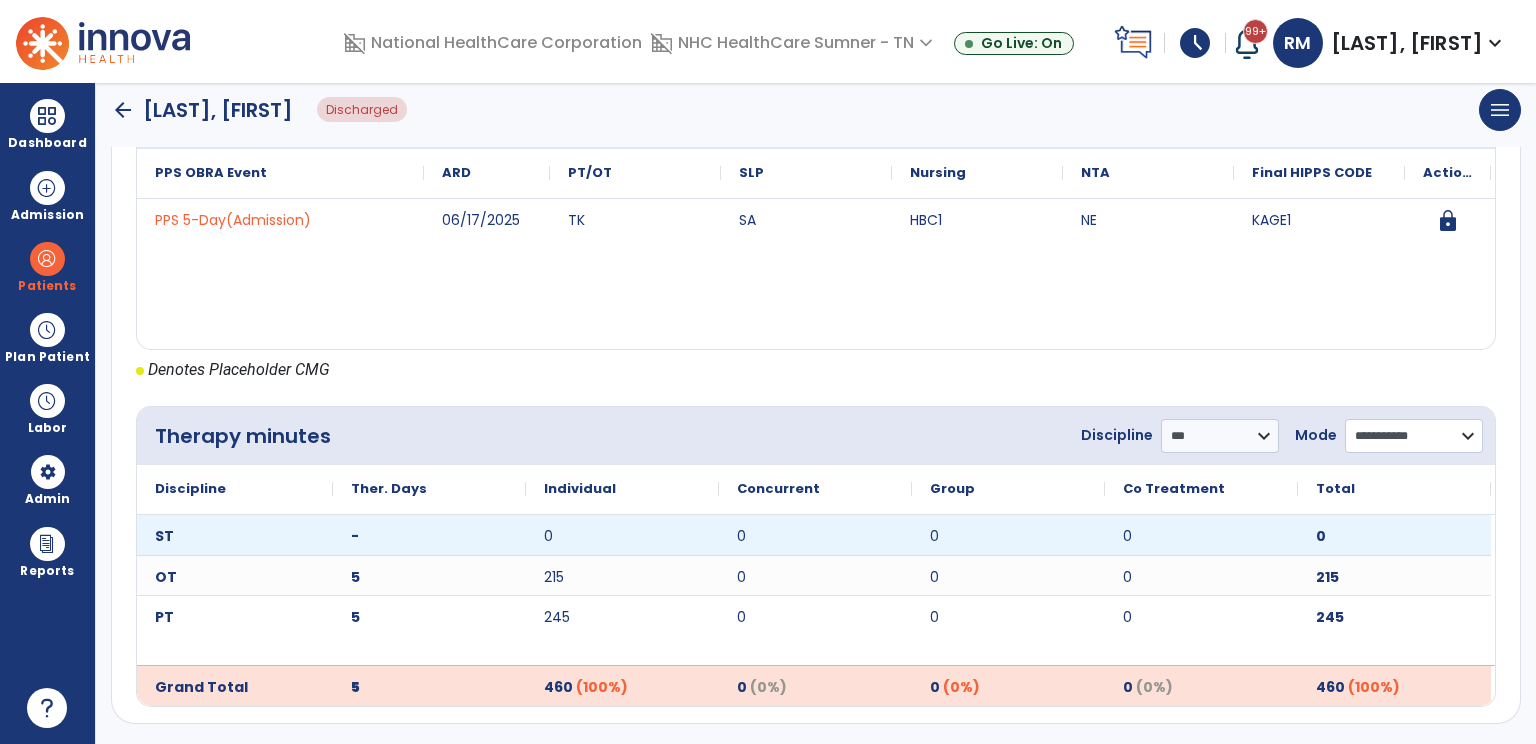 select on "**********" 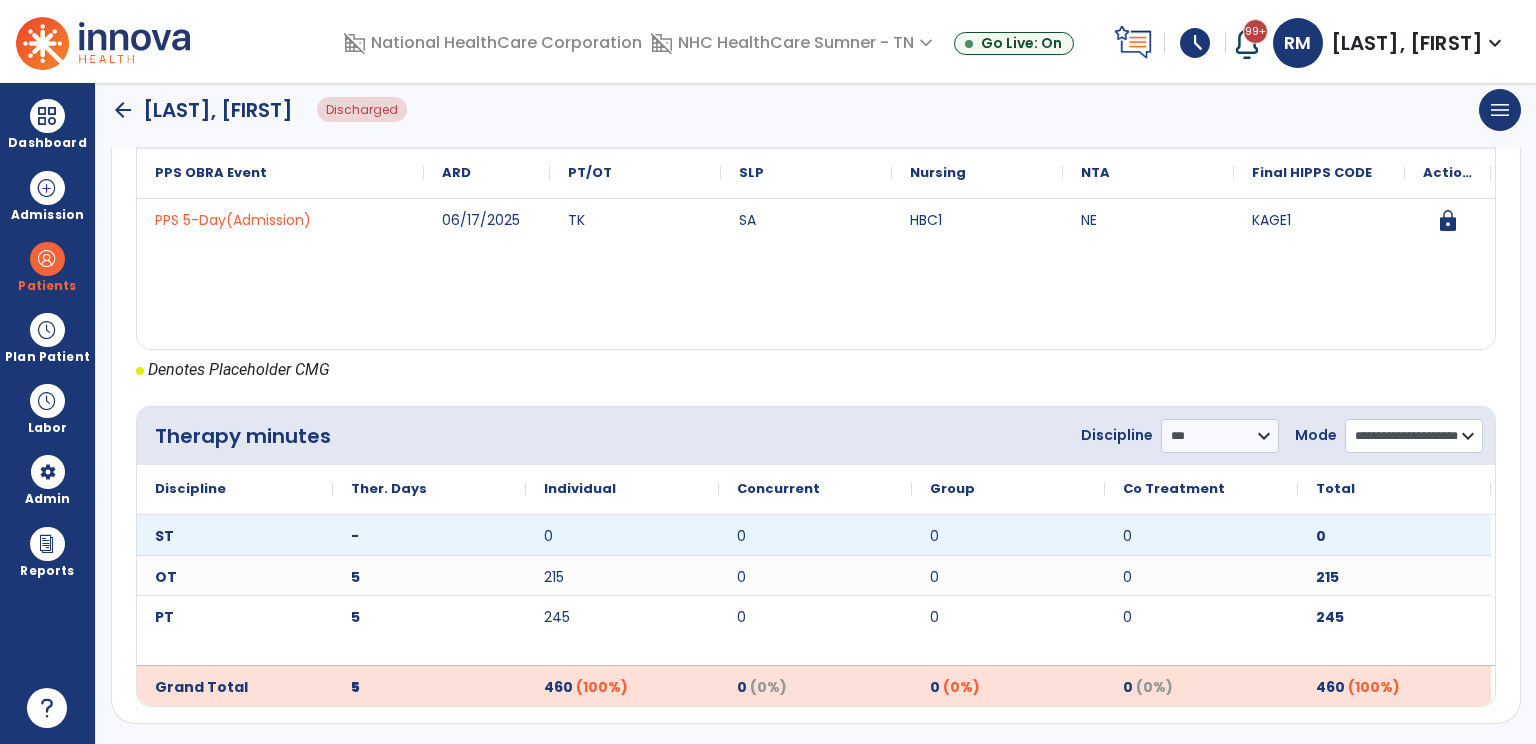 click on "**********" 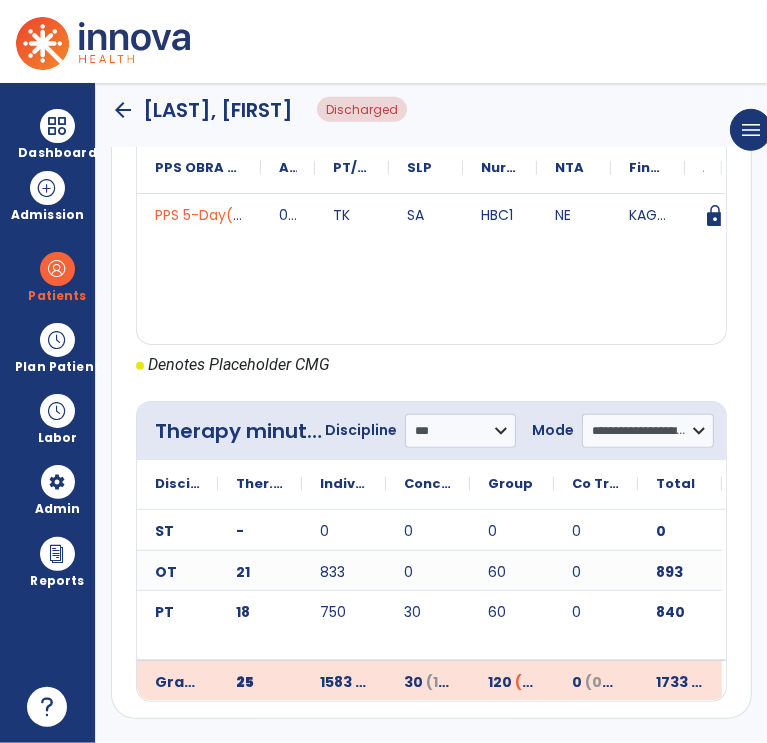 scroll, scrollTop: 881, scrollLeft: 0, axis: vertical 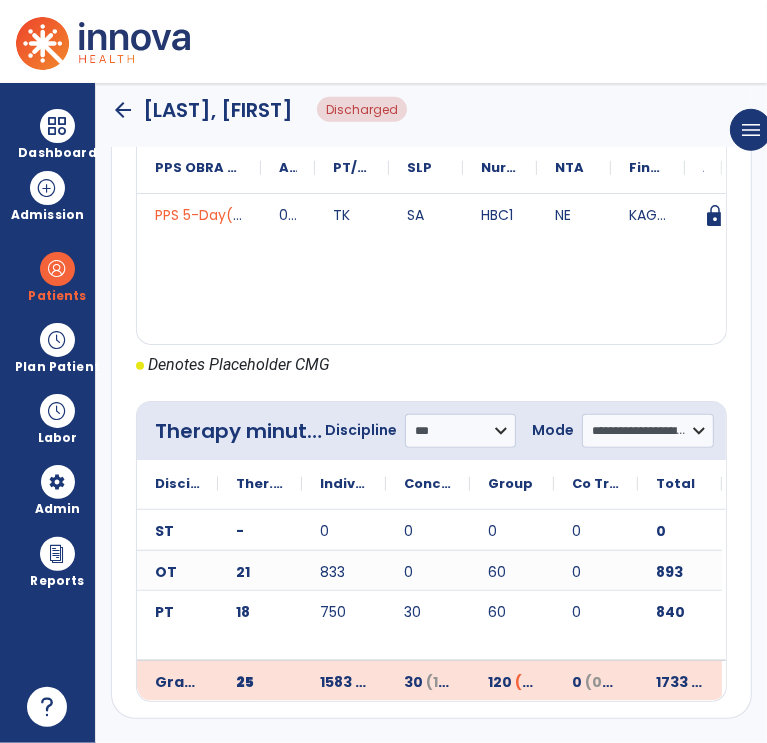 click on "arrow_back" 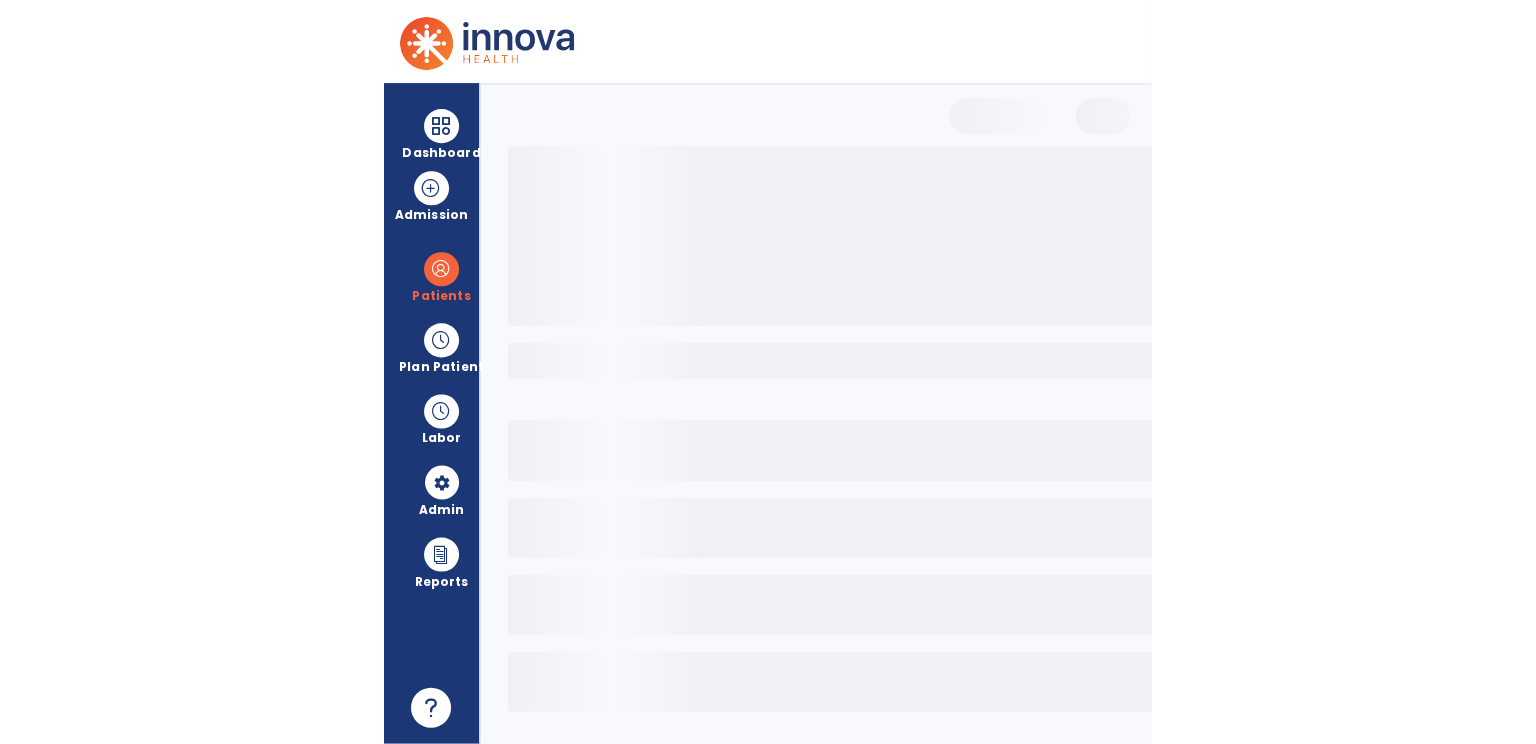 scroll, scrollTop: 0, scrollLeft: 0, axis: both 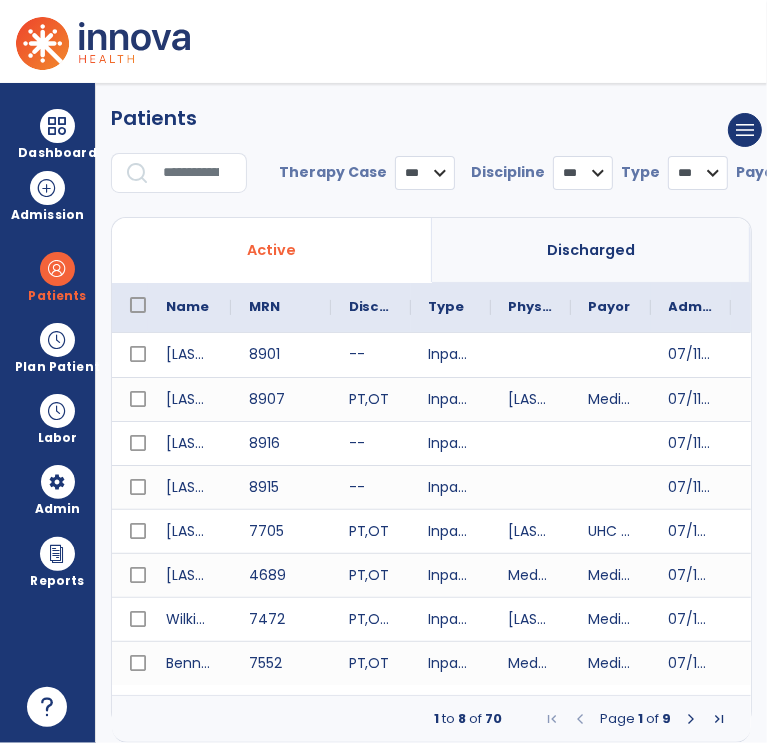 select on "***" 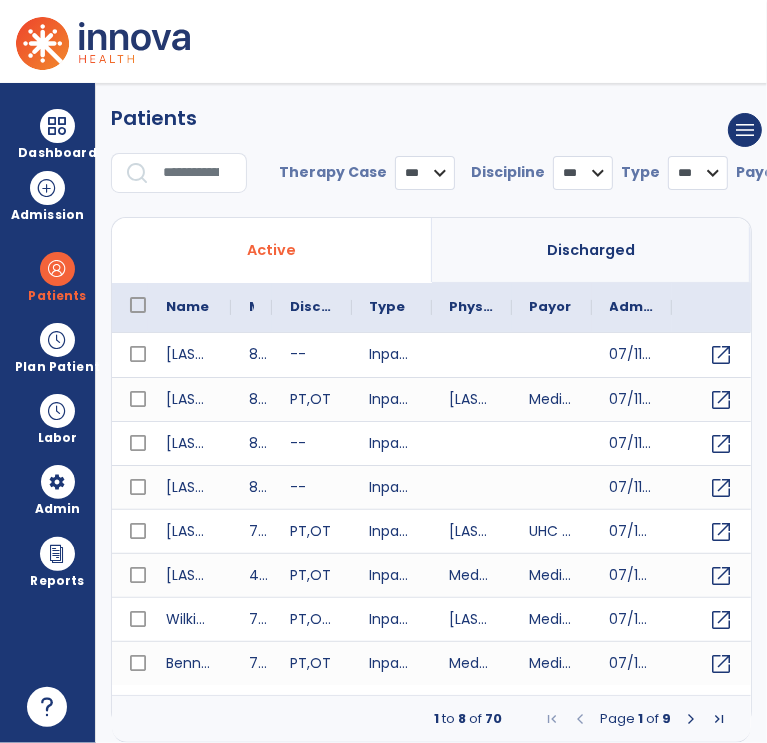 click at bounding box center (198, 173) 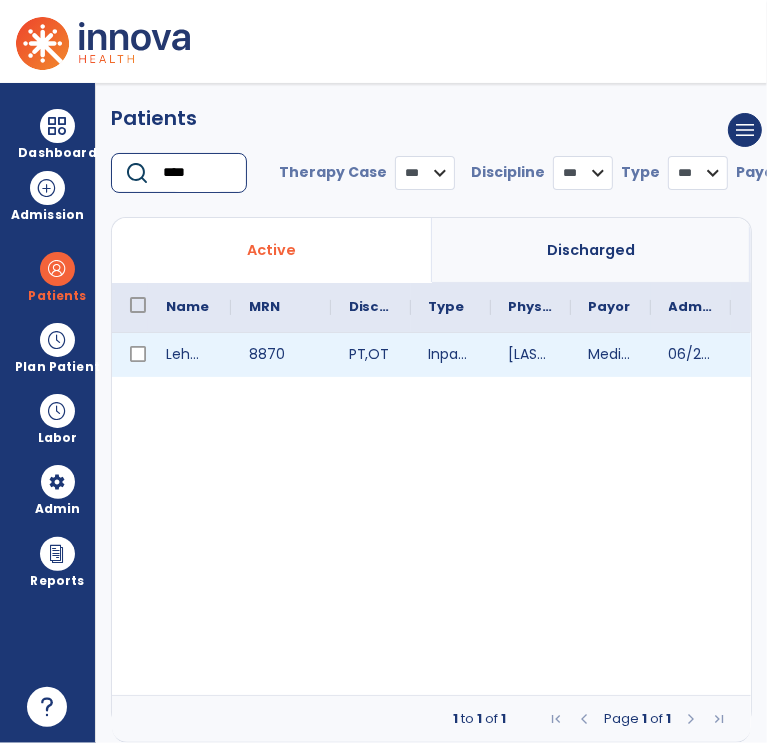 type on "****" 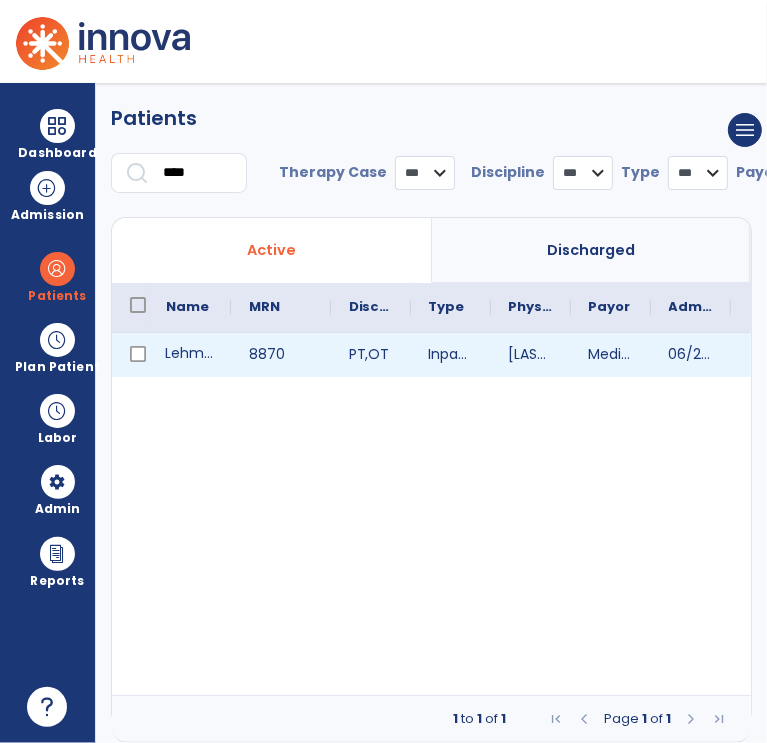 click on "Lehman, Marvin" at bounding box center [189, 355] 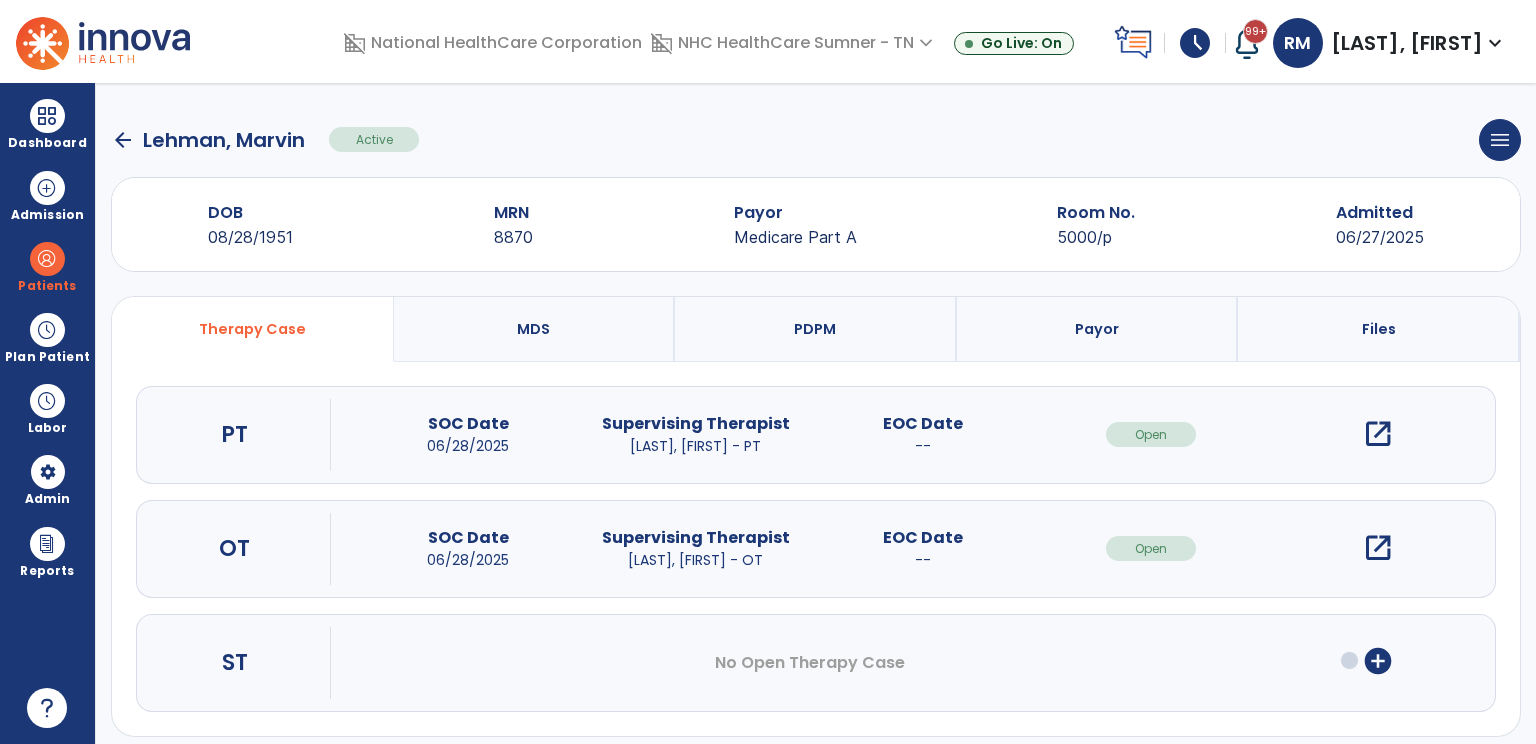 click on "PDPM" at bounding box center (815, 329) 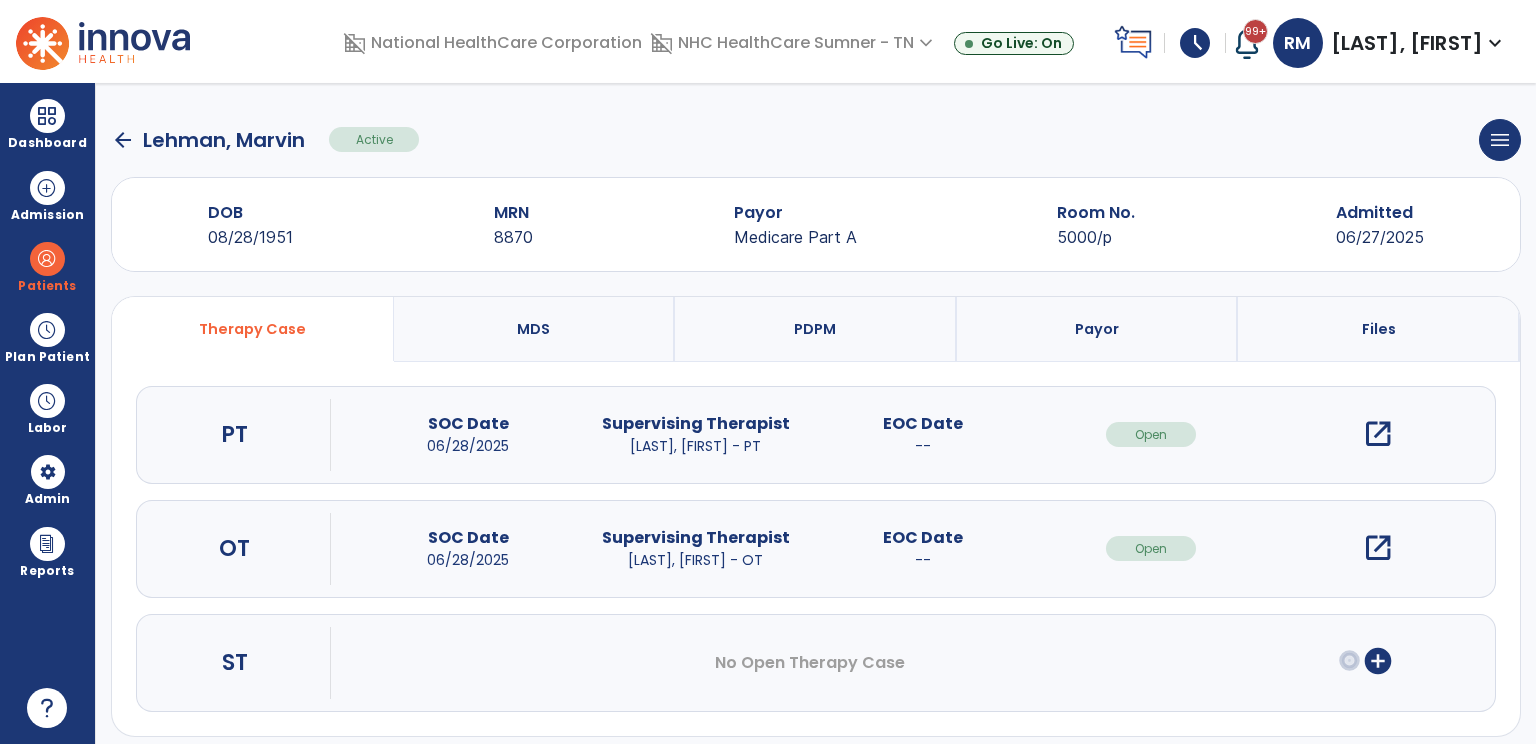 select on "***" 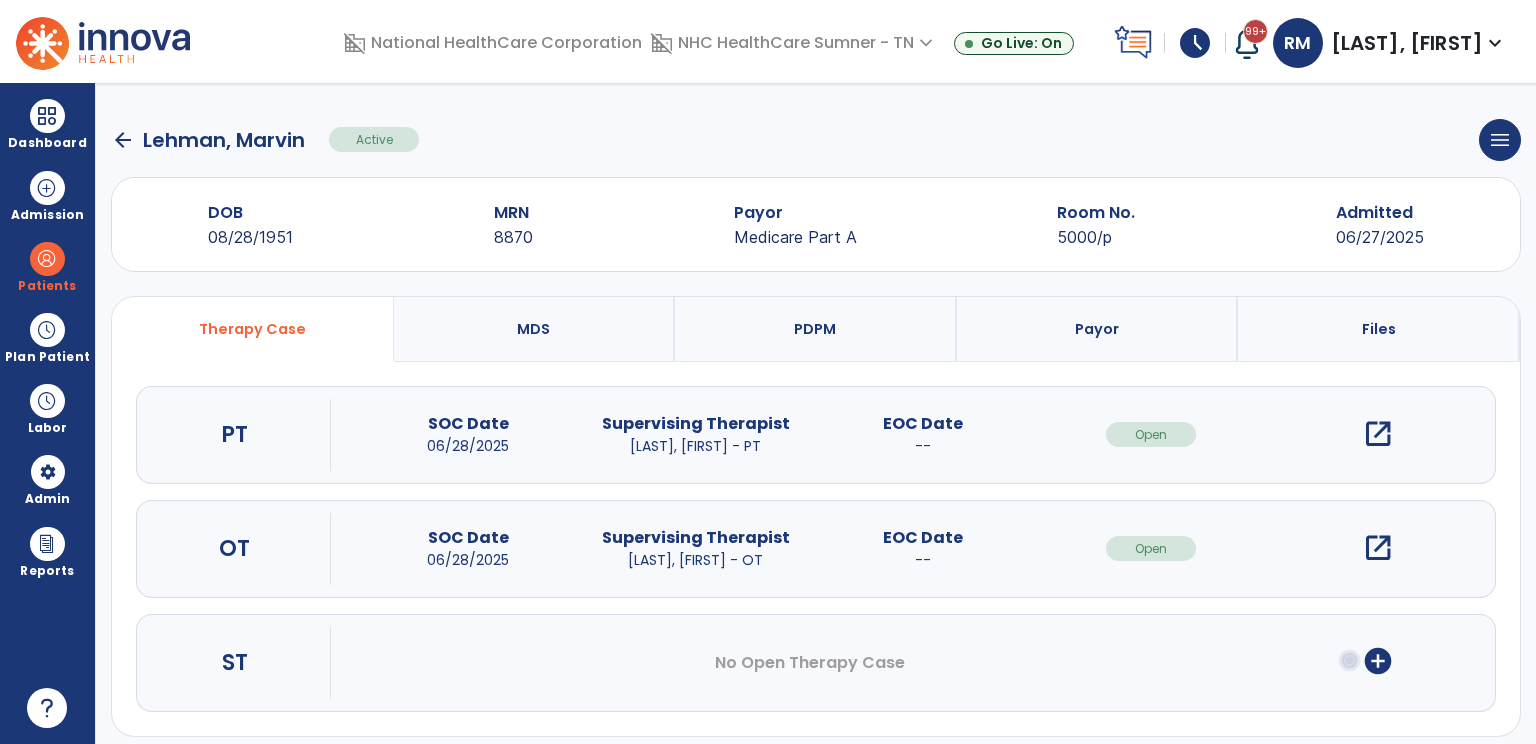 select on "**********" 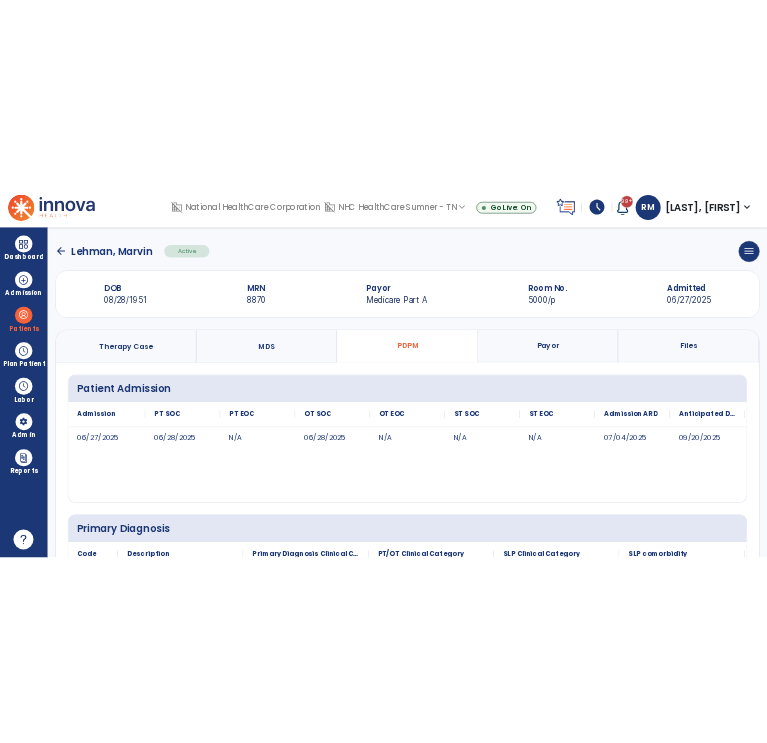 scroll, scrollTop: 0, scrollLeft: 0, axis: both 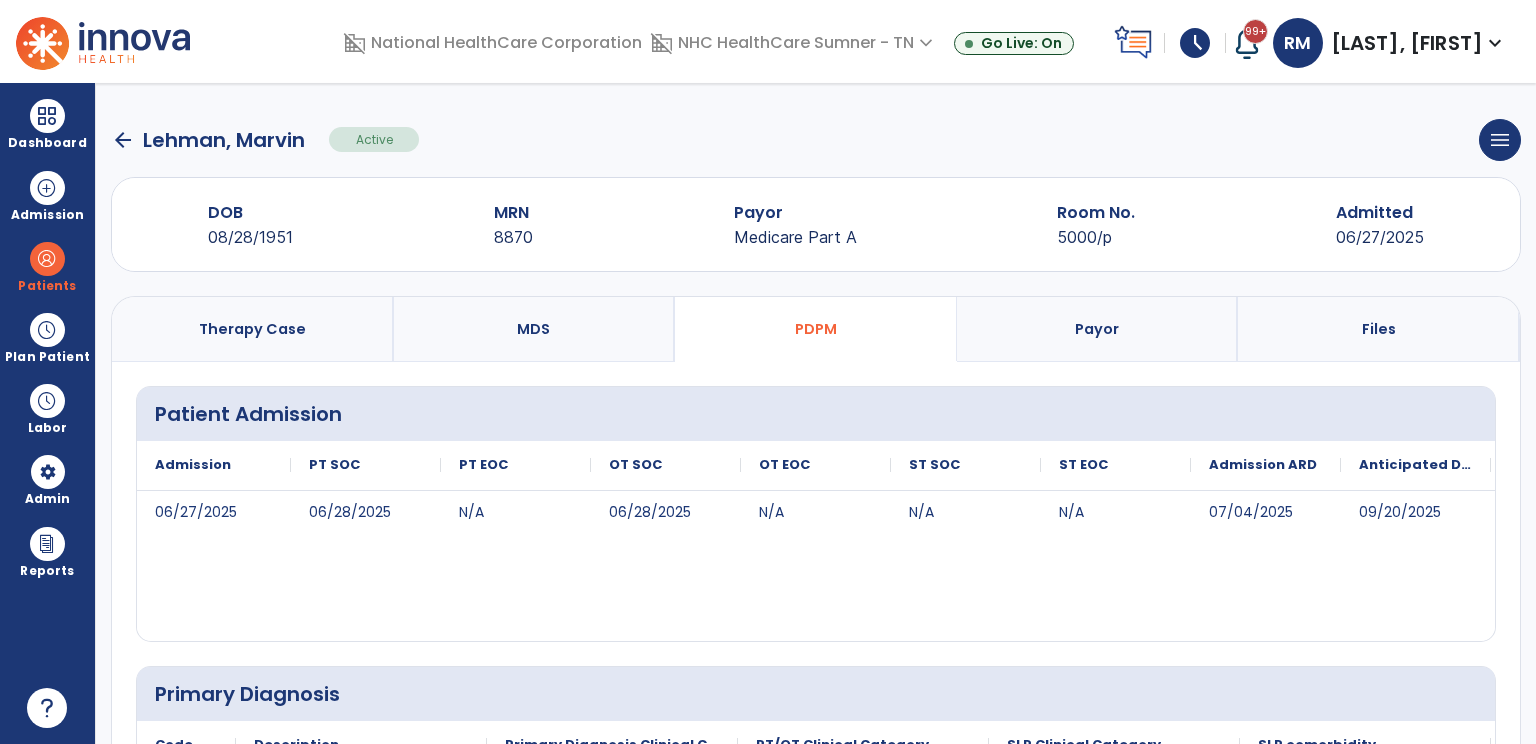 type 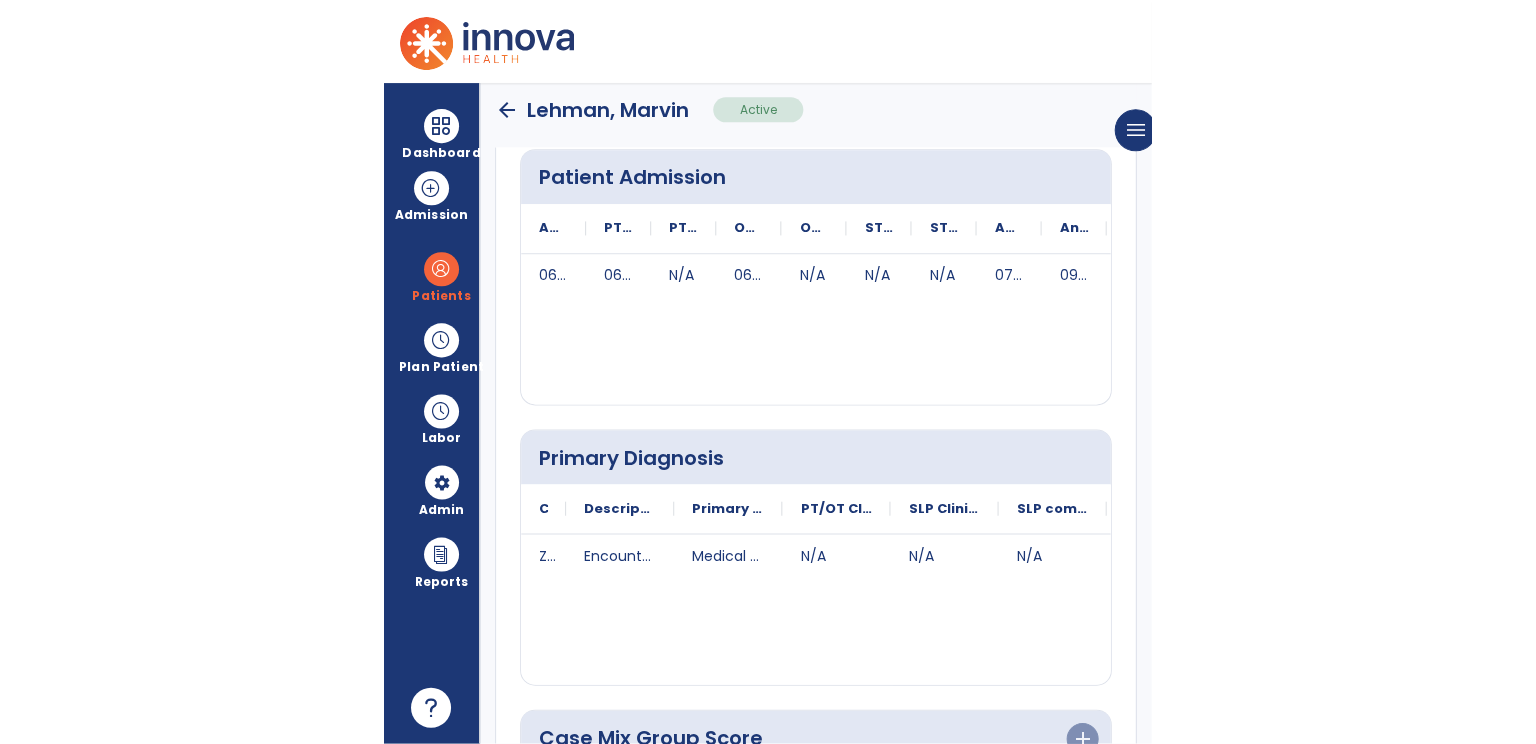 scroll, scrollTop: 855, scrollLeft: 0, axis: vertical 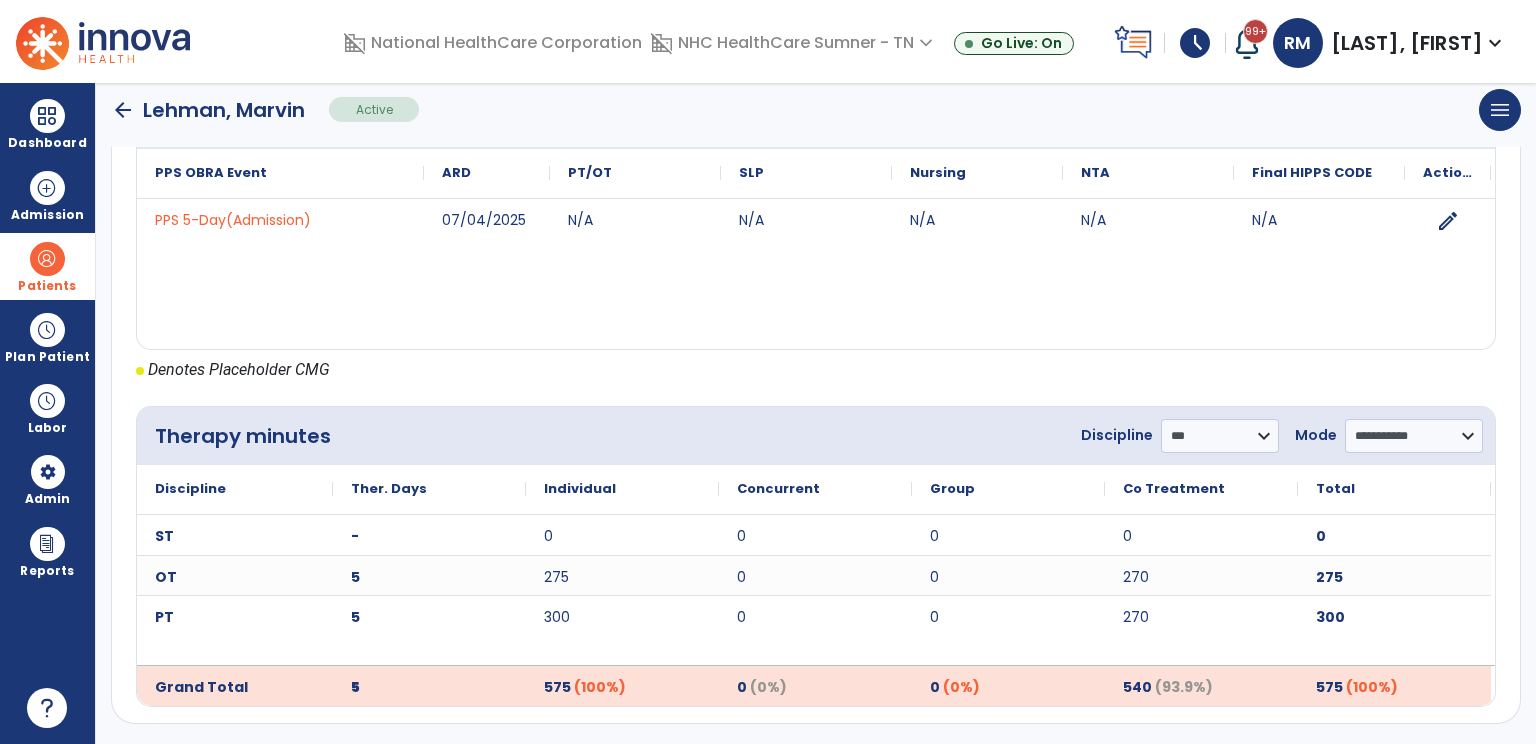 click at bounding box center (47, 259) 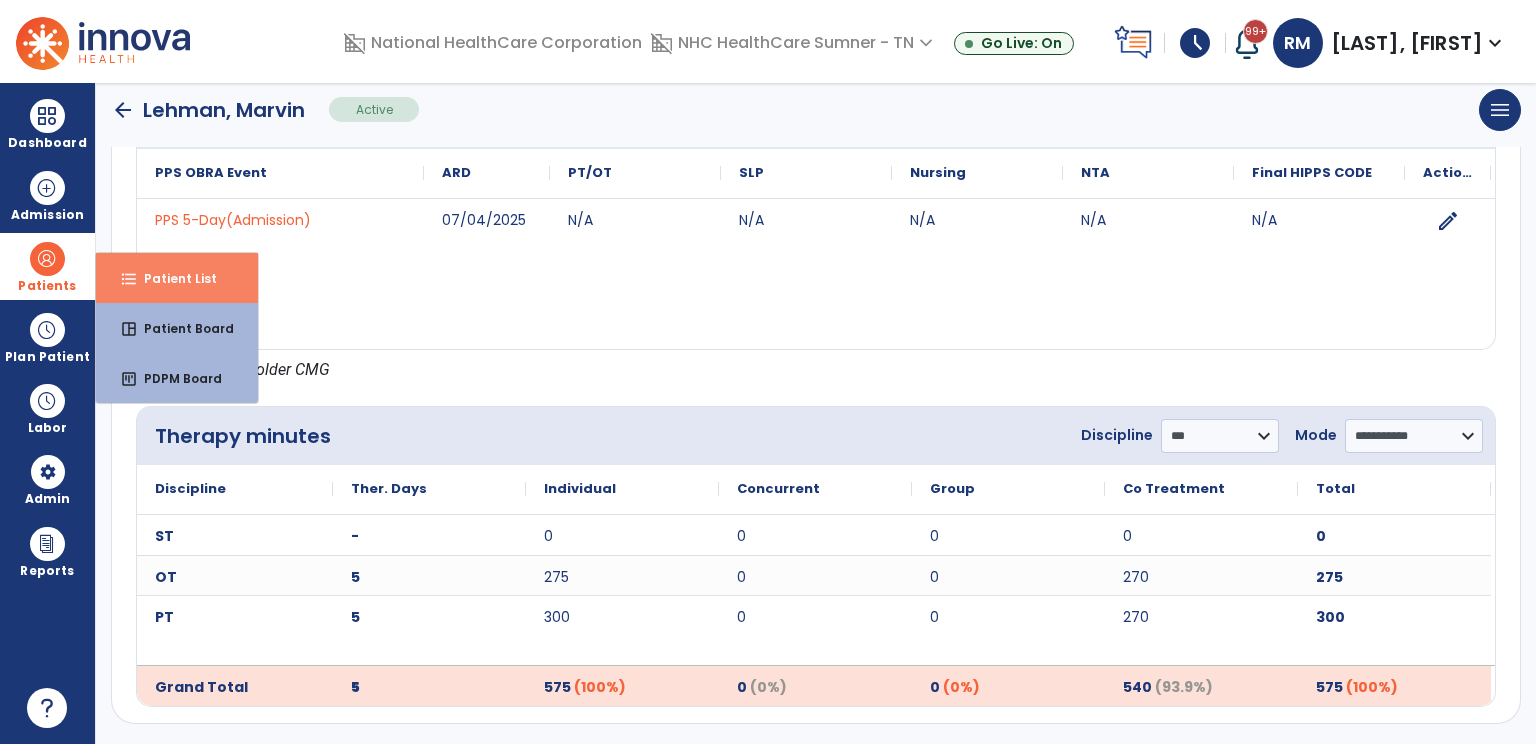 click on "format_list_bulleted" at bounding box center (129, 279) 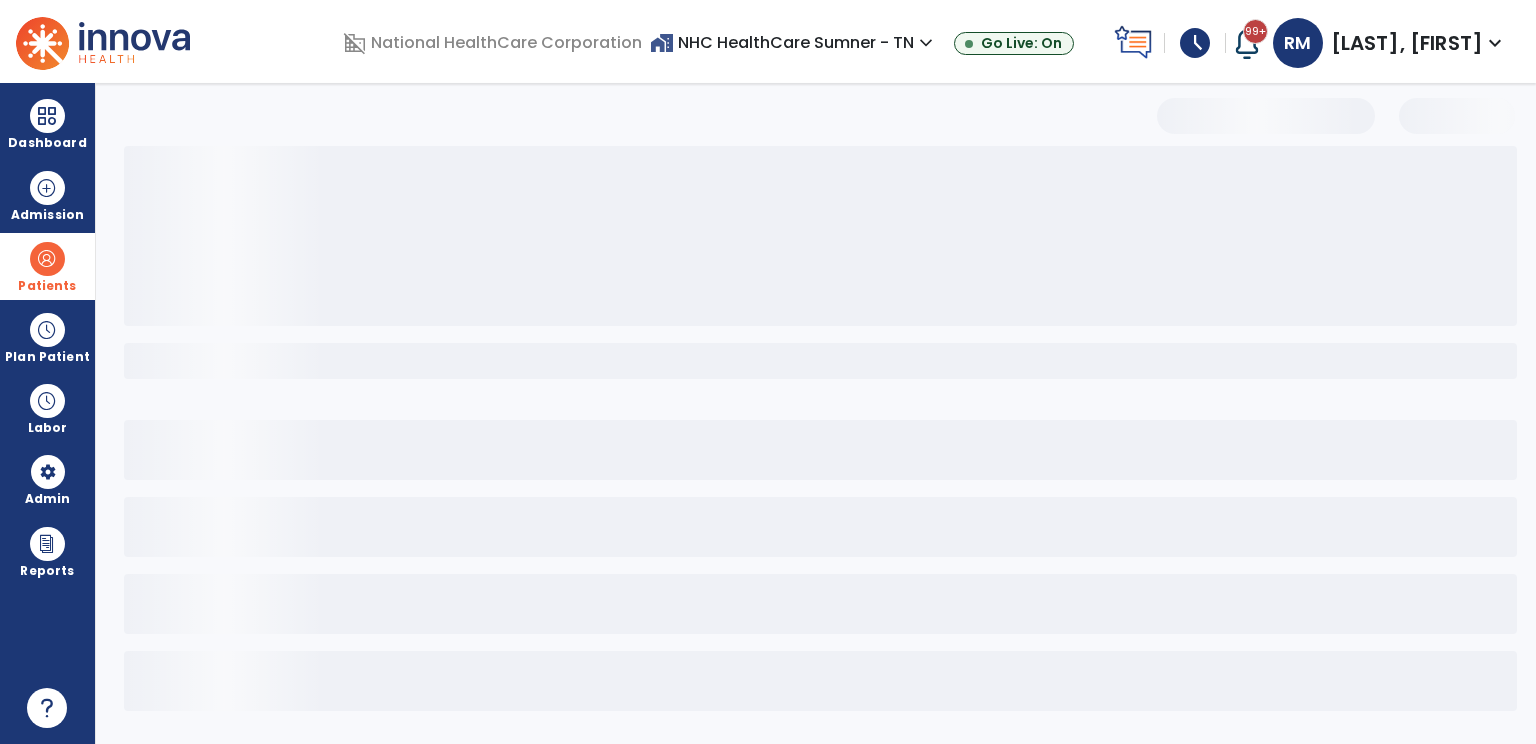 scroll, scrollTop: 0, scrollLeft: 0, axis: both 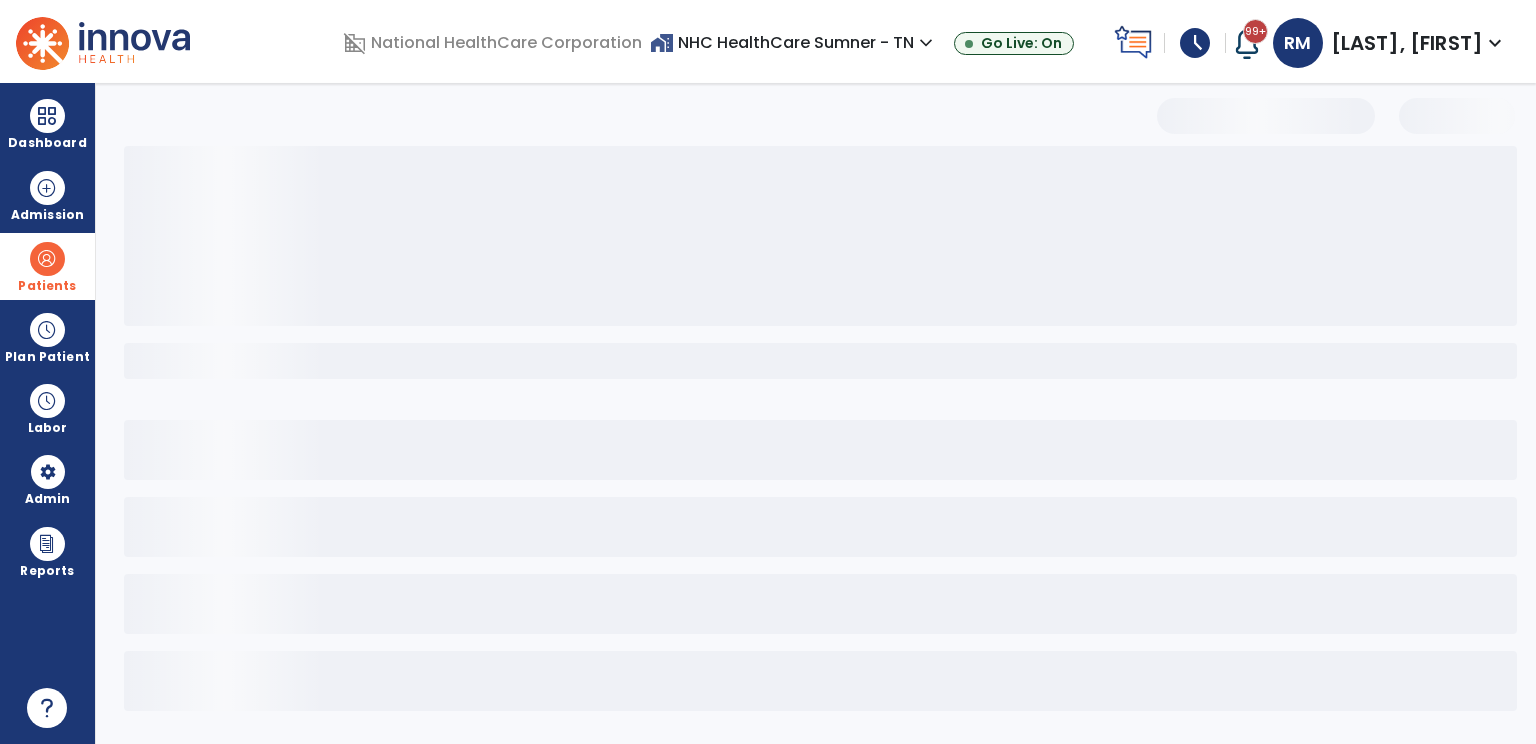 select on "***" 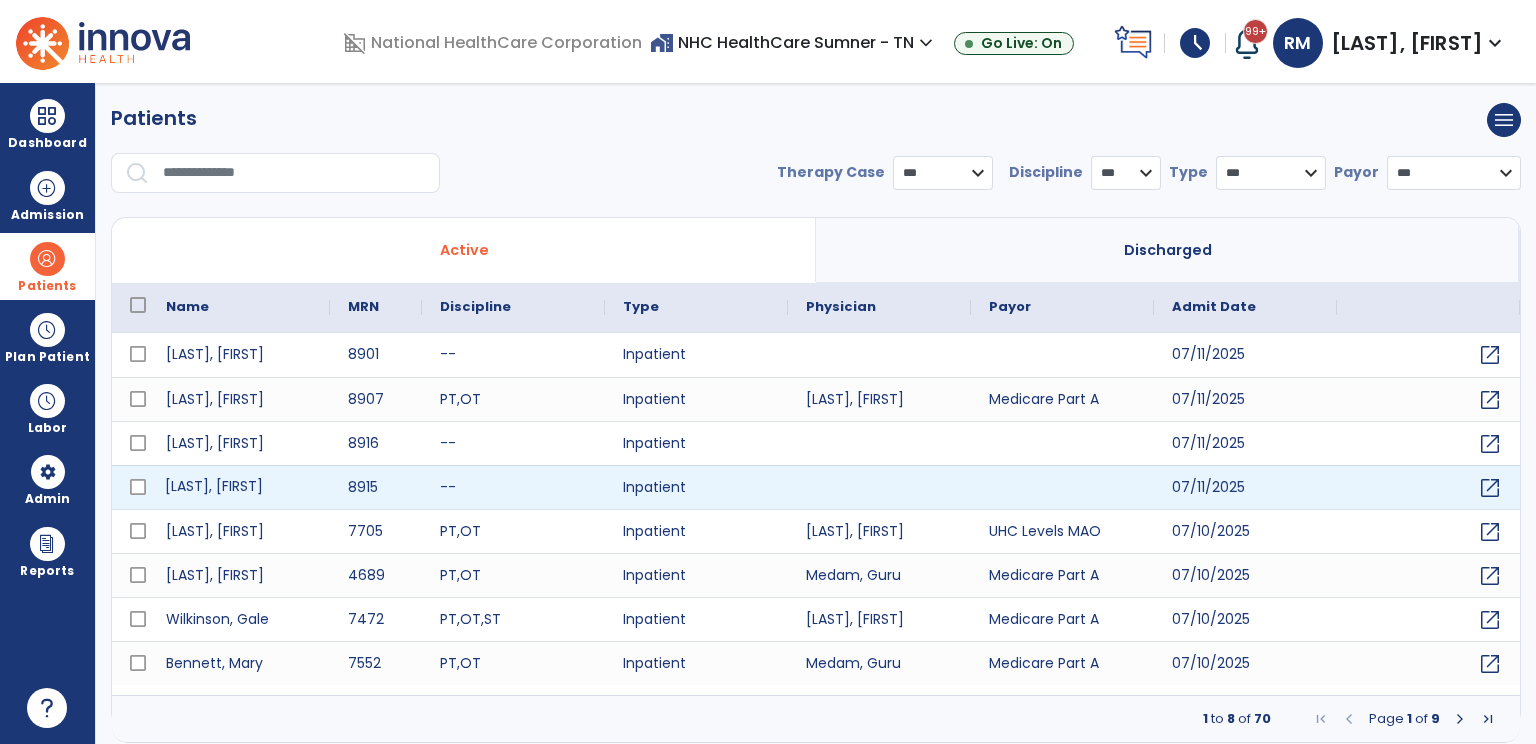 click on "[LAST], [FIRST]" at bounding box center (239, 487) 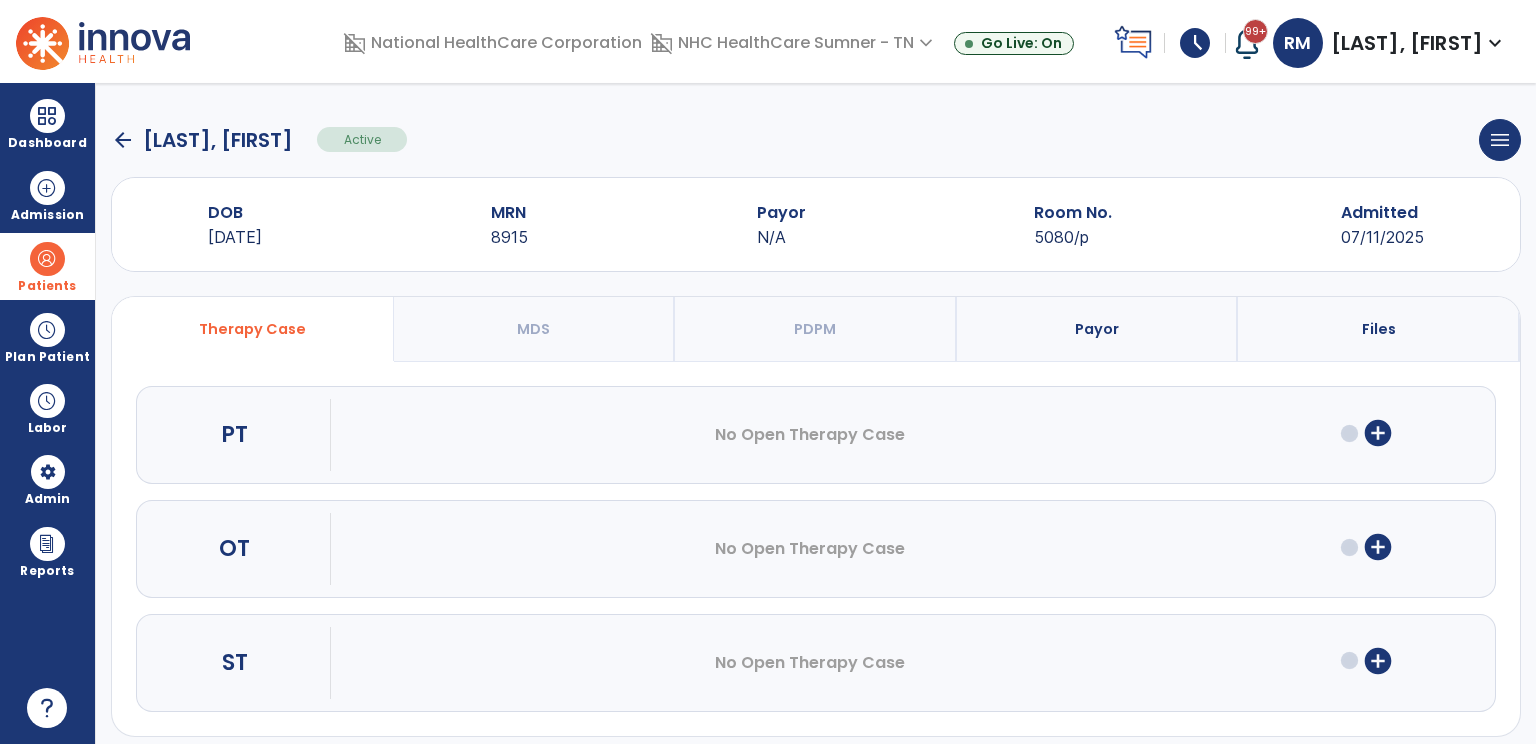 click on "add_circle" at bounding box center [1378, 433] 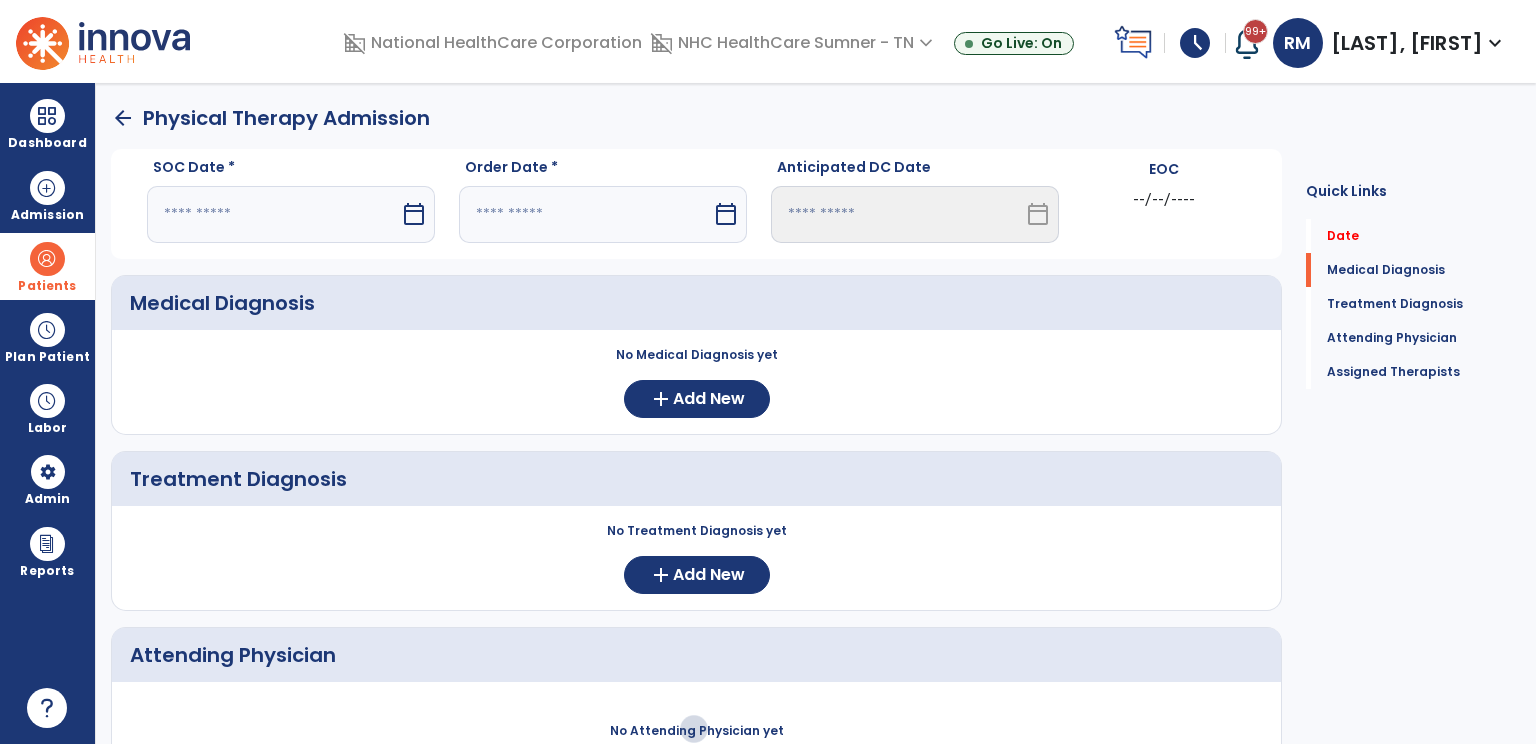 click at bounding box center (273, 214) 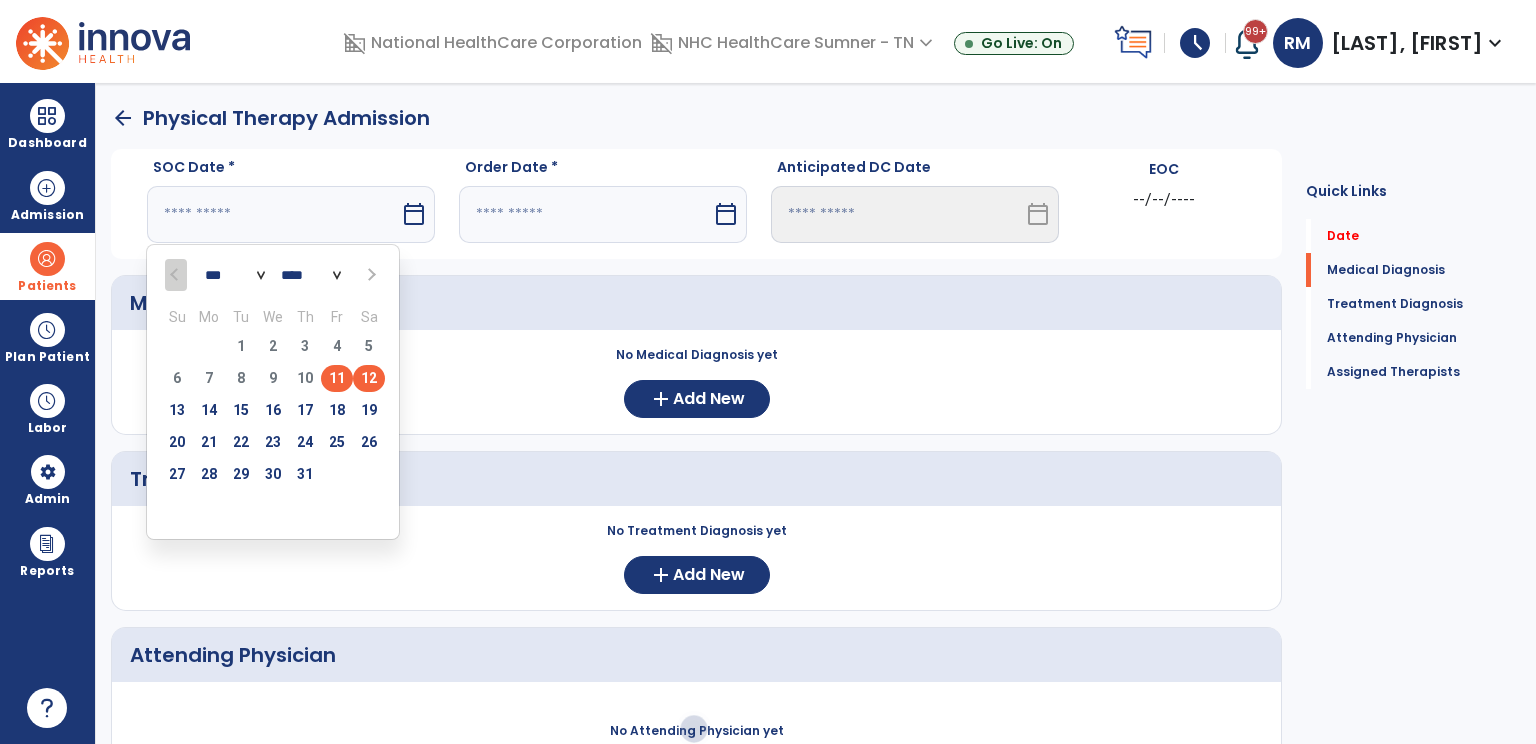 click on "12" at bounding box center (369, 378) 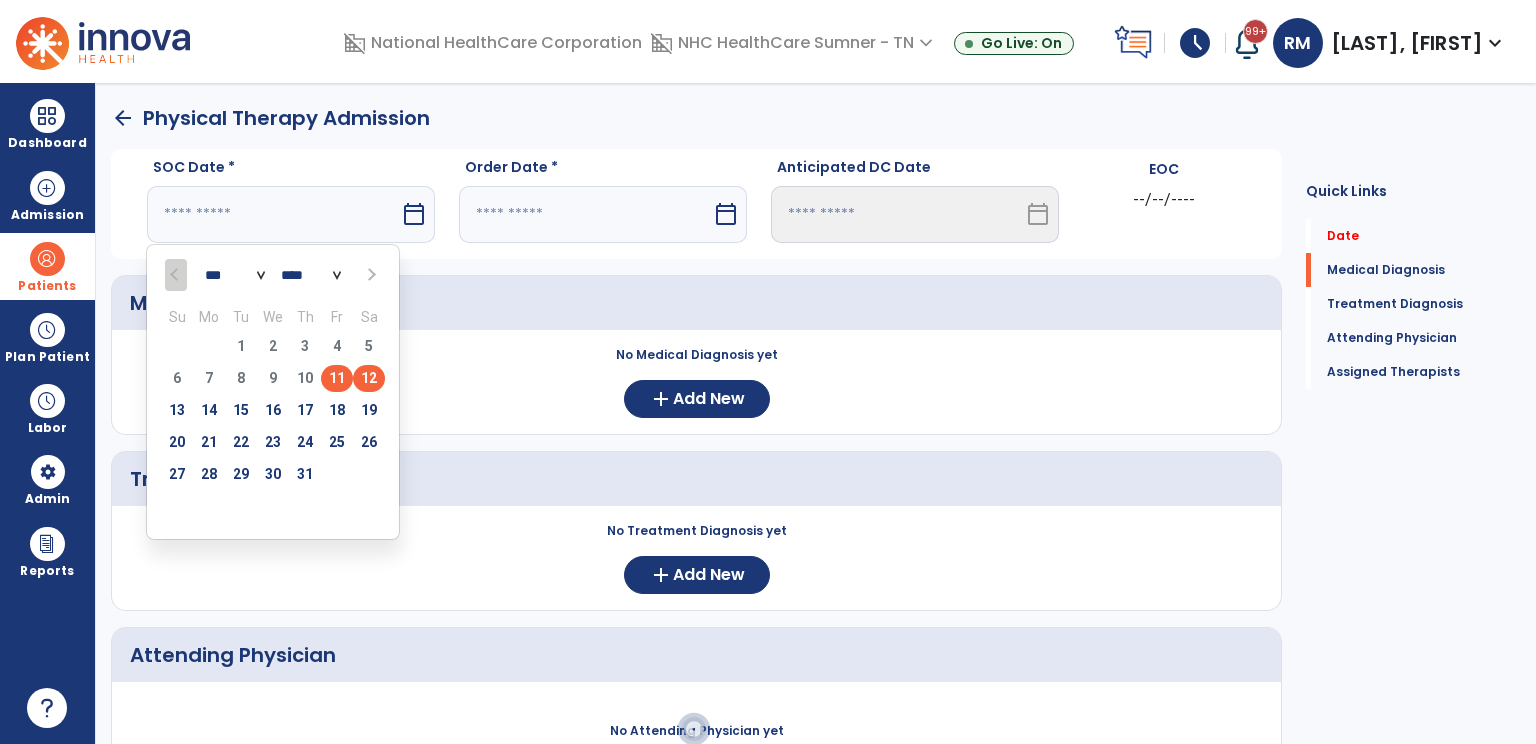 type on "*********" 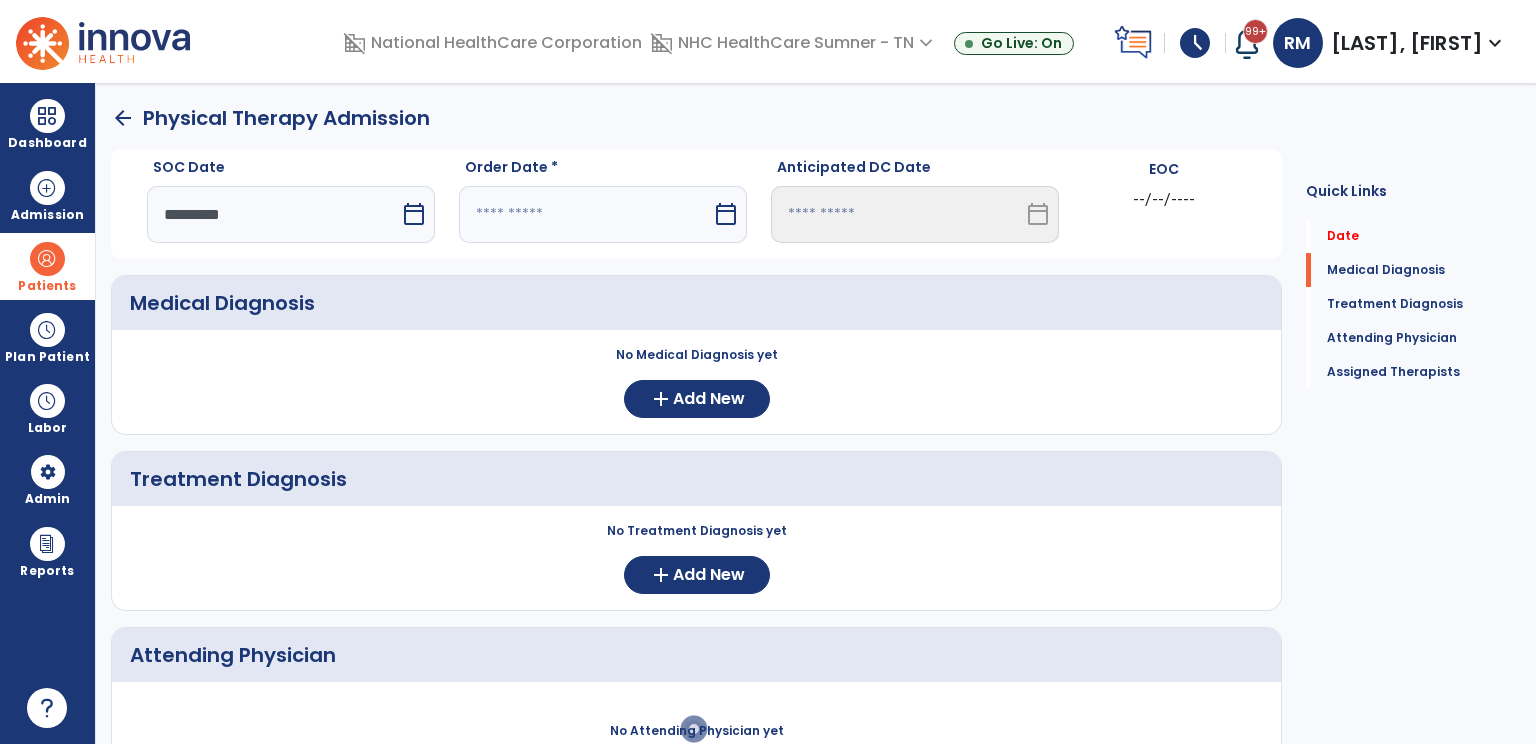 click at bounding box center [585, 214] 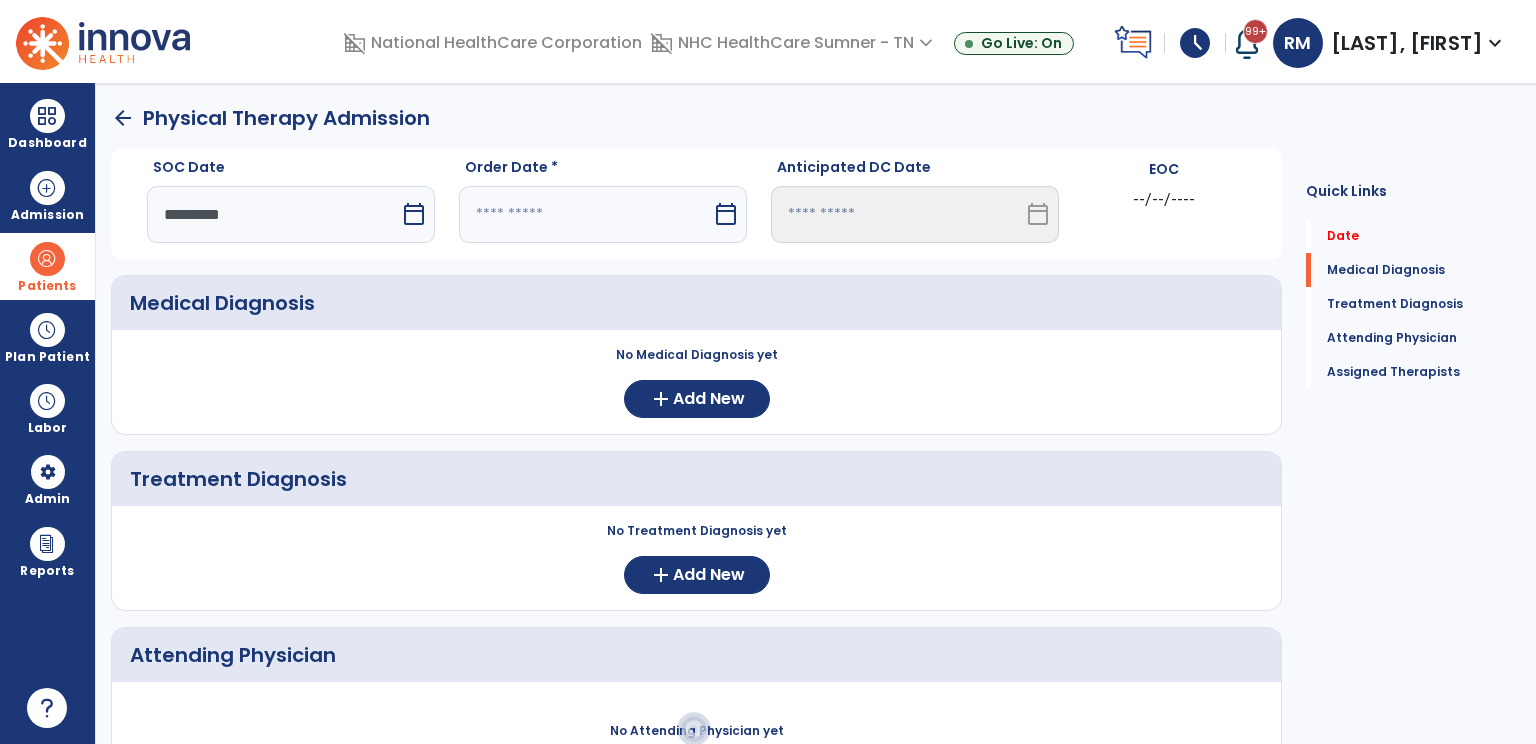 select on "*" 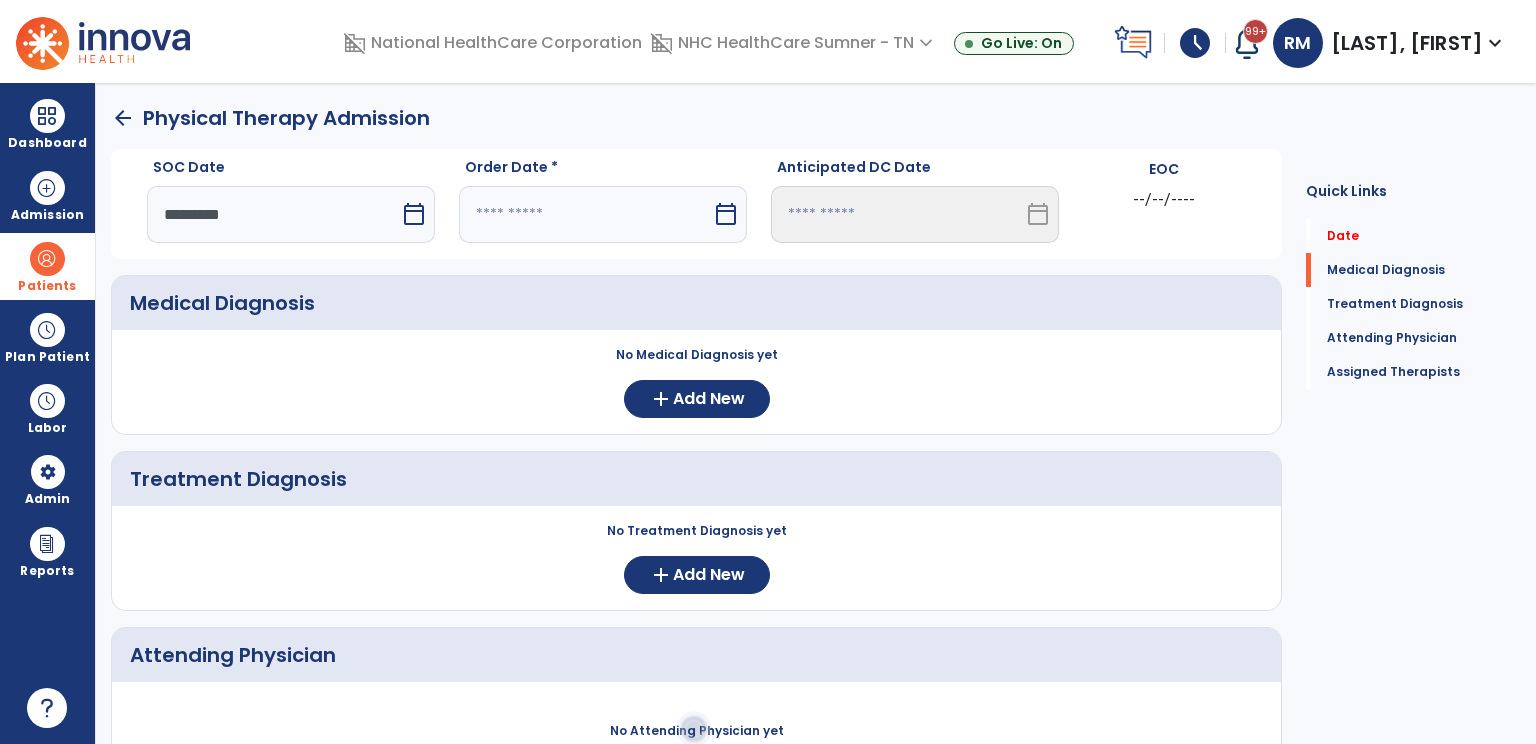 select on "****" 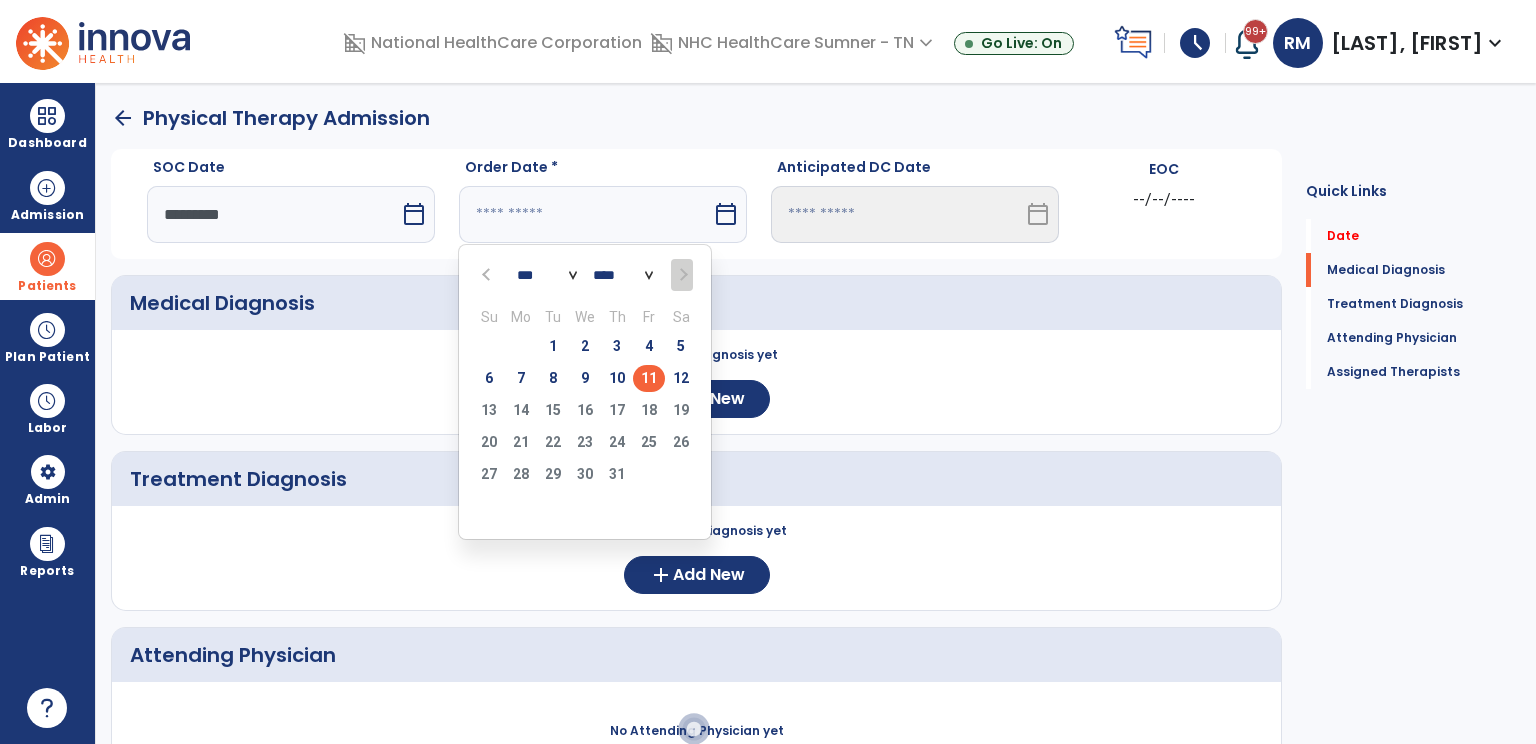 click on "11" at bounding box center [649, 378] 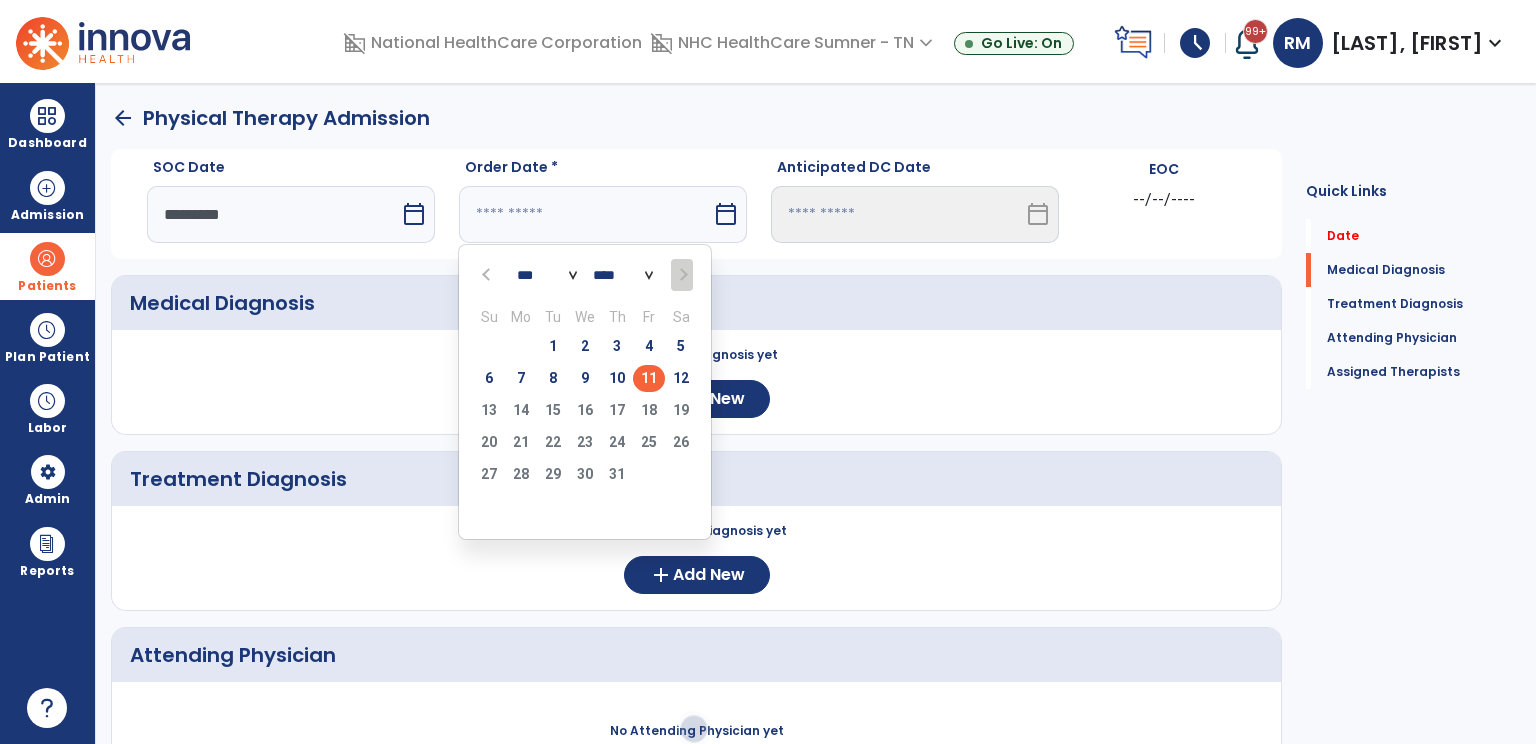 type on "*********" 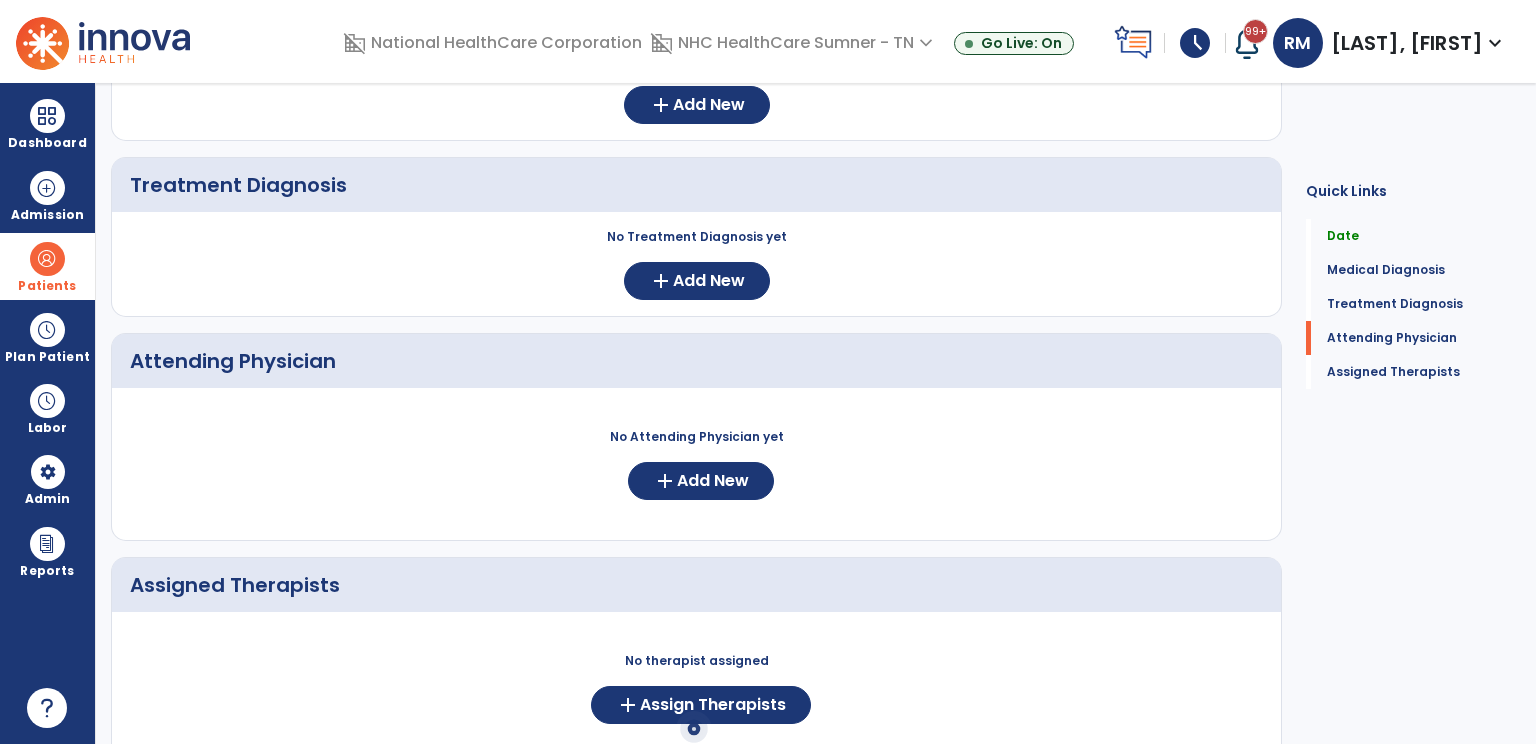 scroll, scrollTop: 400, scrollLeft: 0, axis: vertical 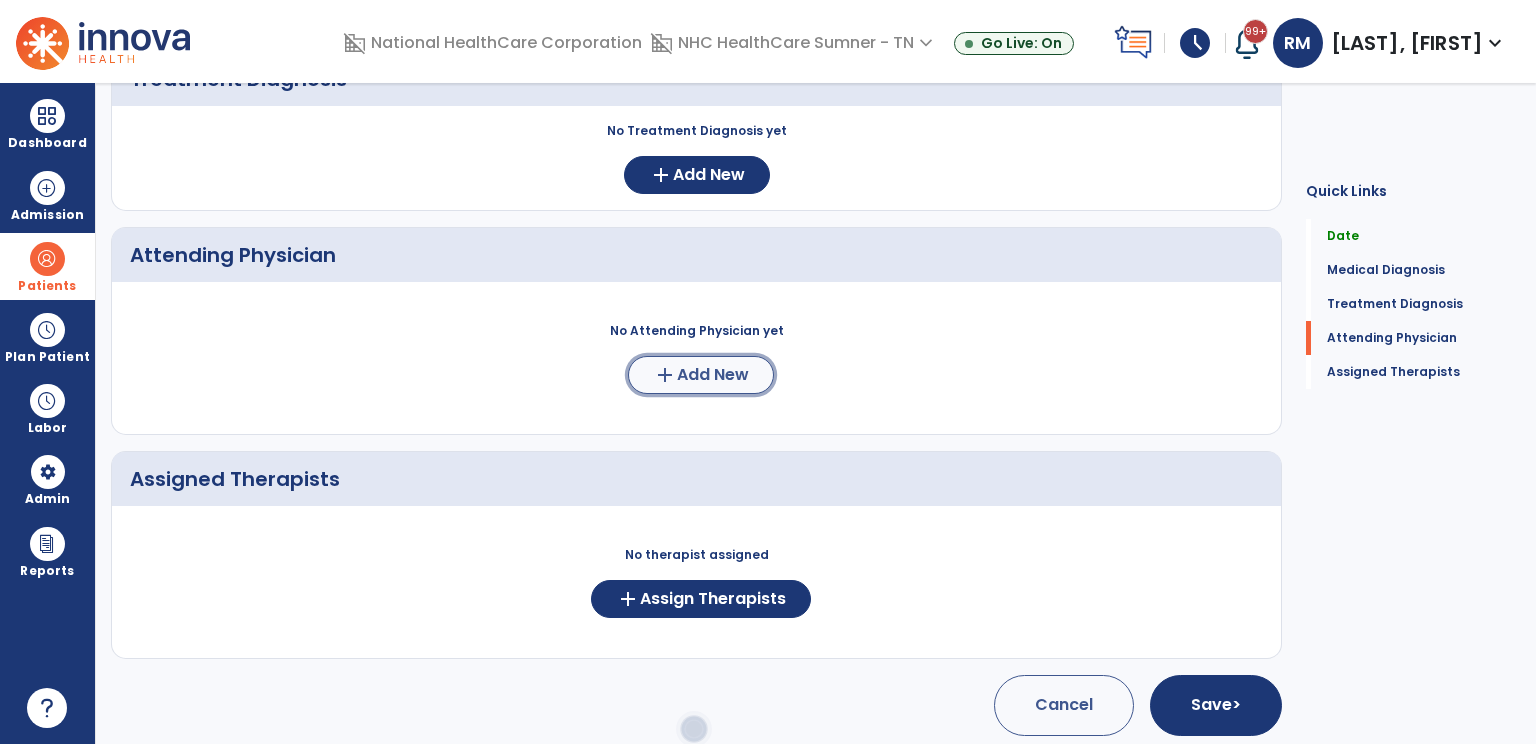 click on "add" 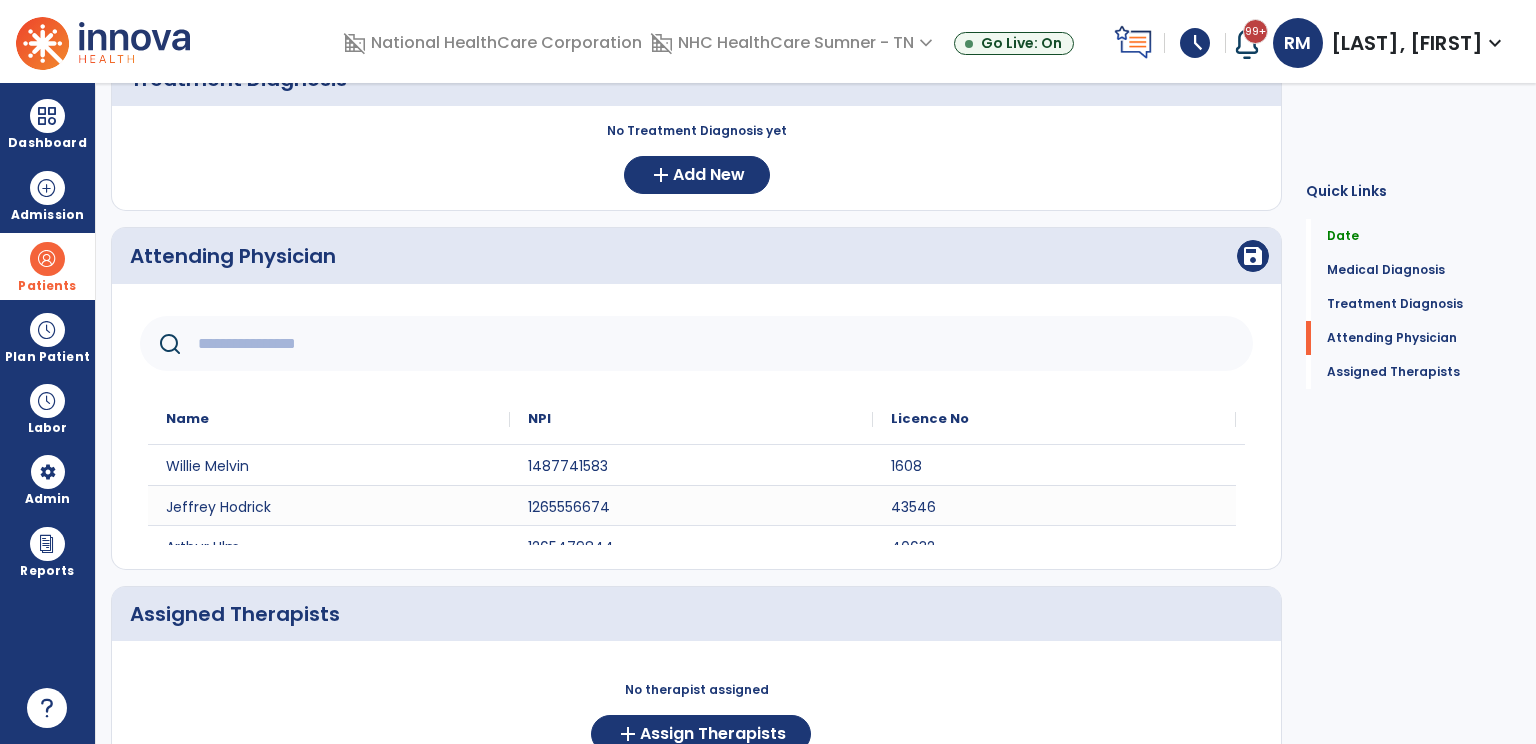 click 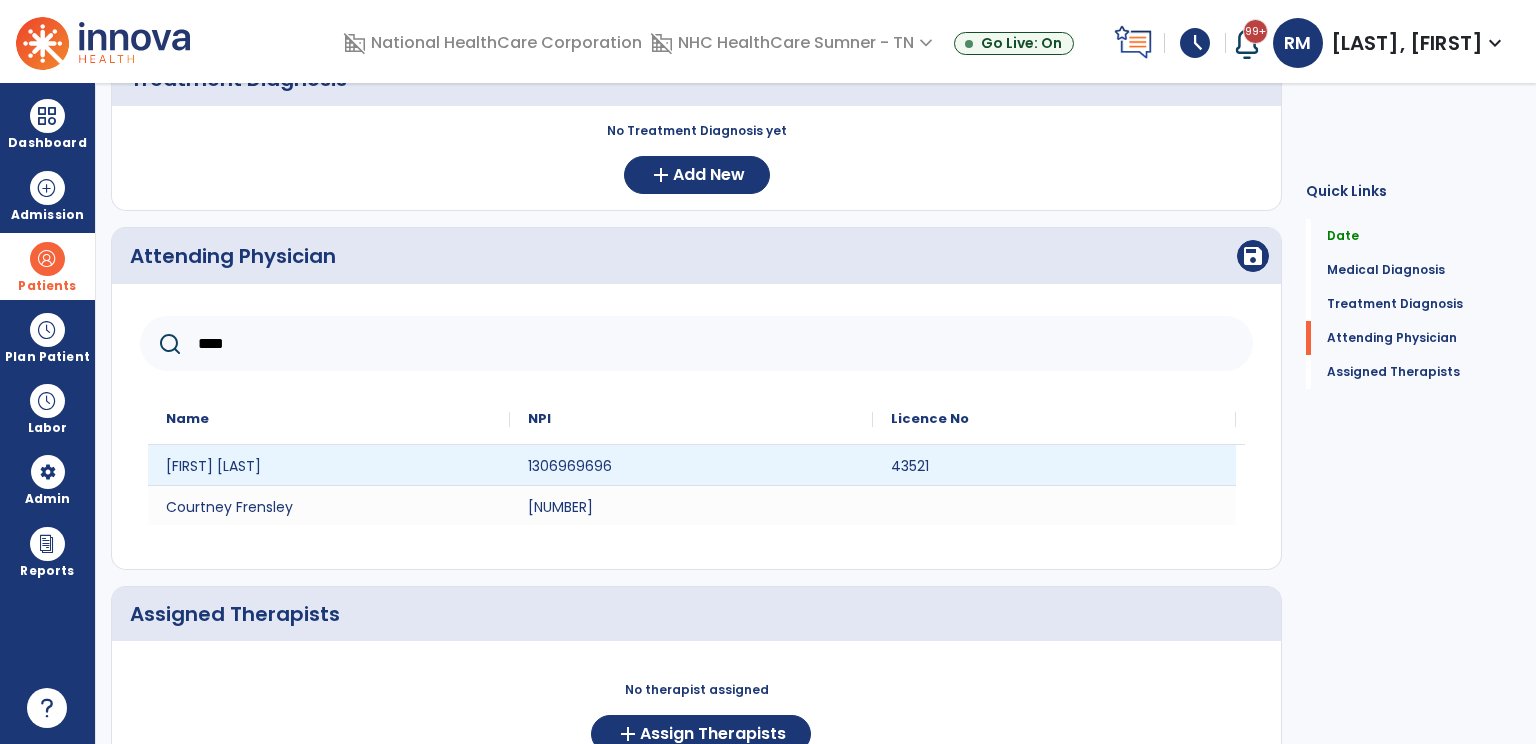 type on "****" 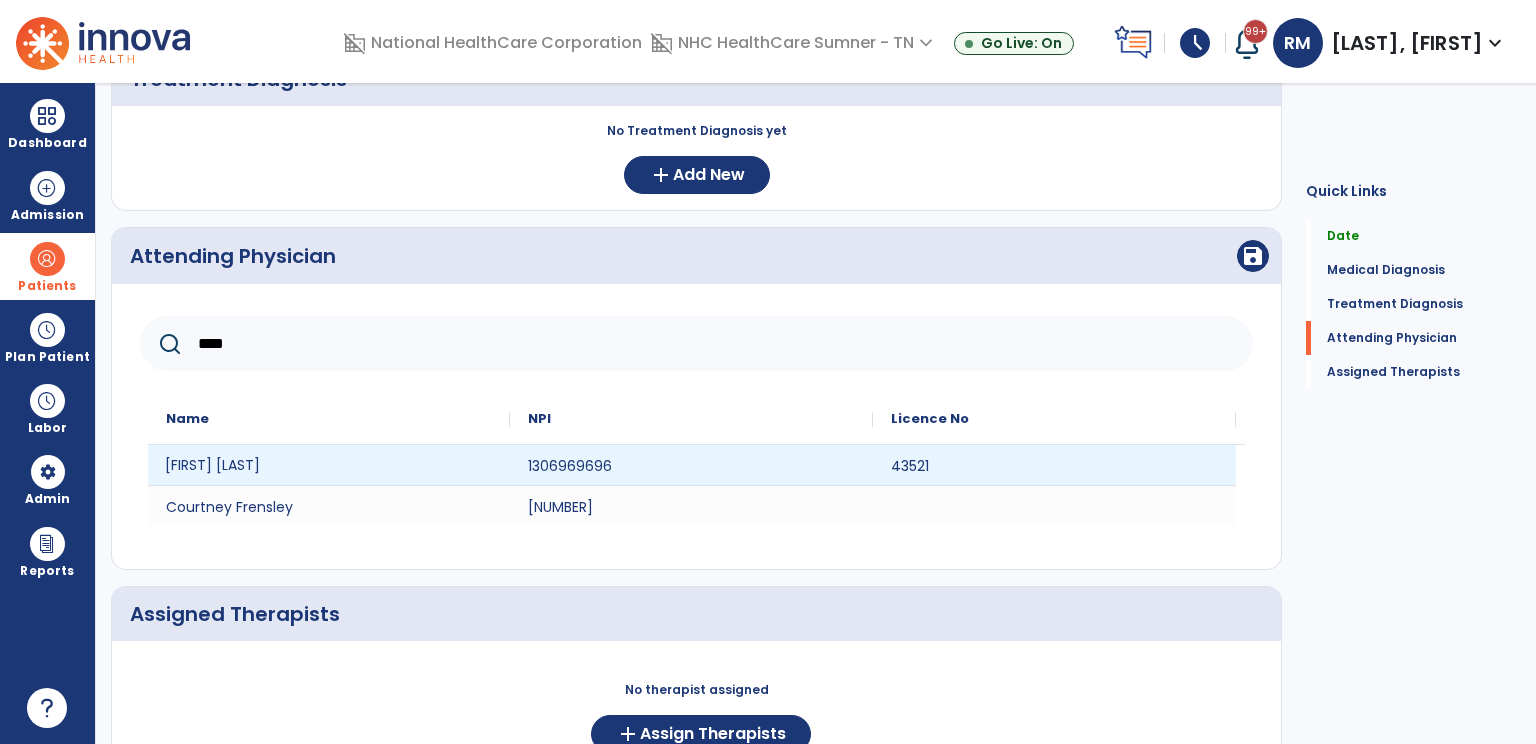 click on "[FIRST] [LAST]" 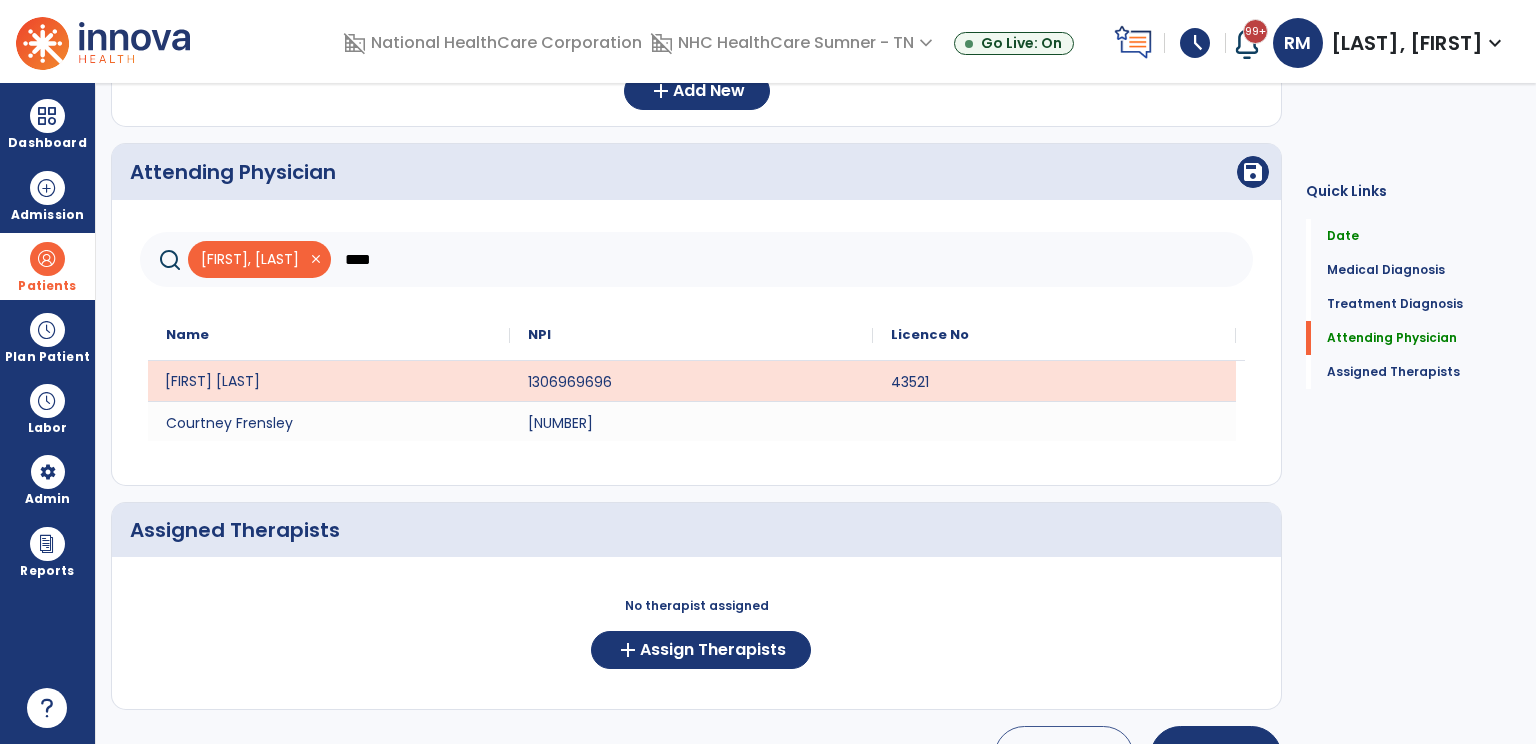 scroll, scrollTop: 539, scrollLeft: 0, axis: vertical 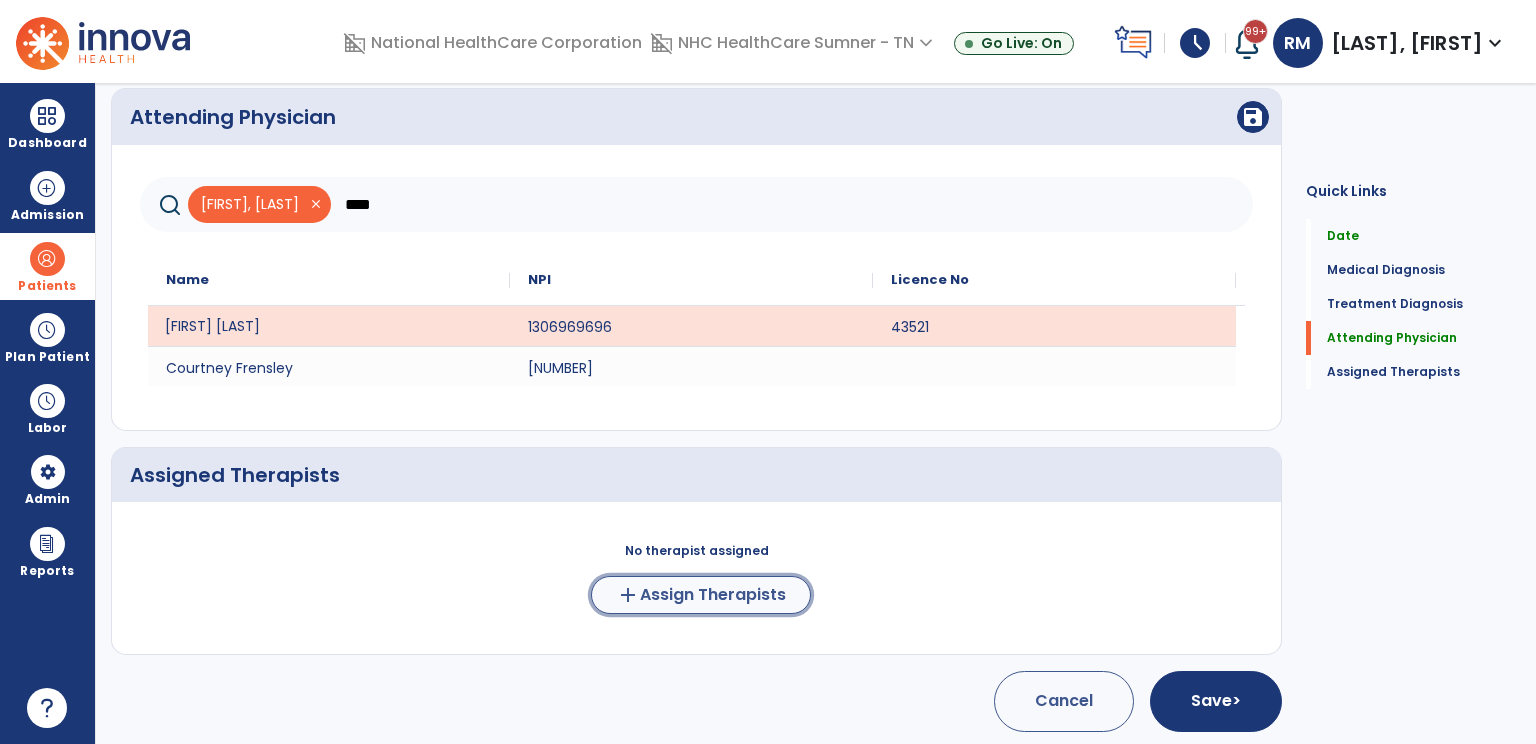 click on "add  Assign Therapists" 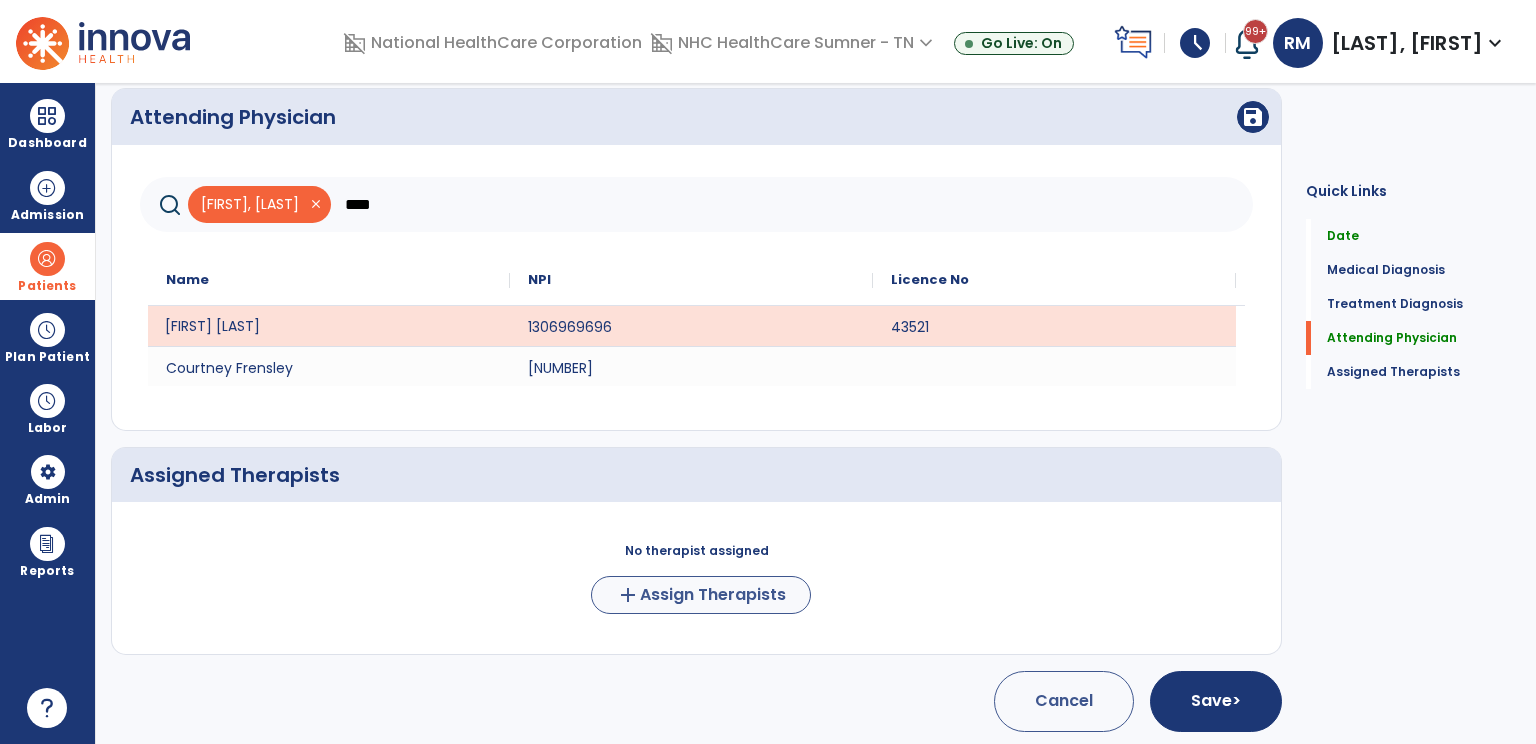 scroll, scrollTop: 536, scrollLeft: 0, axis: vertical 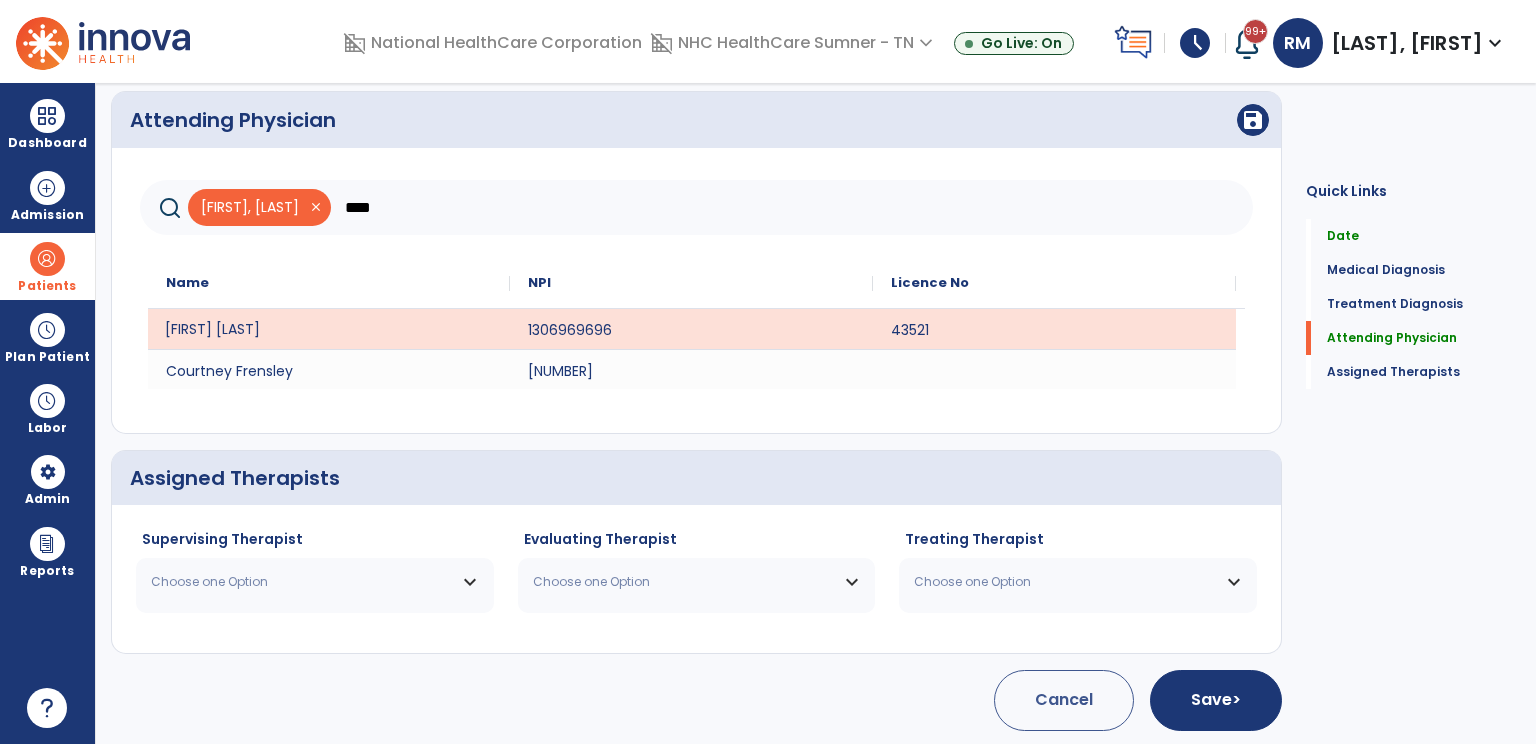 click on "Choose one Option" at bounding box center [302, 582] 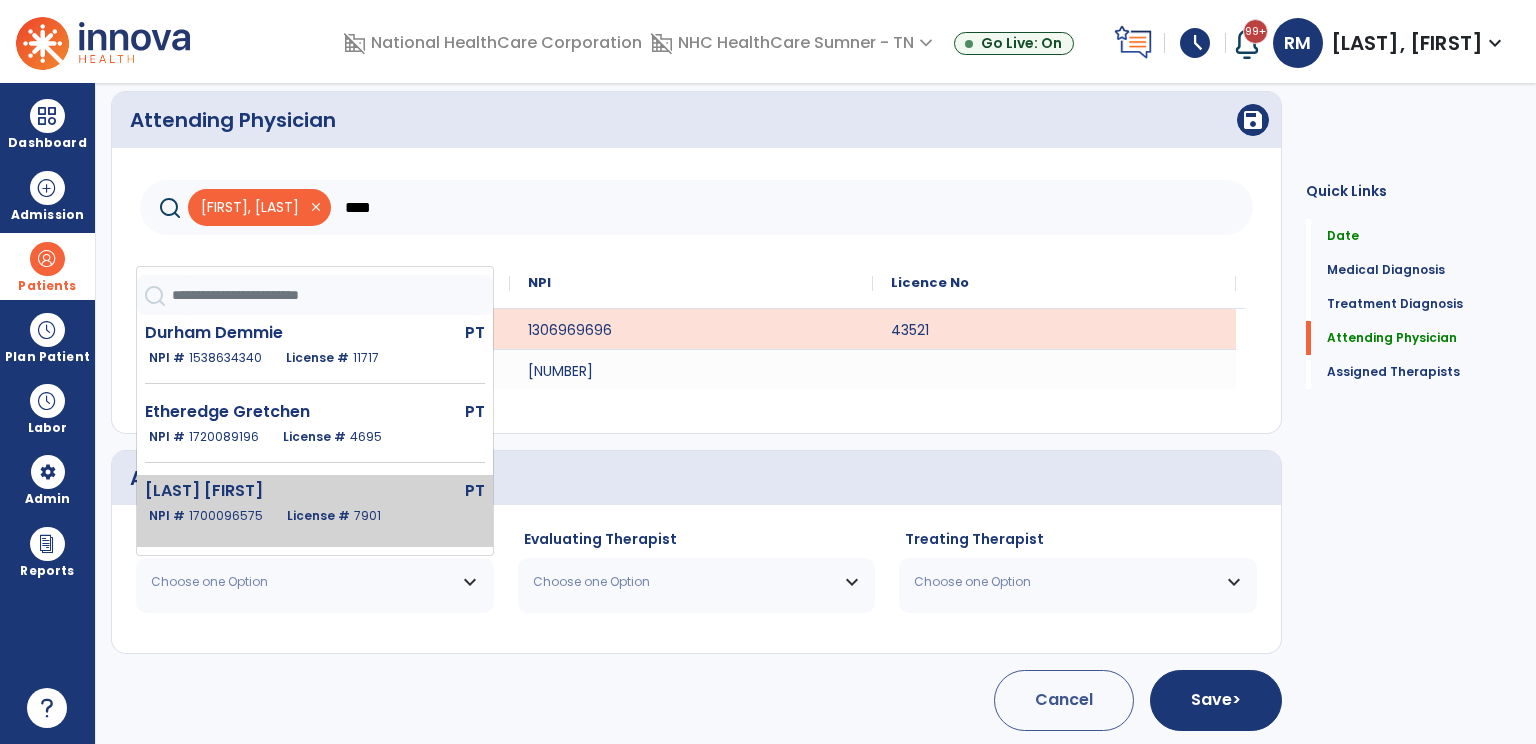 scroll, scrollTop: 300, scrollLeft: 0, axis: vertical 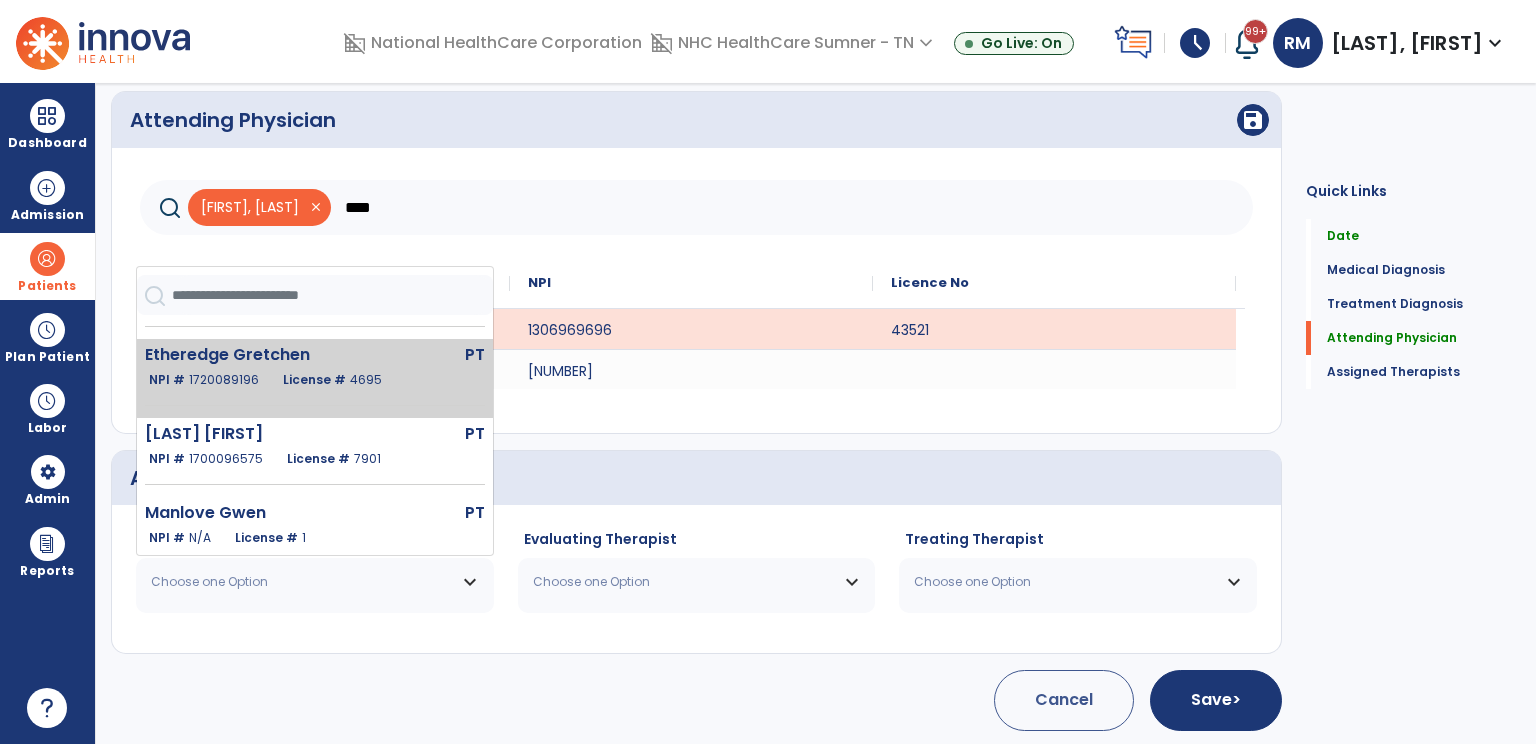 click on "License #  4695" 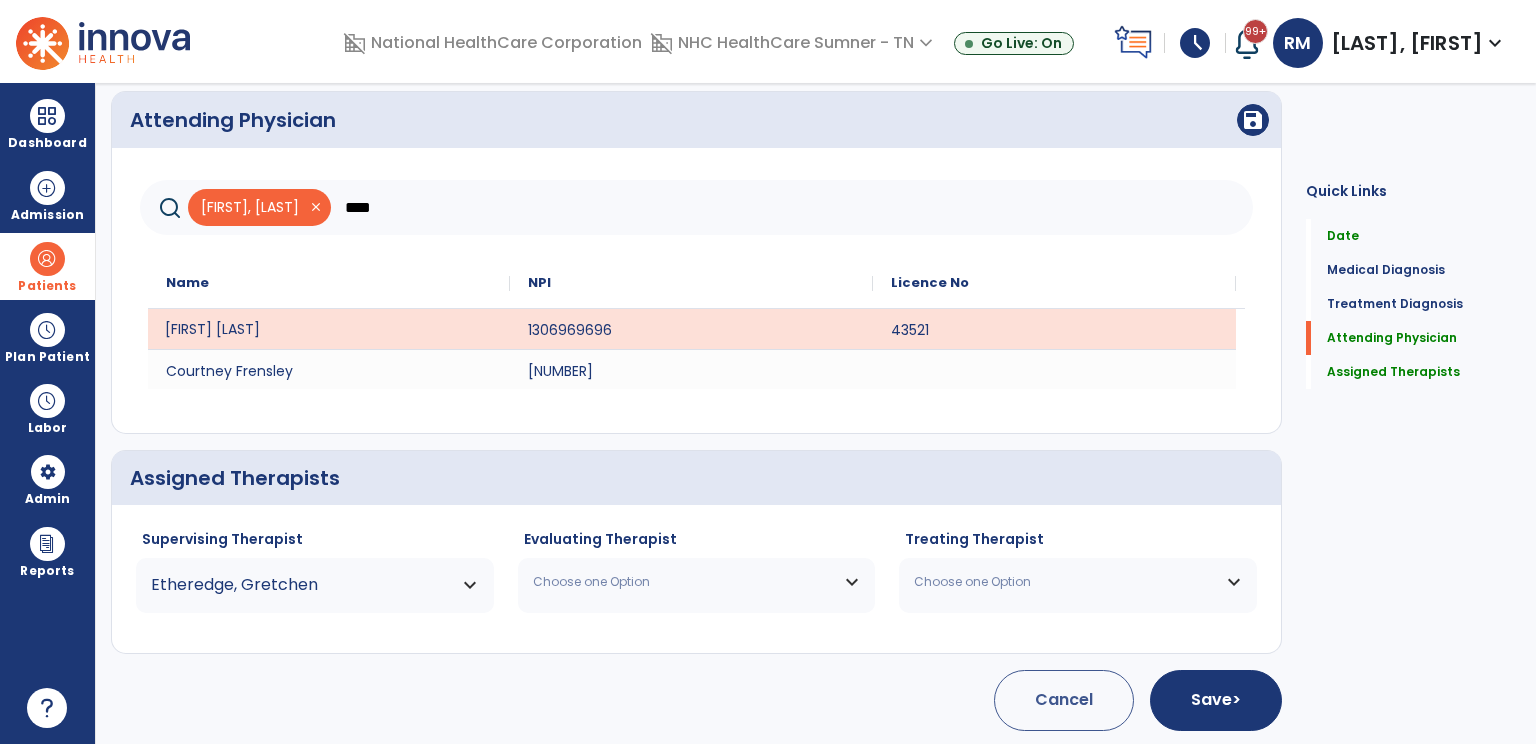 click on "Choose one Option" at bounding box center [697, 582] 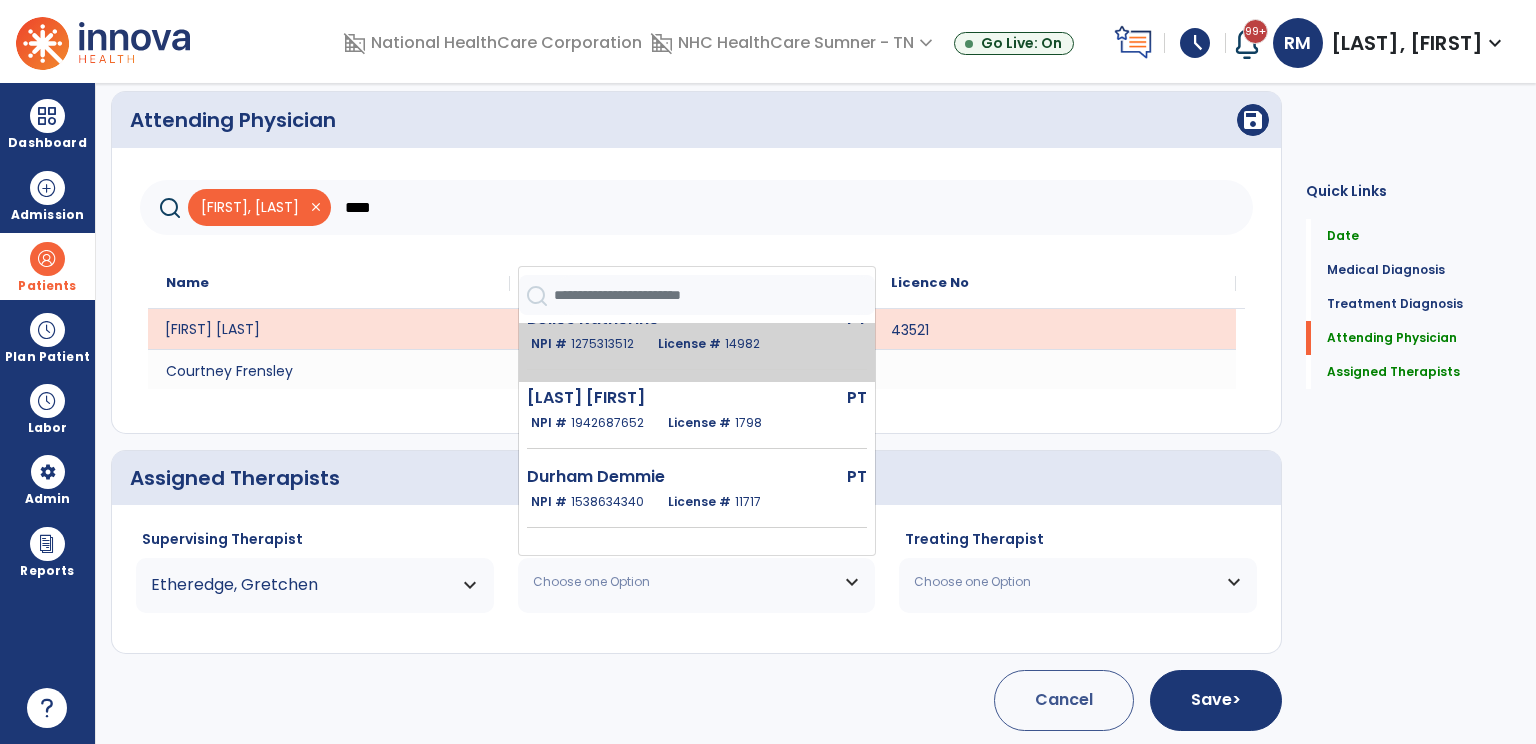 scroll, scrollTop: 200, scrollLeft: 0, axis: vertical 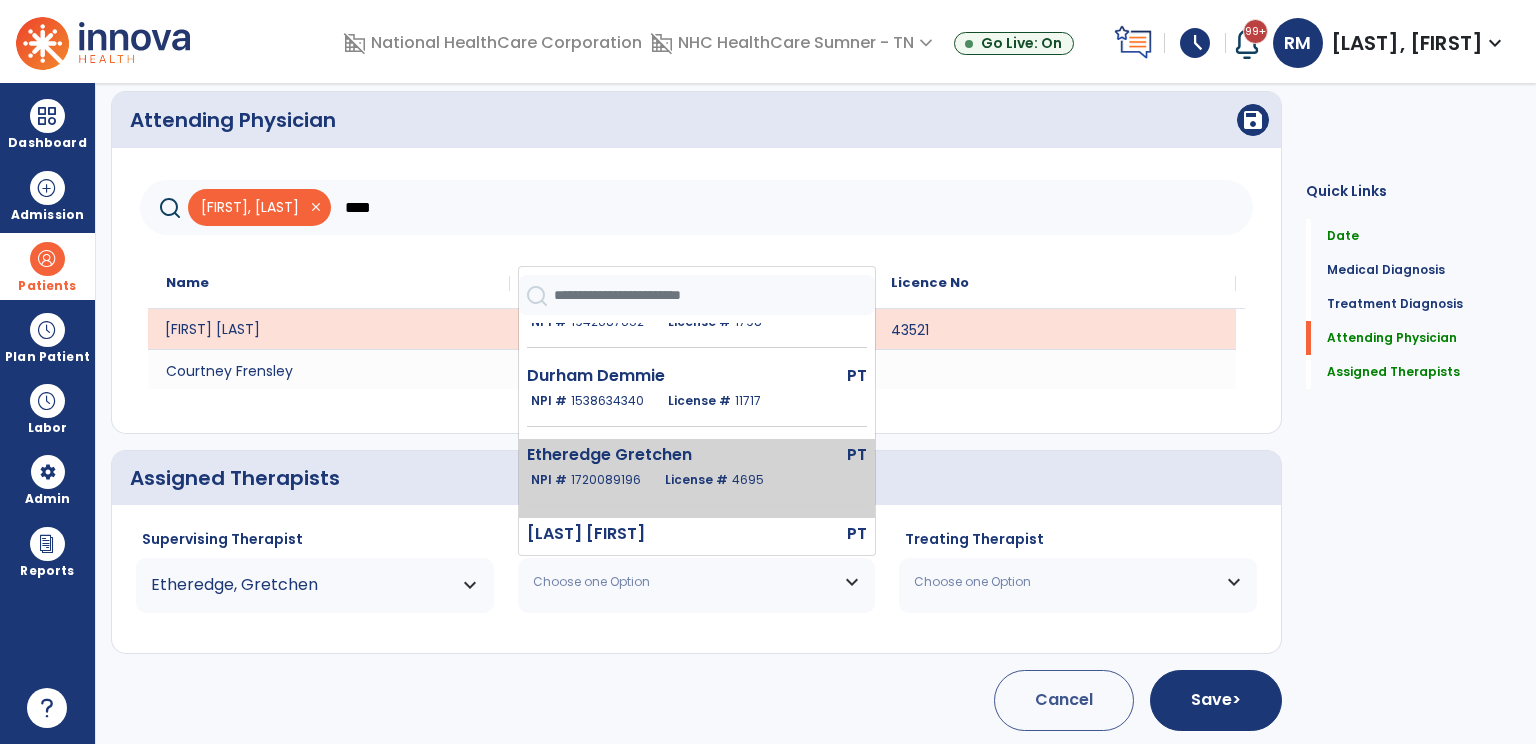 click on "Etheredge [FIRST]  PT   NPI #  [NUMBER]  License #  [NUMBER]" 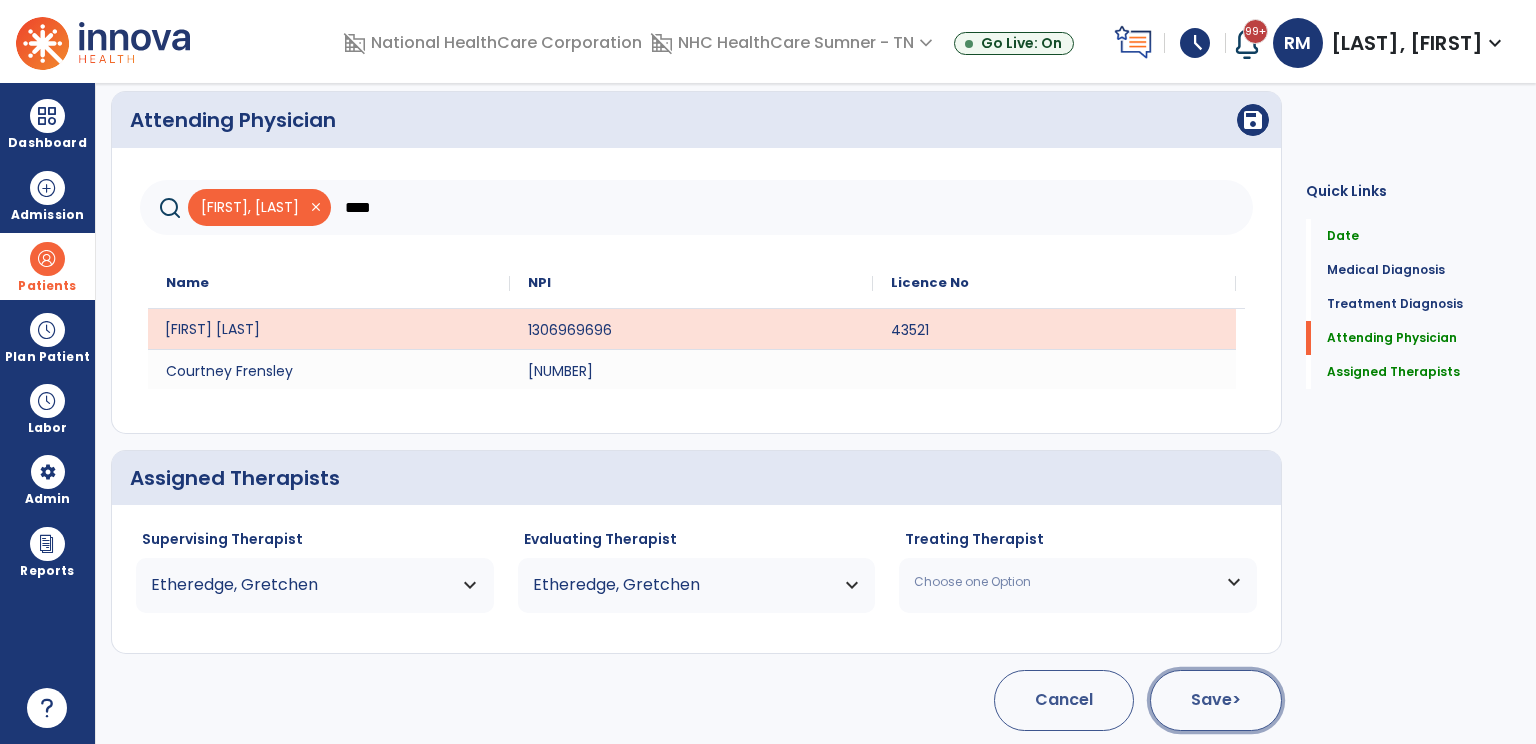 click on "Save  >" 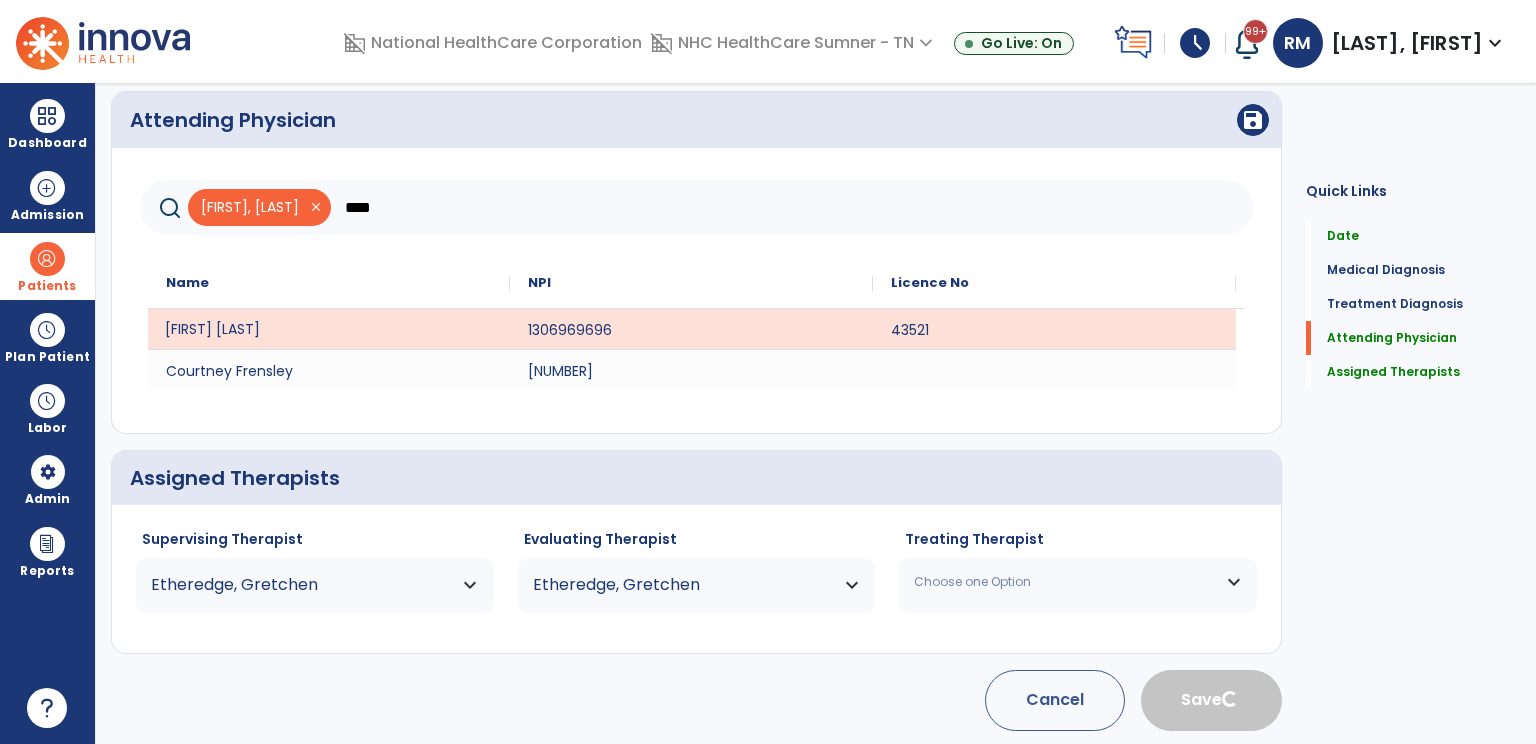 type 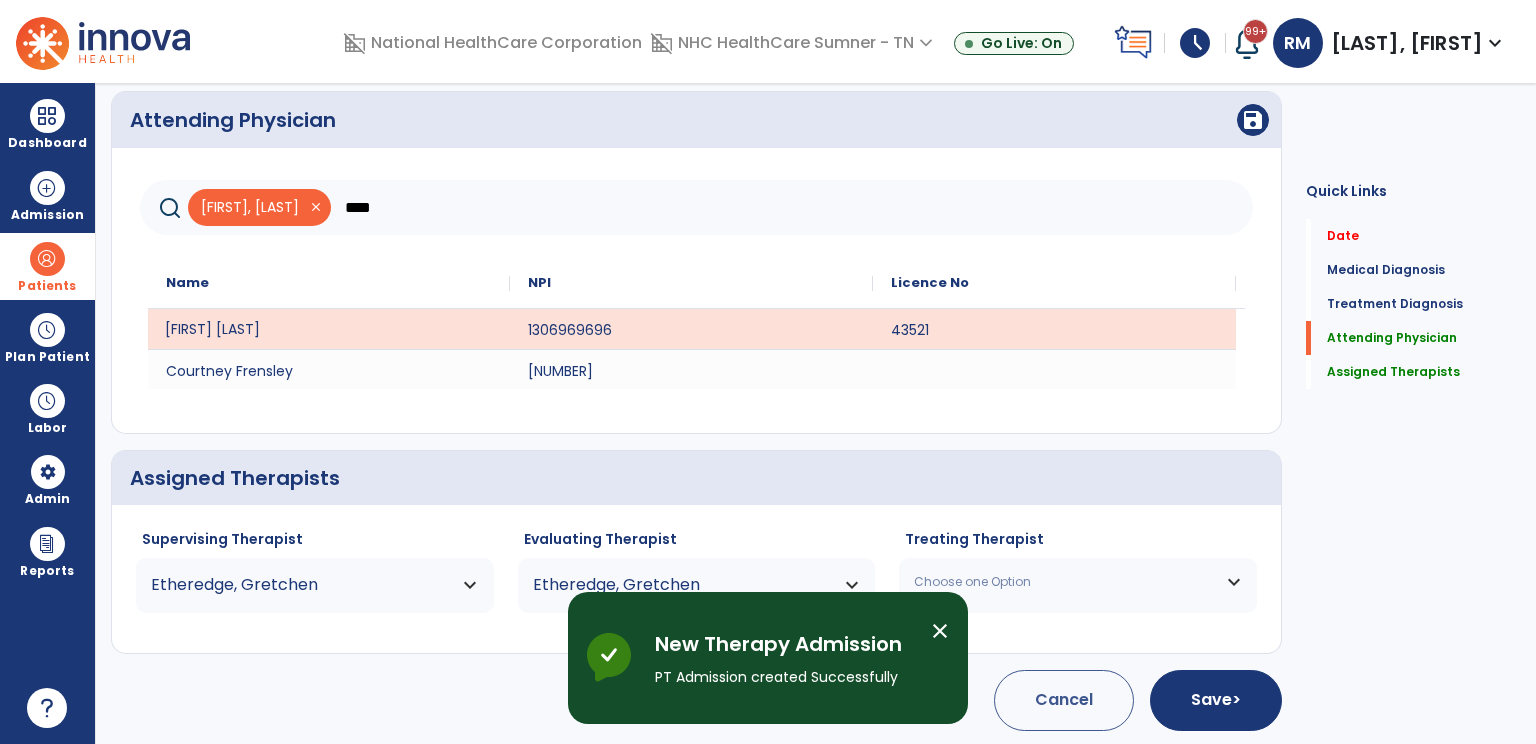 scroll, scrollTop: 13, scrollLeft: 0, axis: vertical 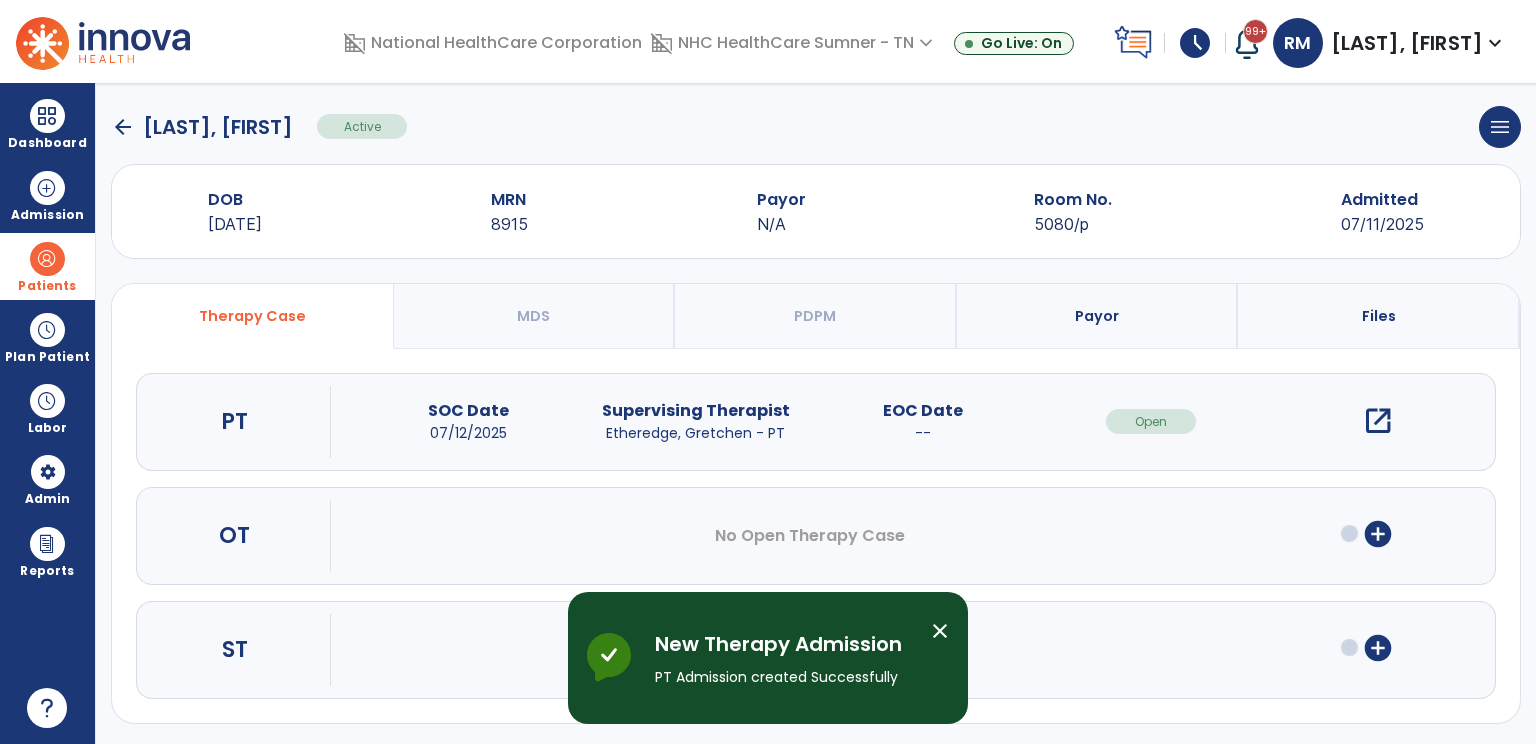 click on "add_circle" at bounding box center (1378, 534) 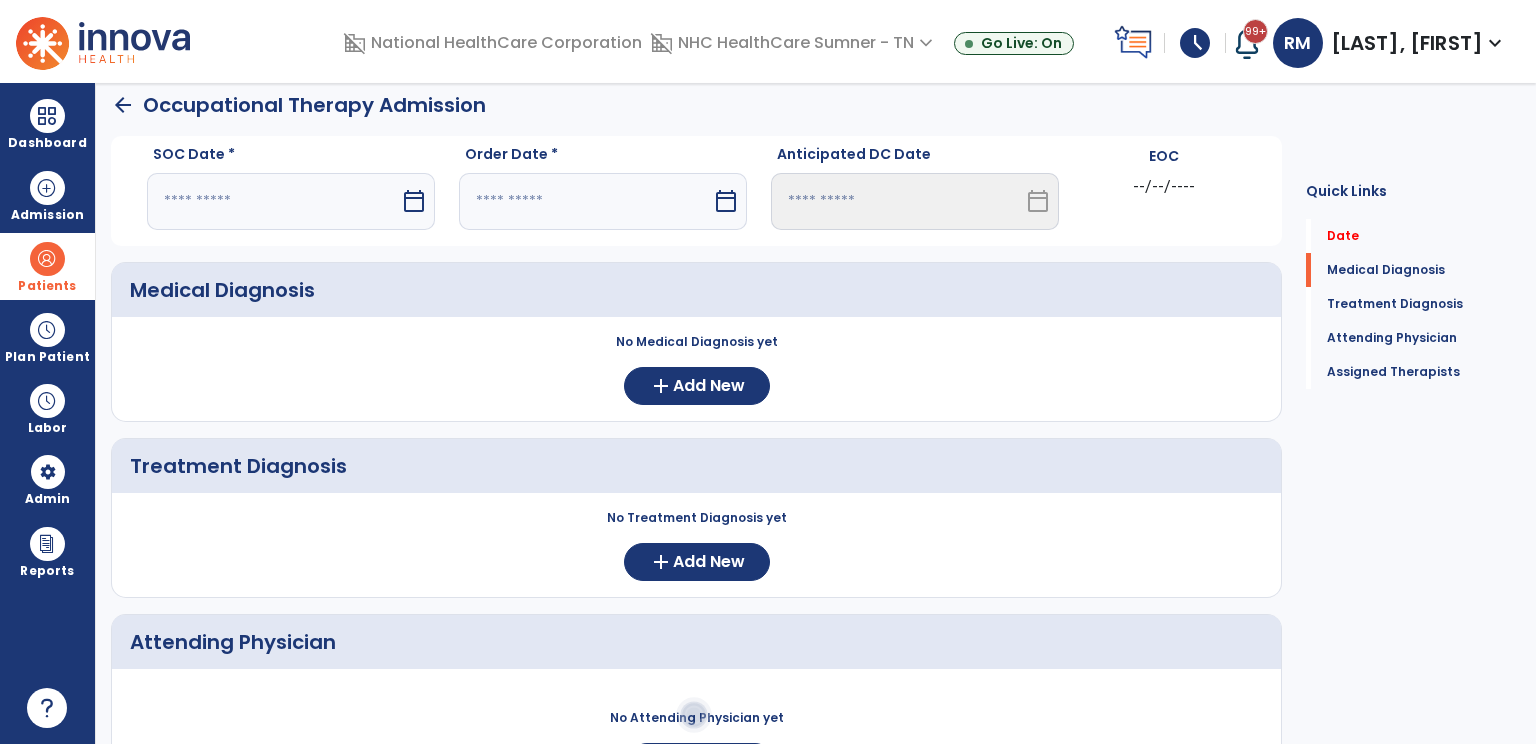 click at bounding box center (273, 201) 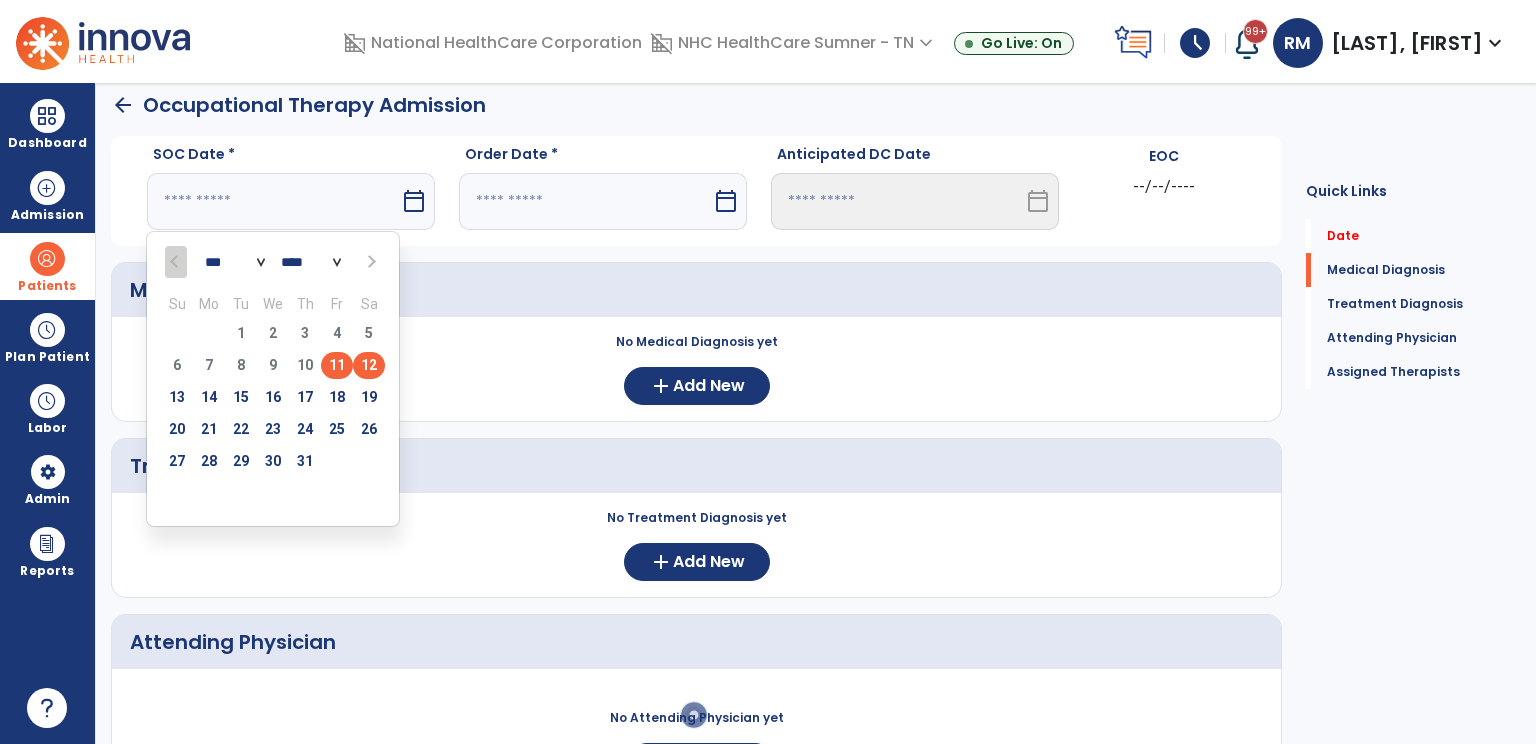 click on "12" at bounding box center [369, 365] 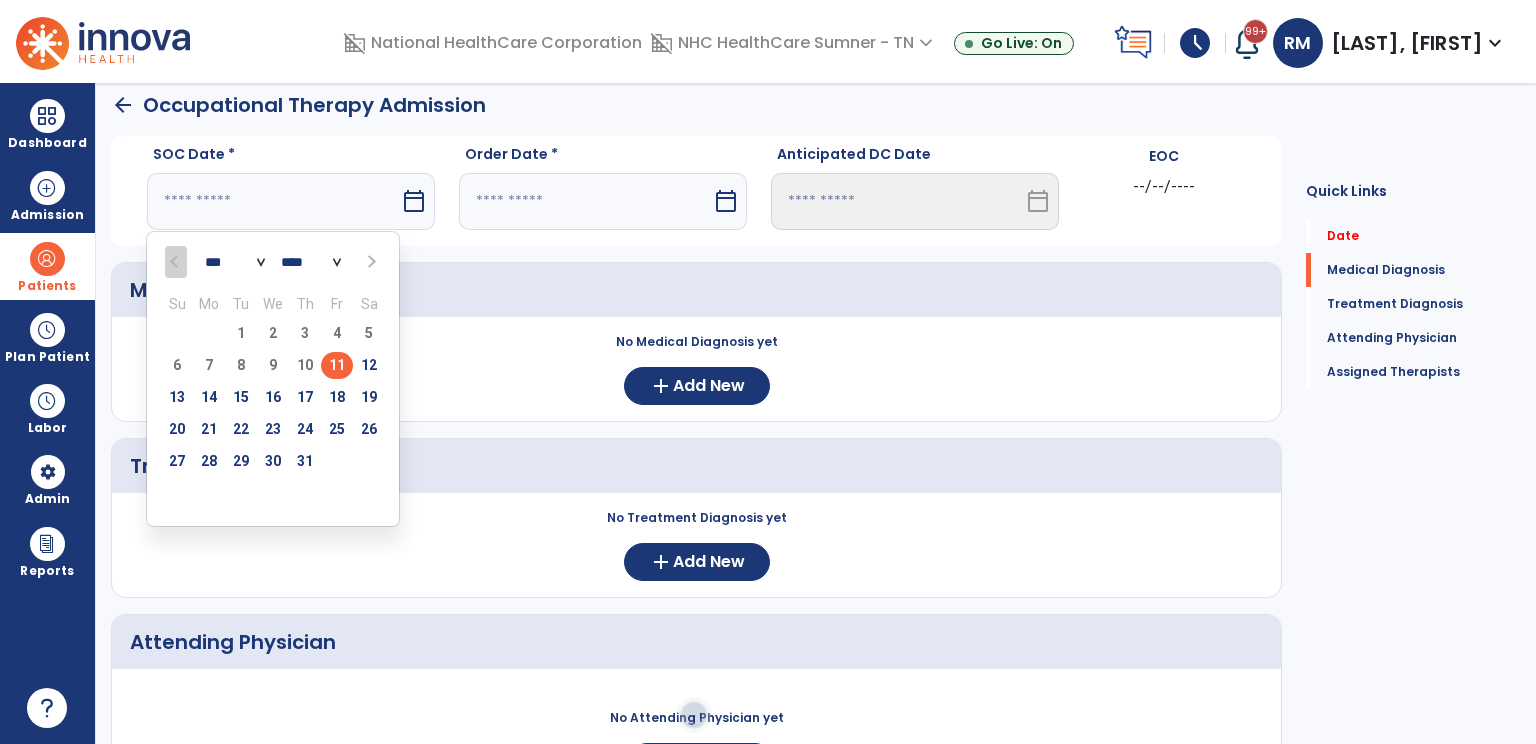 type on "*********" 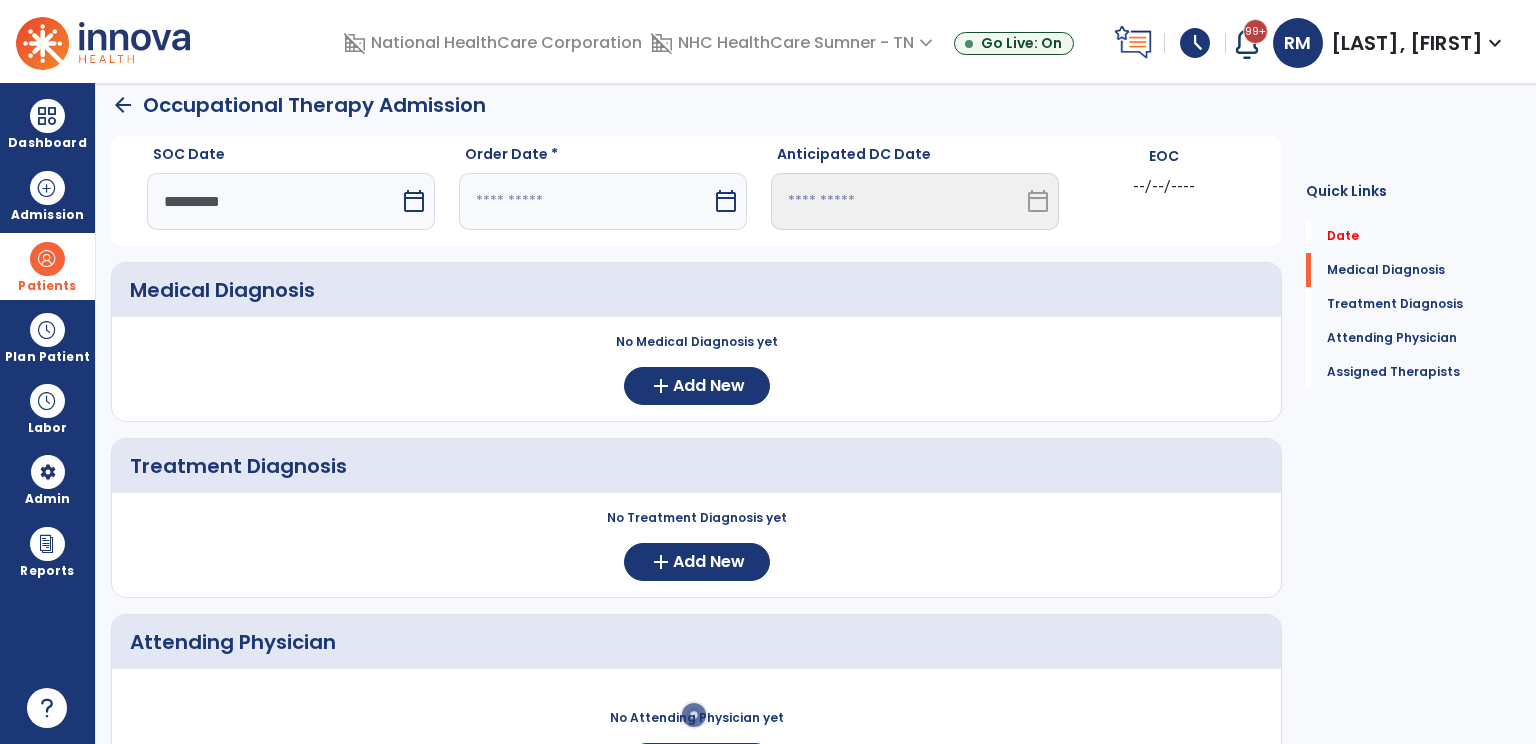 click at bounding box center (585, 201) 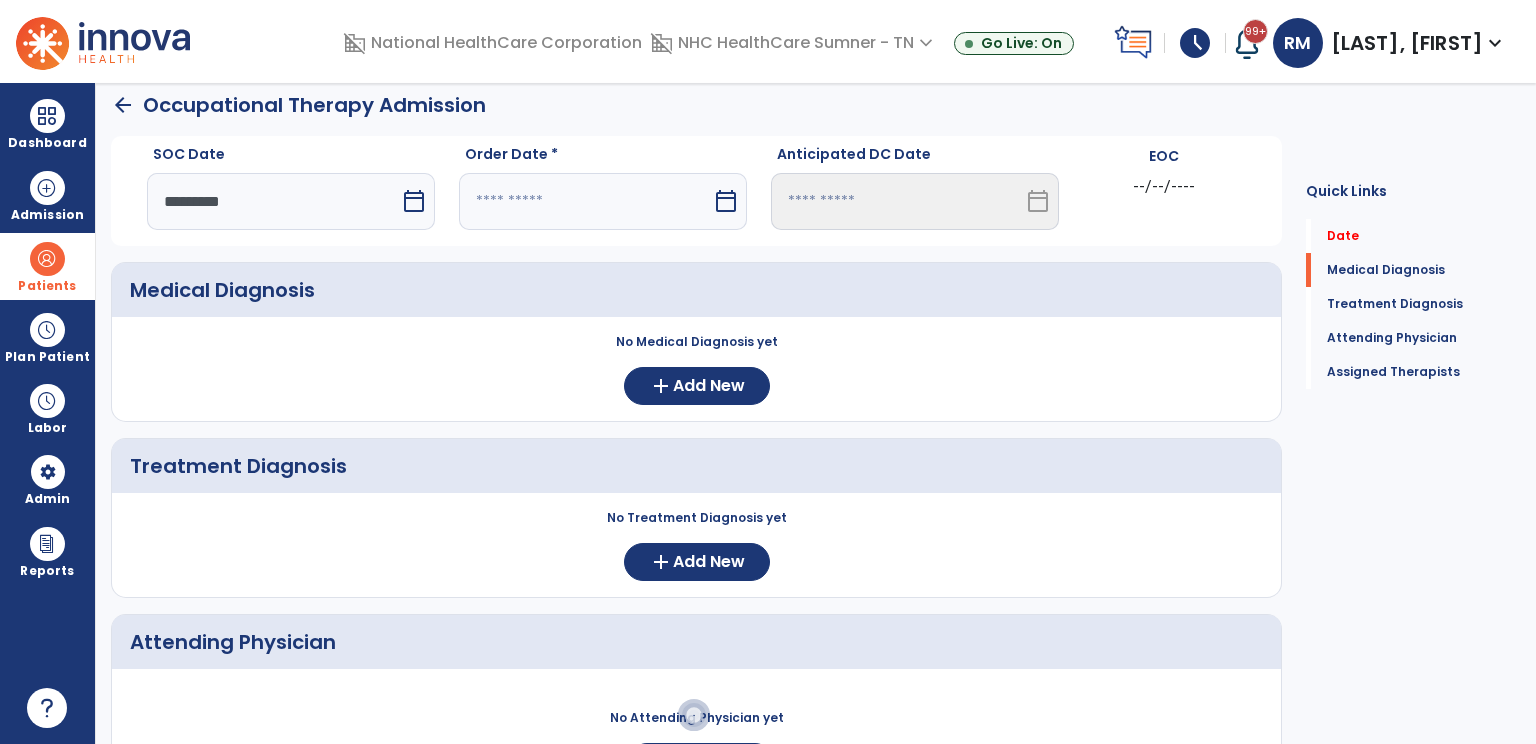 select on "*" 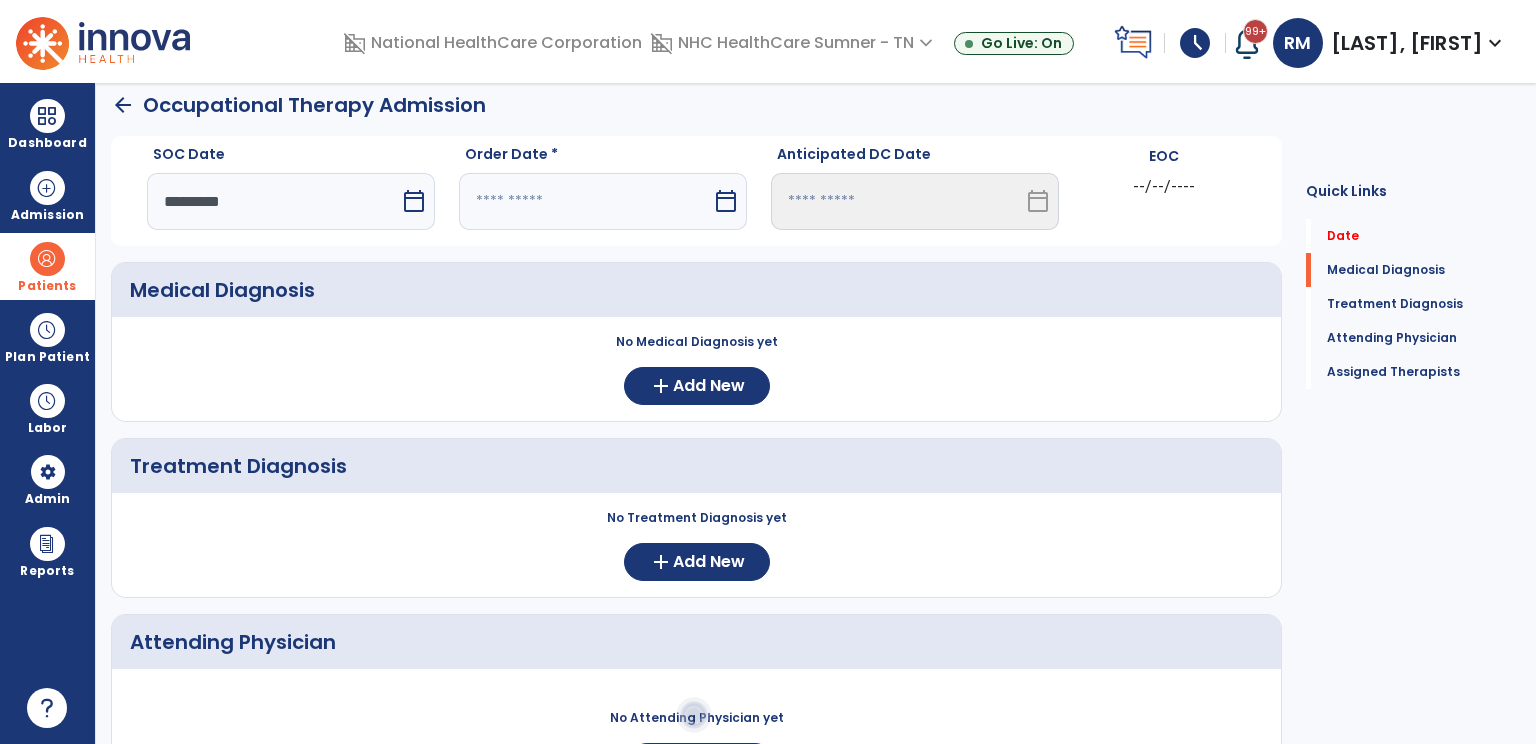 select on "****" 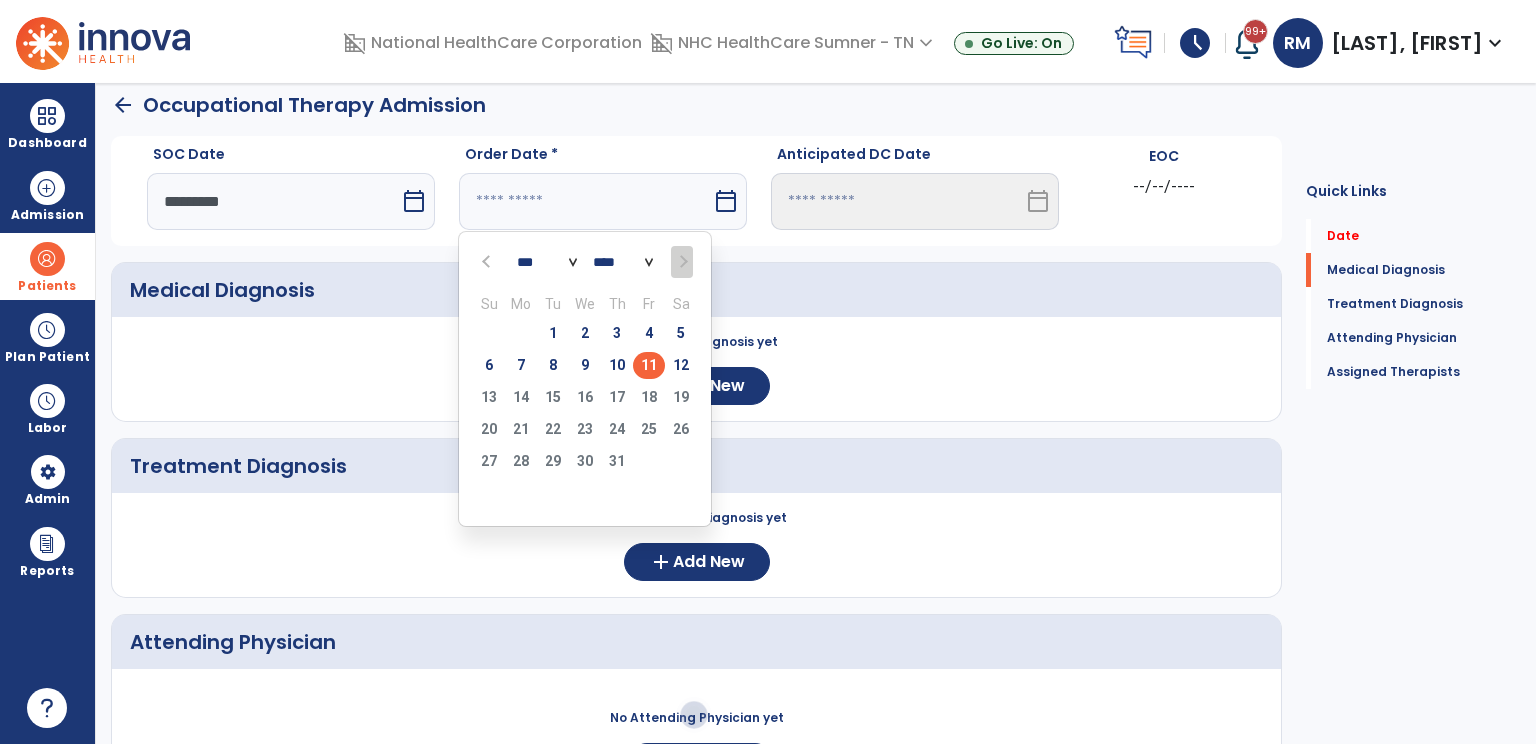 click on "11" at bounding box center [649, 365] 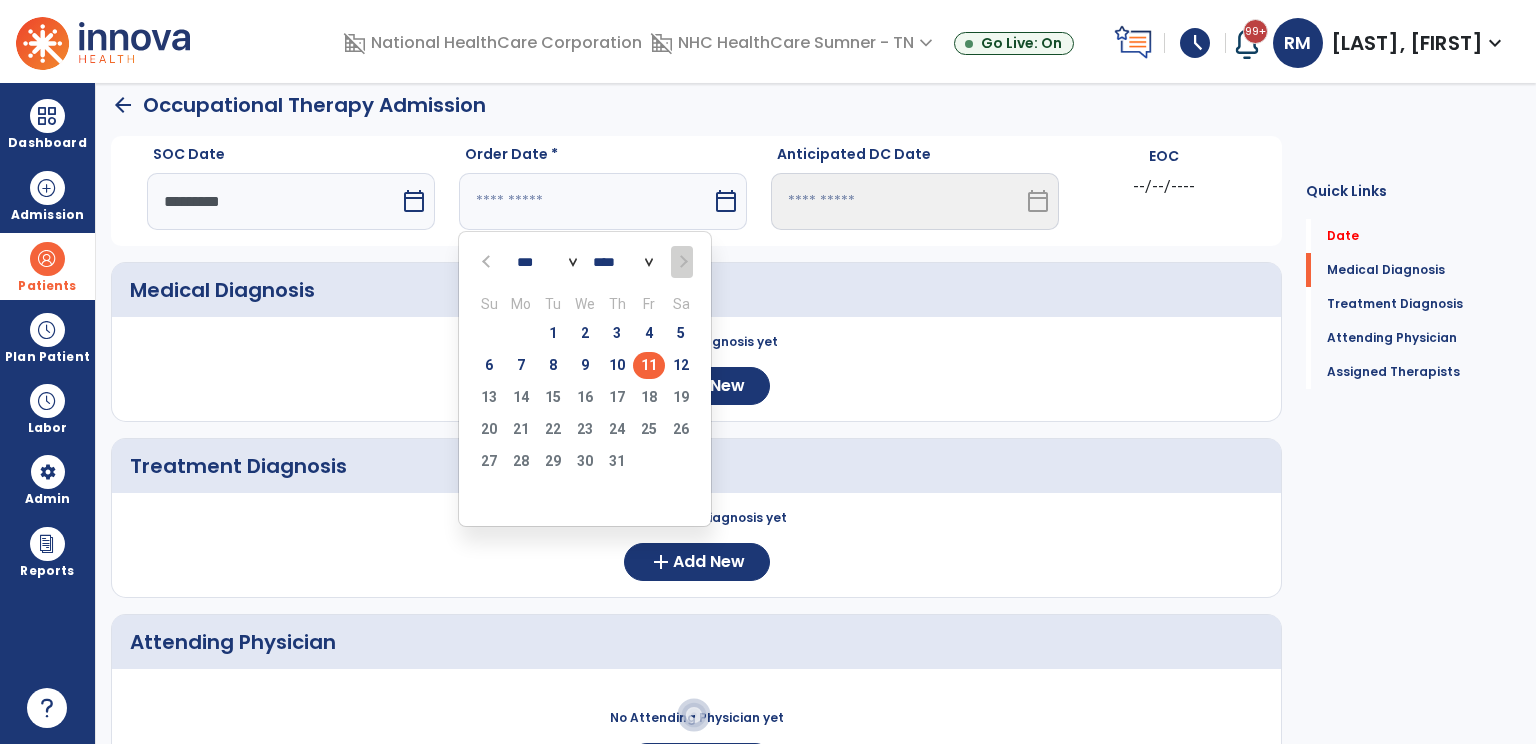 type on "*********" 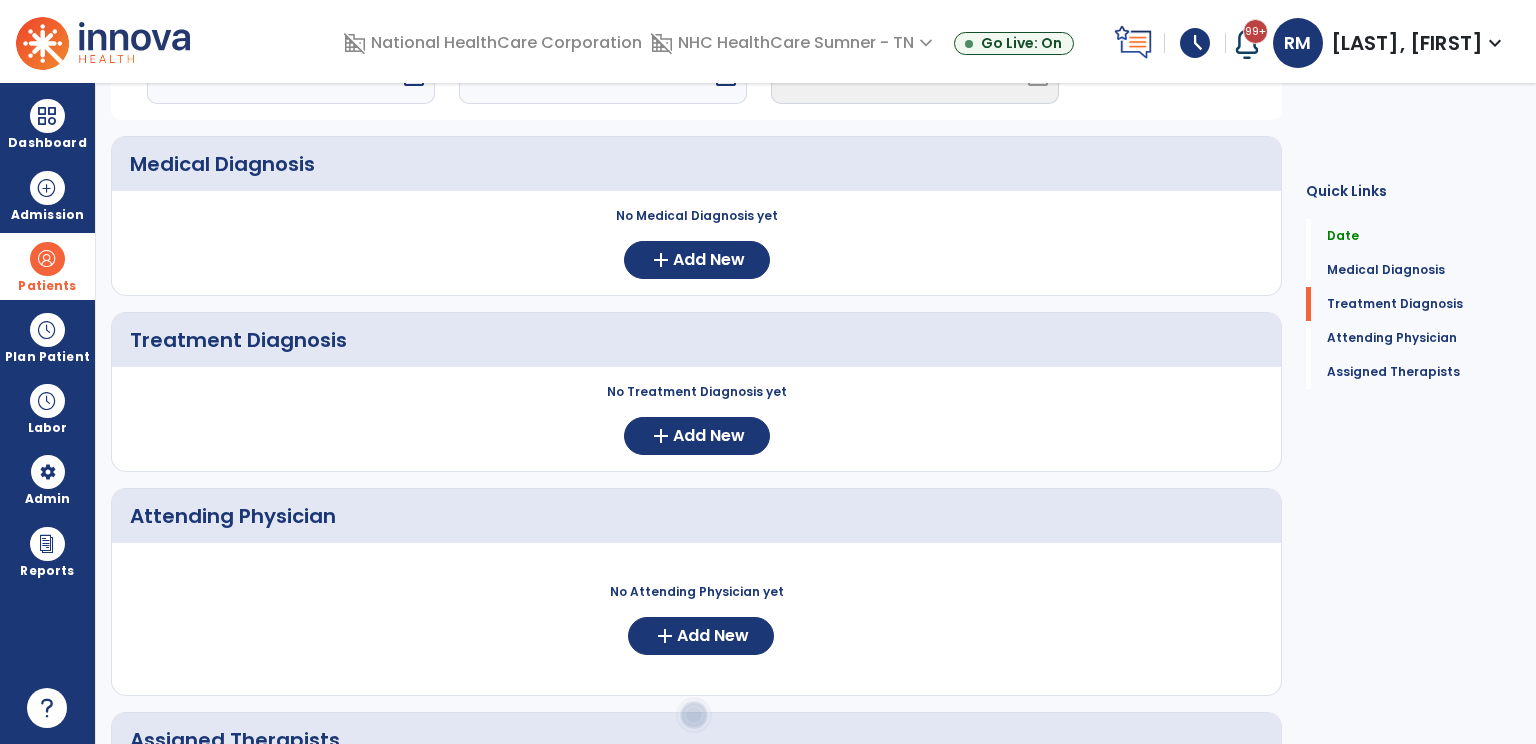 scroll, scrollTop: 213, scrollLeft: 0, axis: vertical 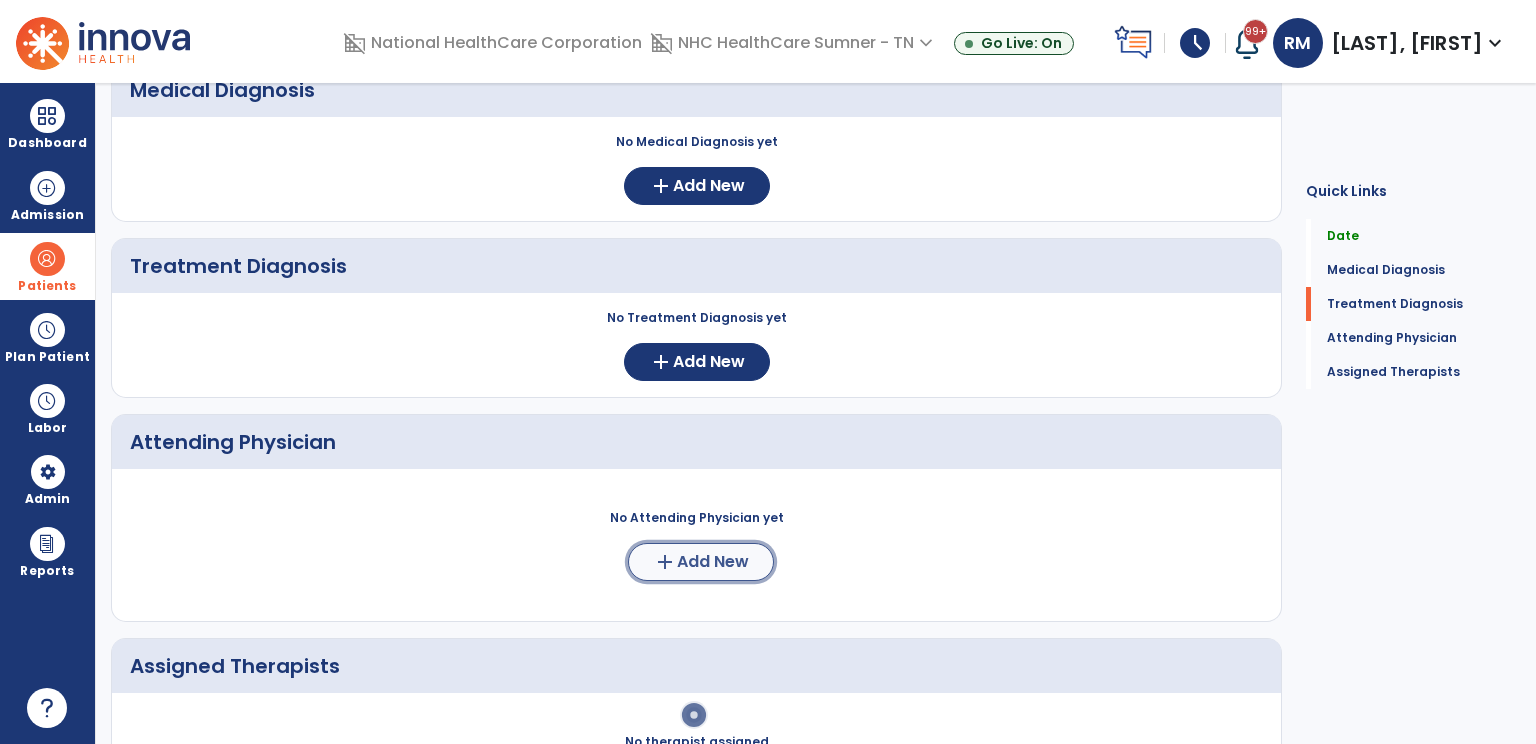 click on "add  Add New" 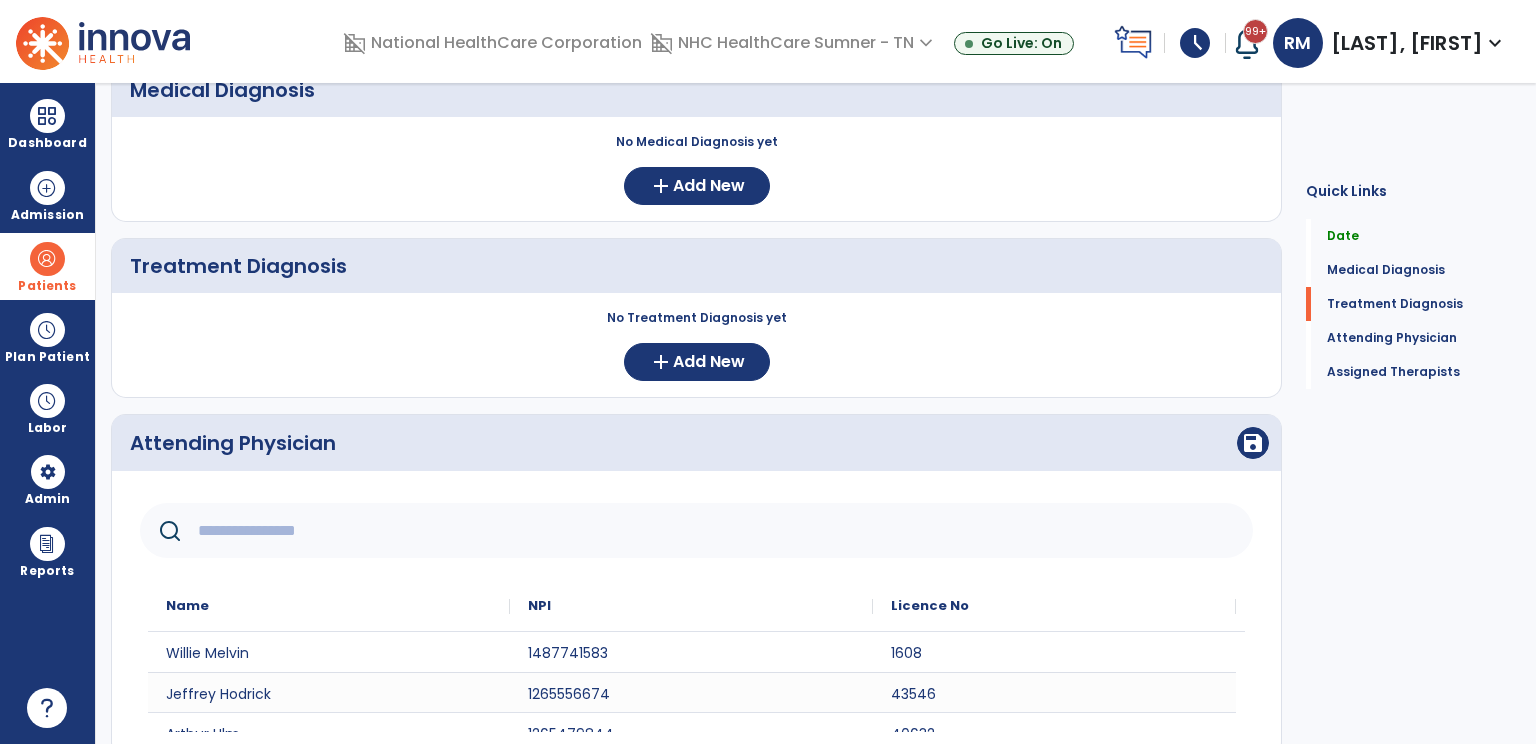 click 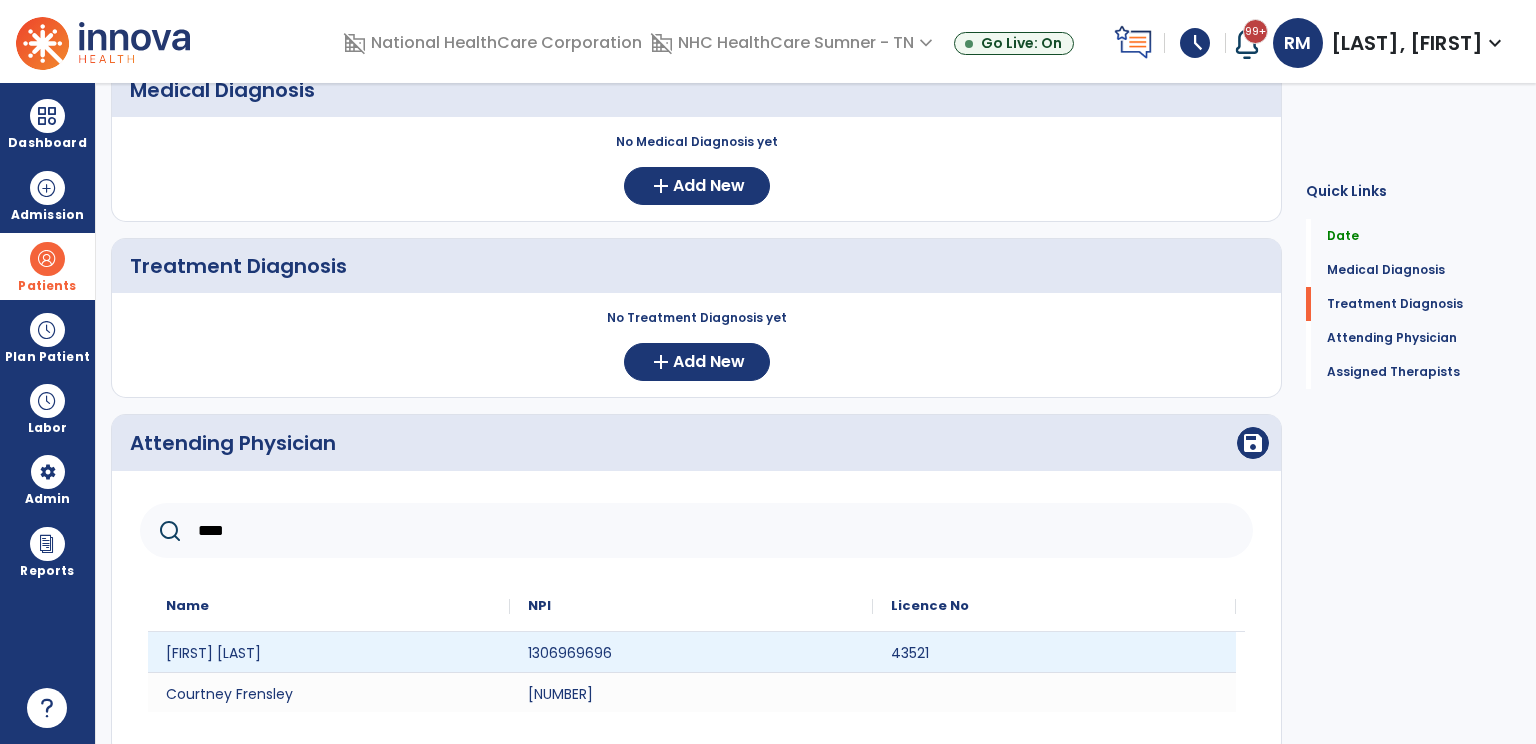 type on "****" 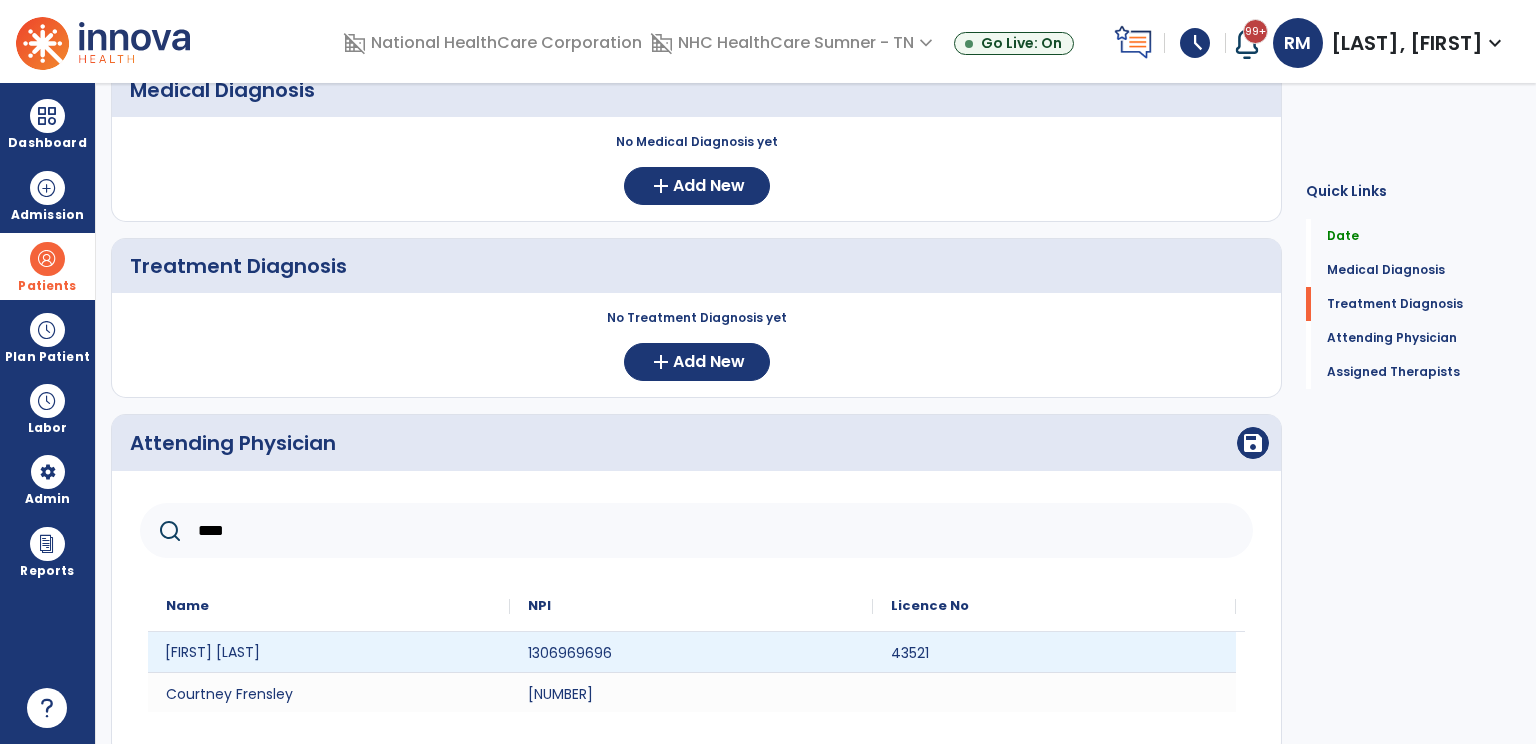 click on "[FIRST] [LAST]" 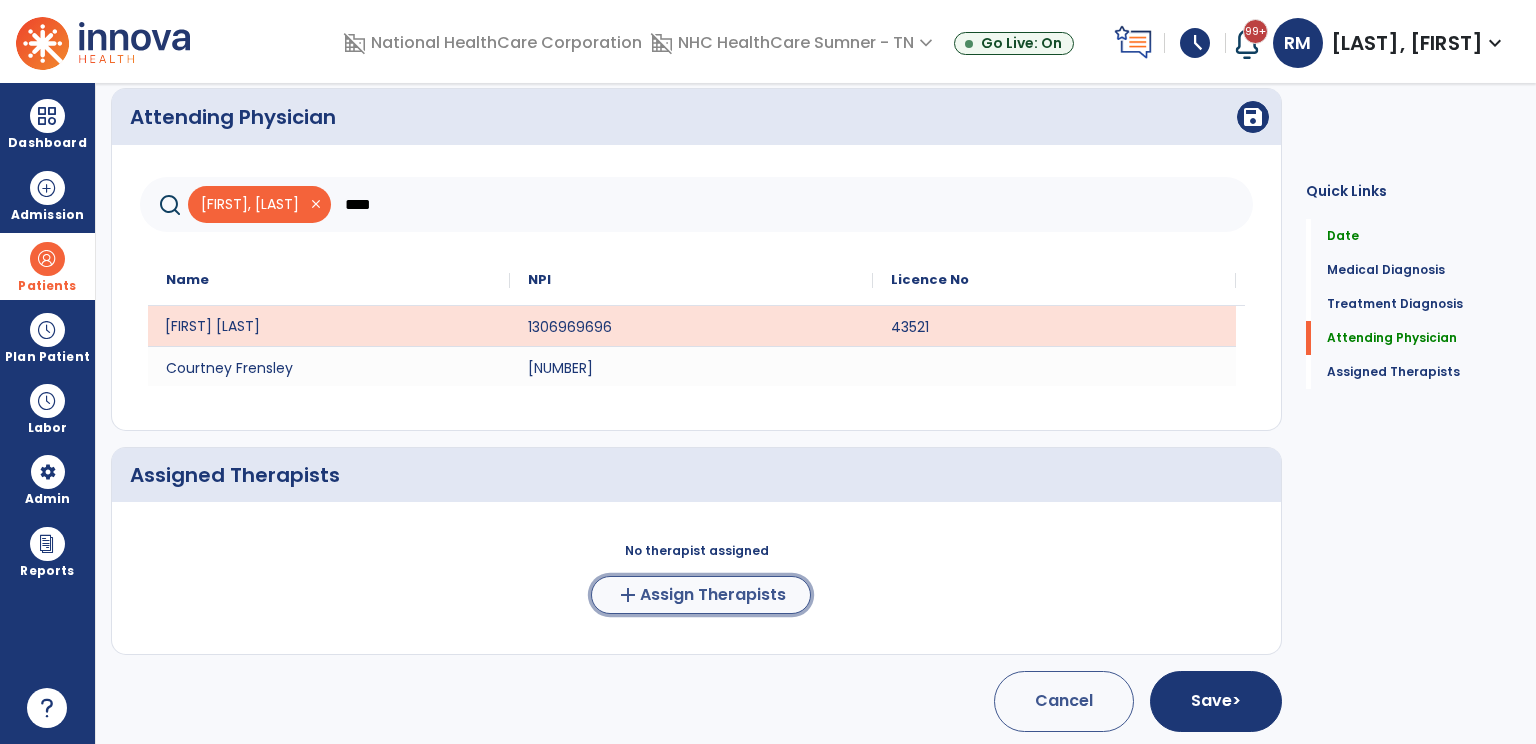 click on "Assign Therapists" 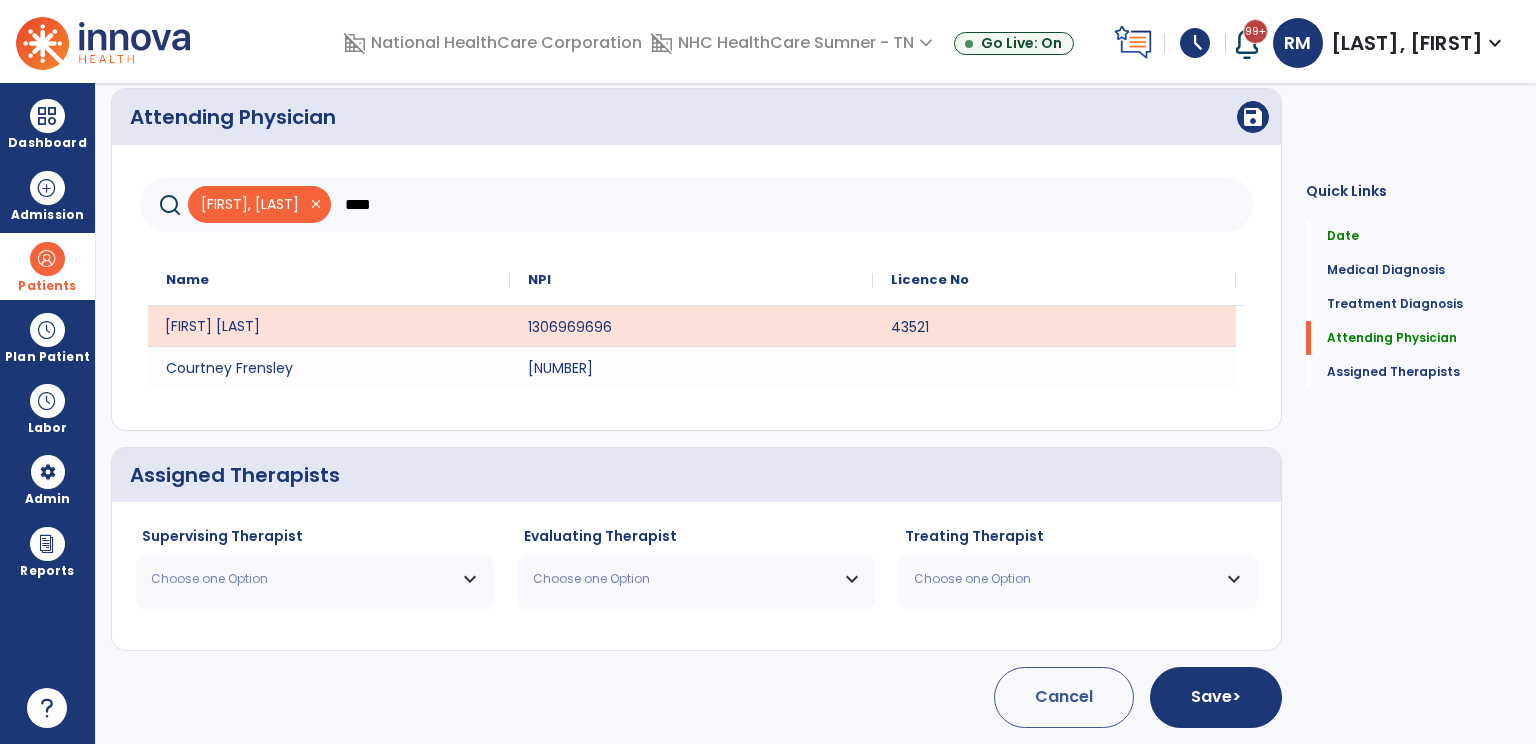 scroll, scrollTop: 536, scrollLeft: 0, axis: vertical 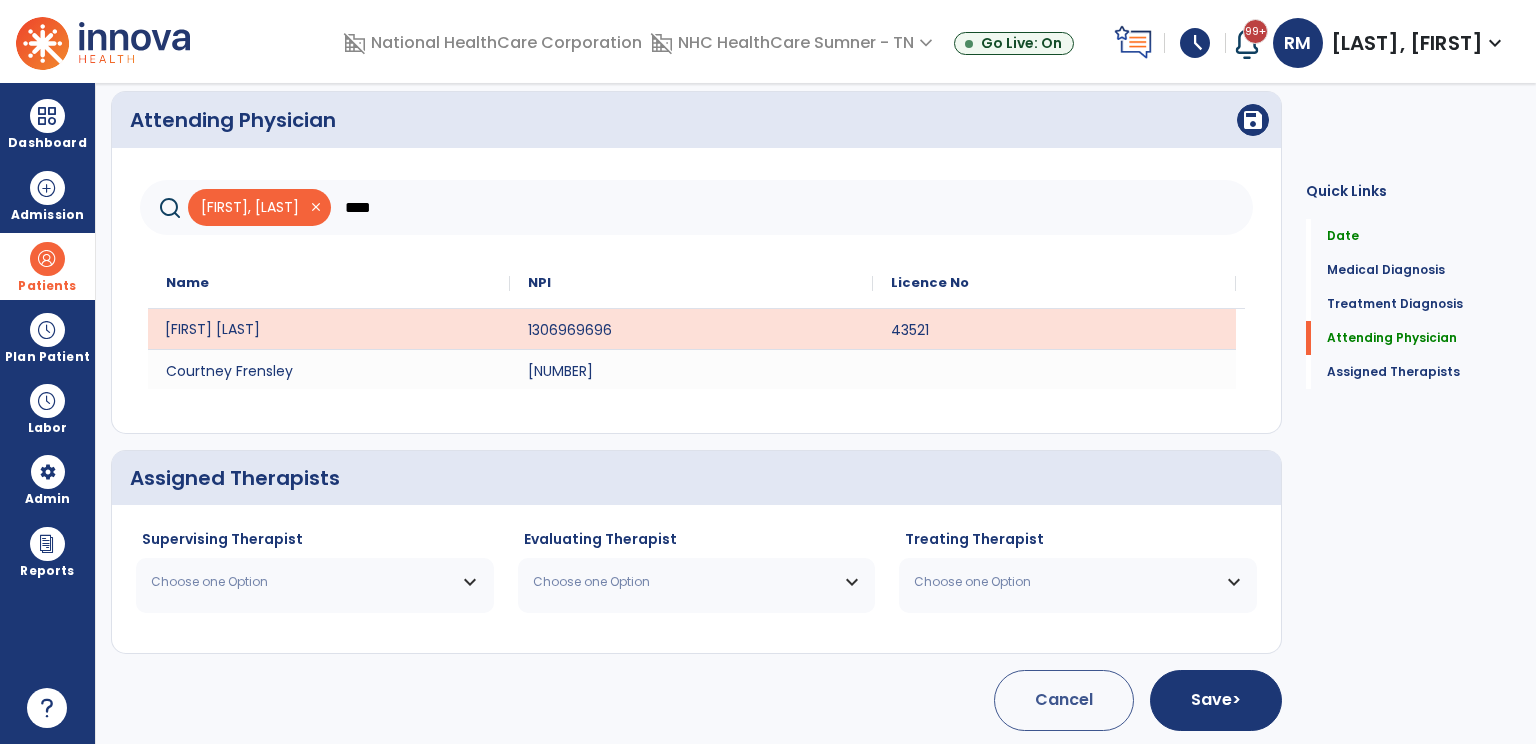 click on "Choose one Option" at bounding box center (302, 582) 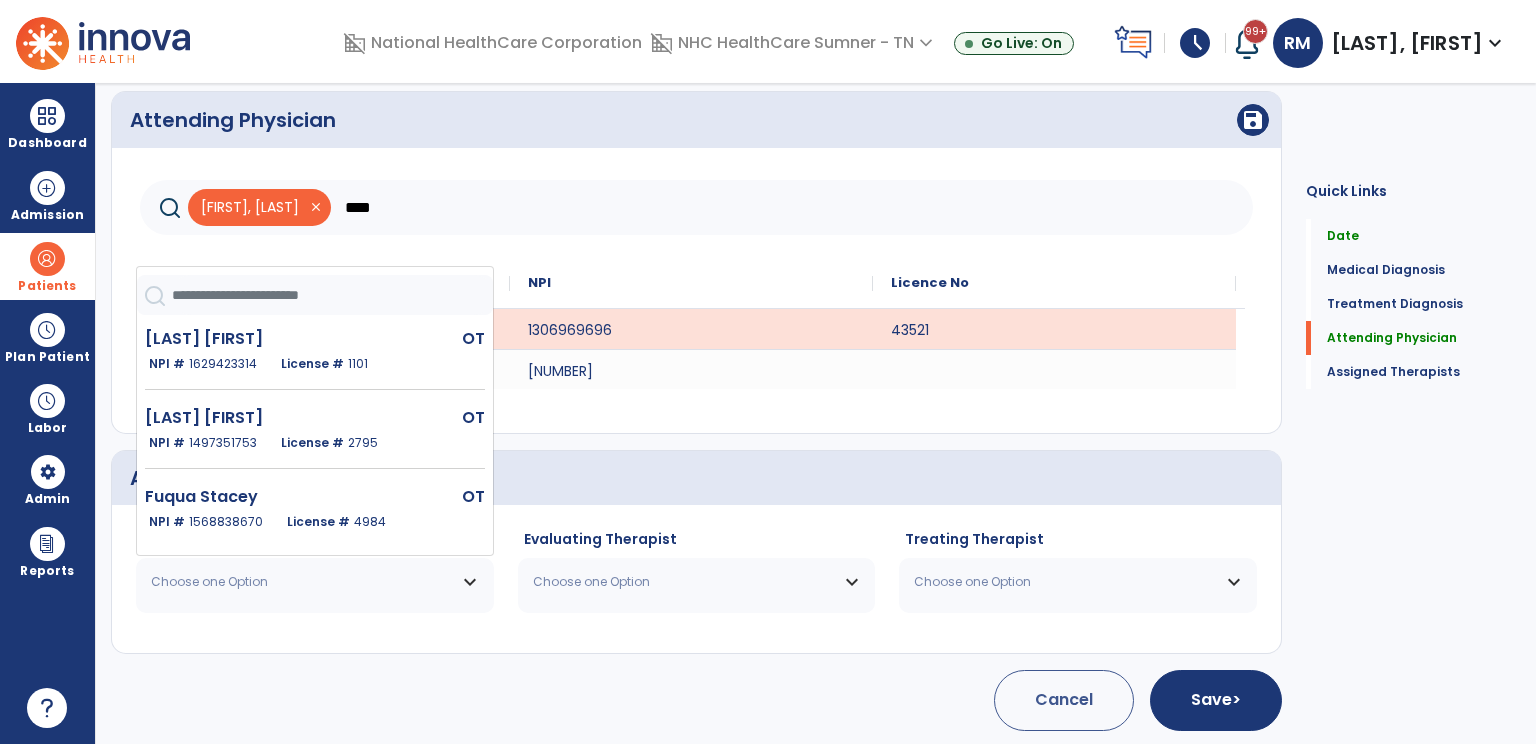 scroll, scrollTop: 721, scrollLeft: 0, axis: vertical 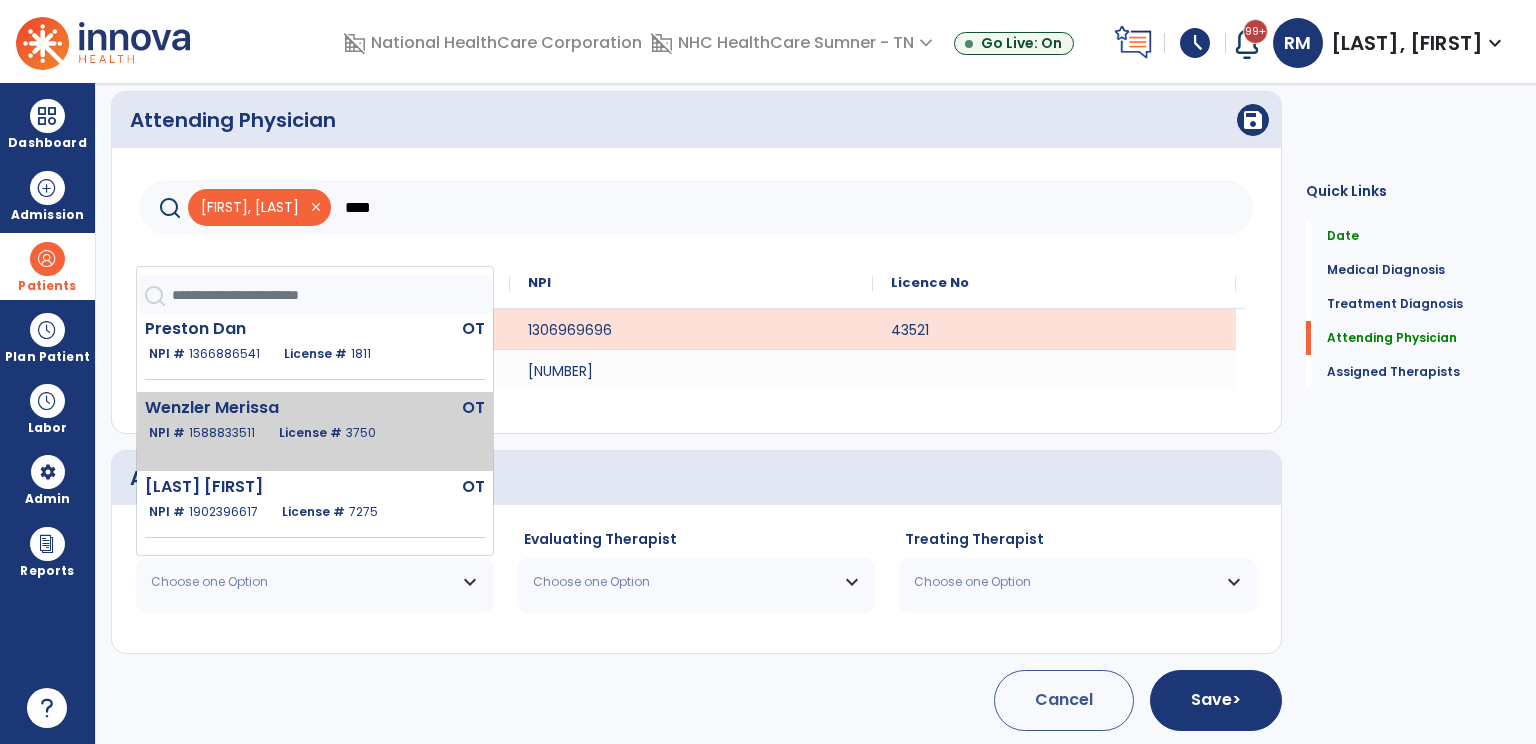 click on "3750" 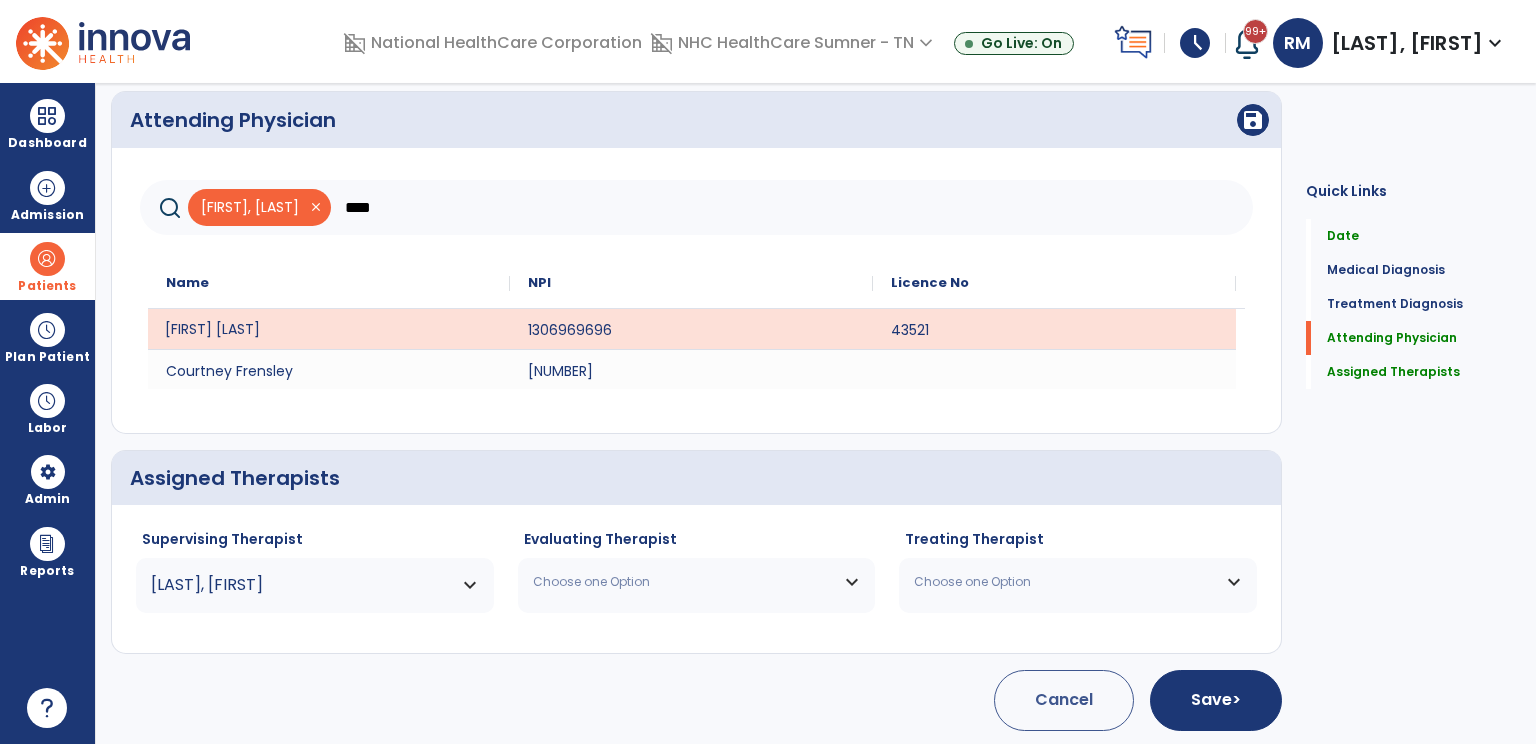click on "Choose one Option" at bounding box center [684, 582] 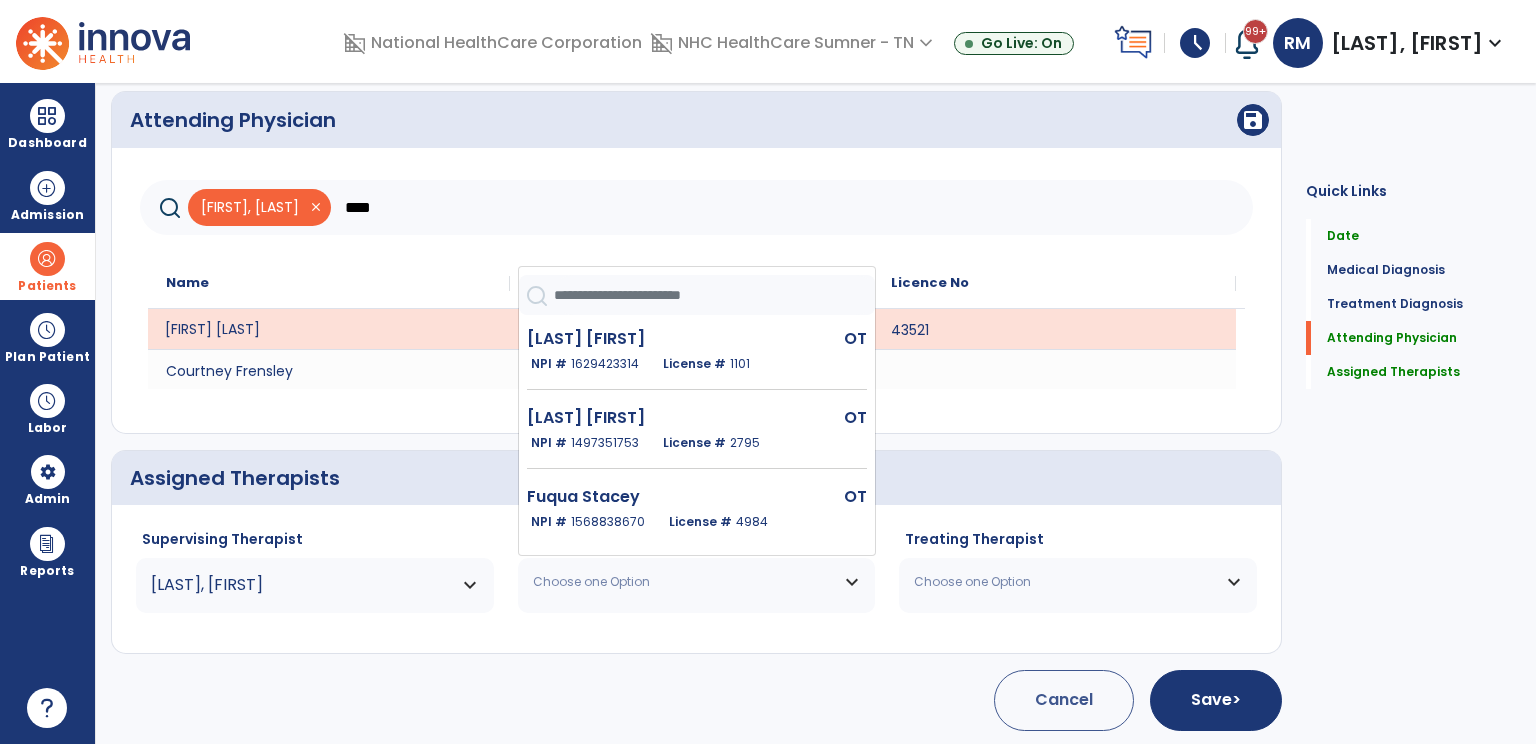 scroll, scrollTop: 721, scrollLeft: 0, axis: vertical 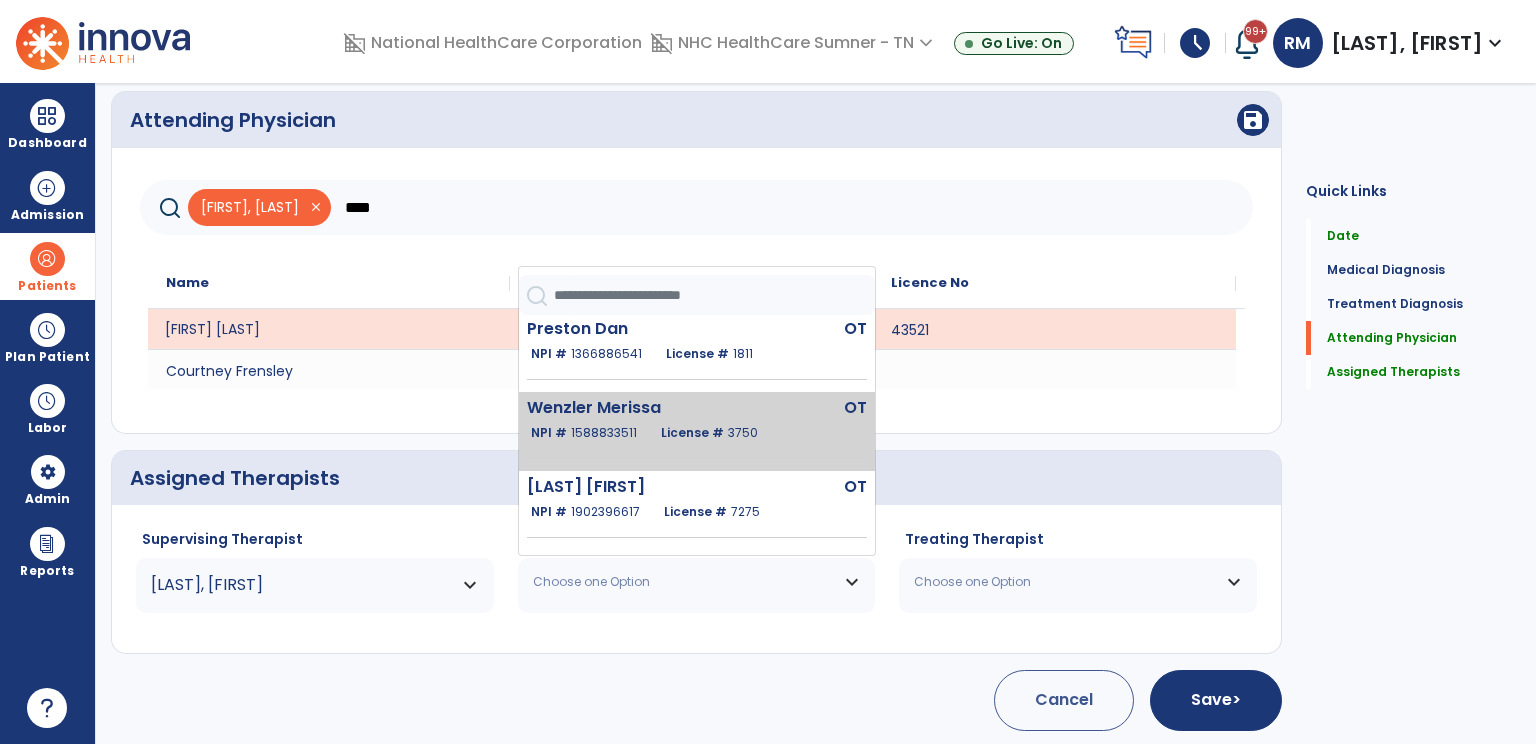 click on "License #  3750" 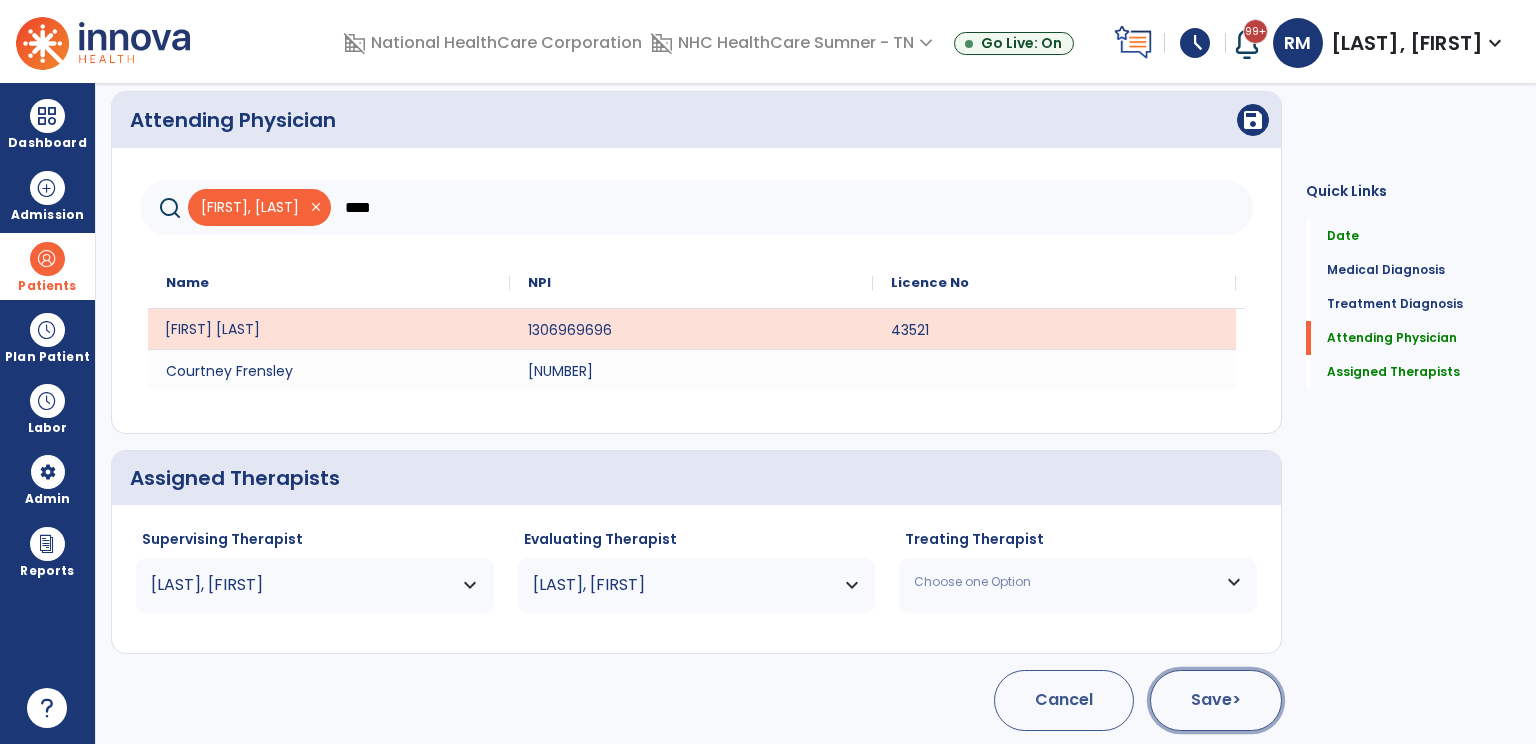 click on ">" 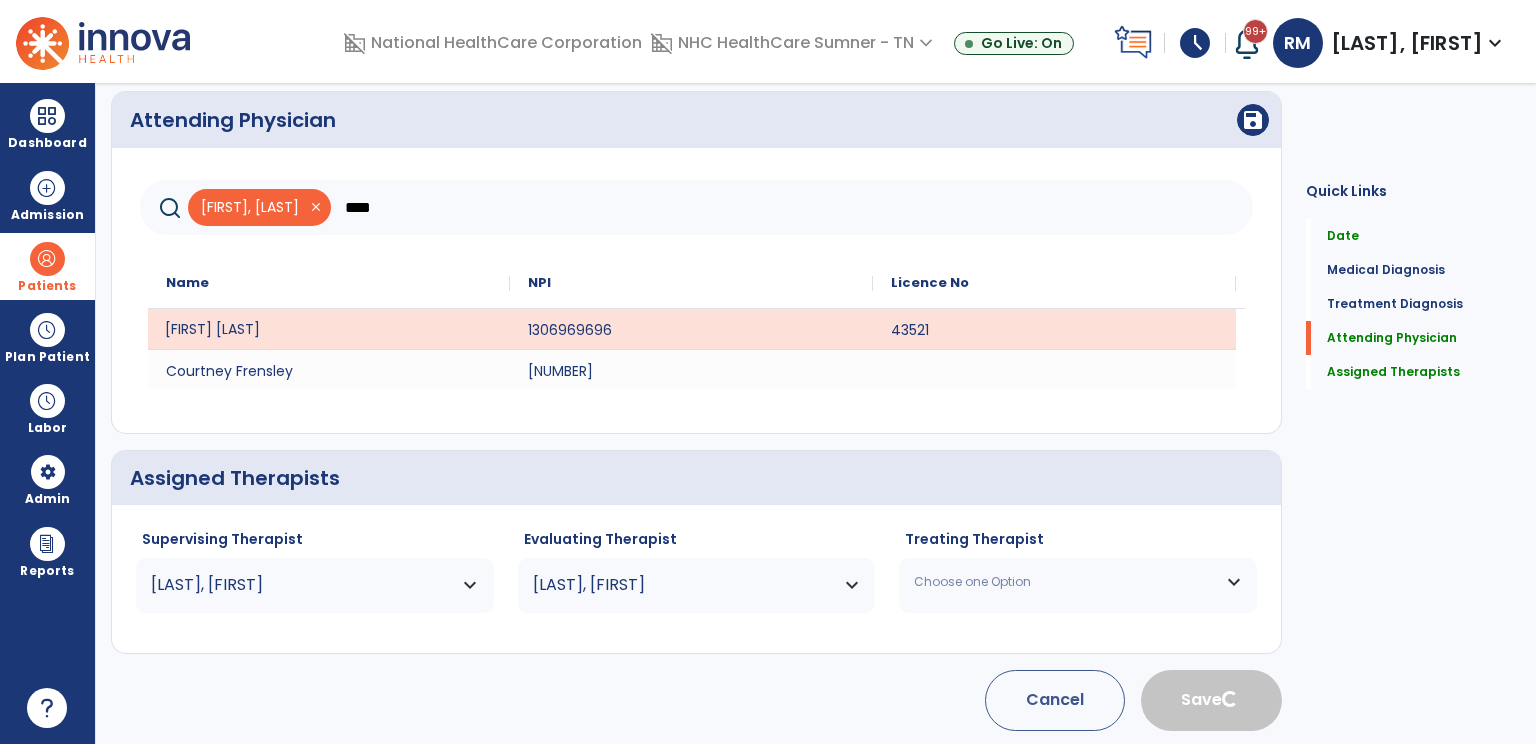 type 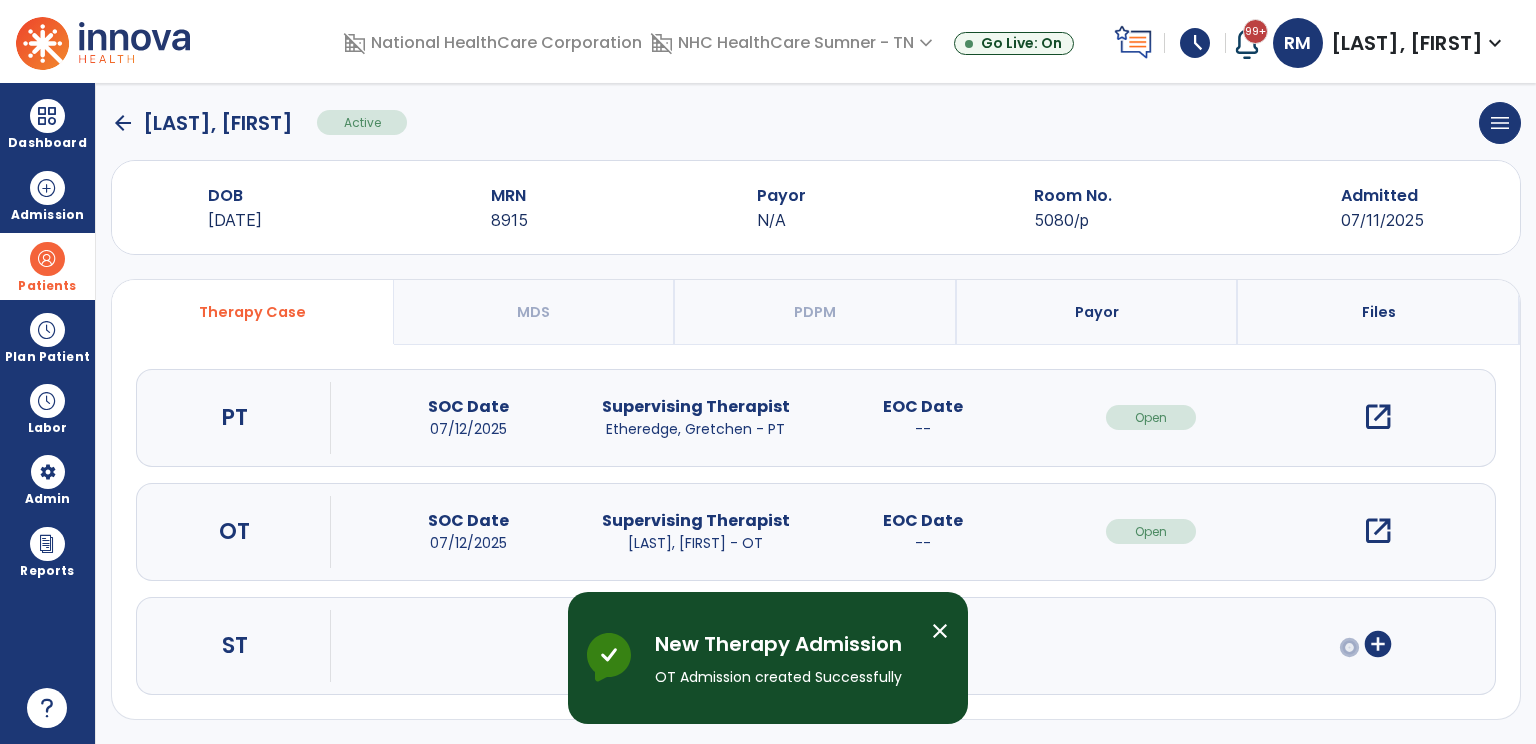 scroll, scrollTop: 13, scrollLeft: 0, axis: vertical 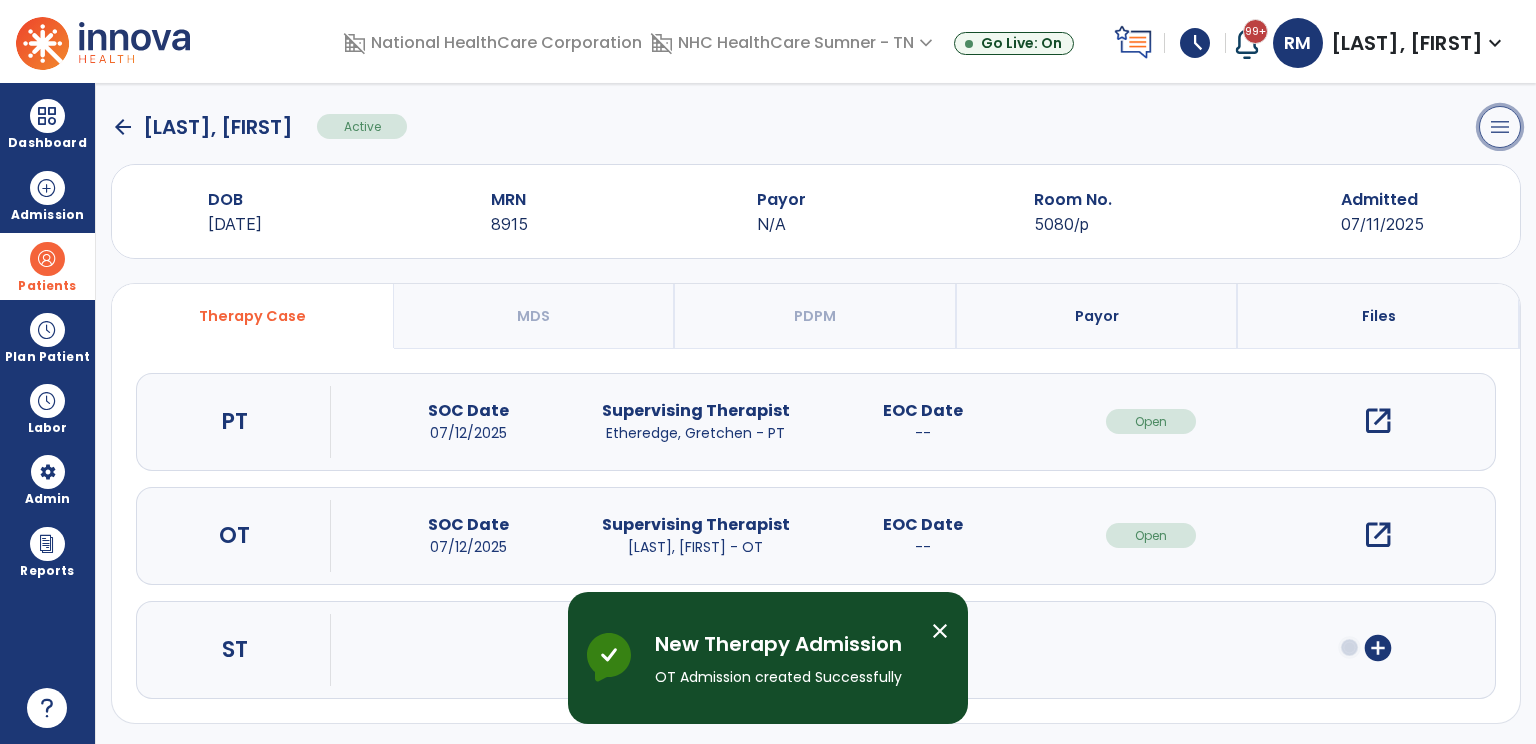click on "menu" at bounding box center [1500, 127] 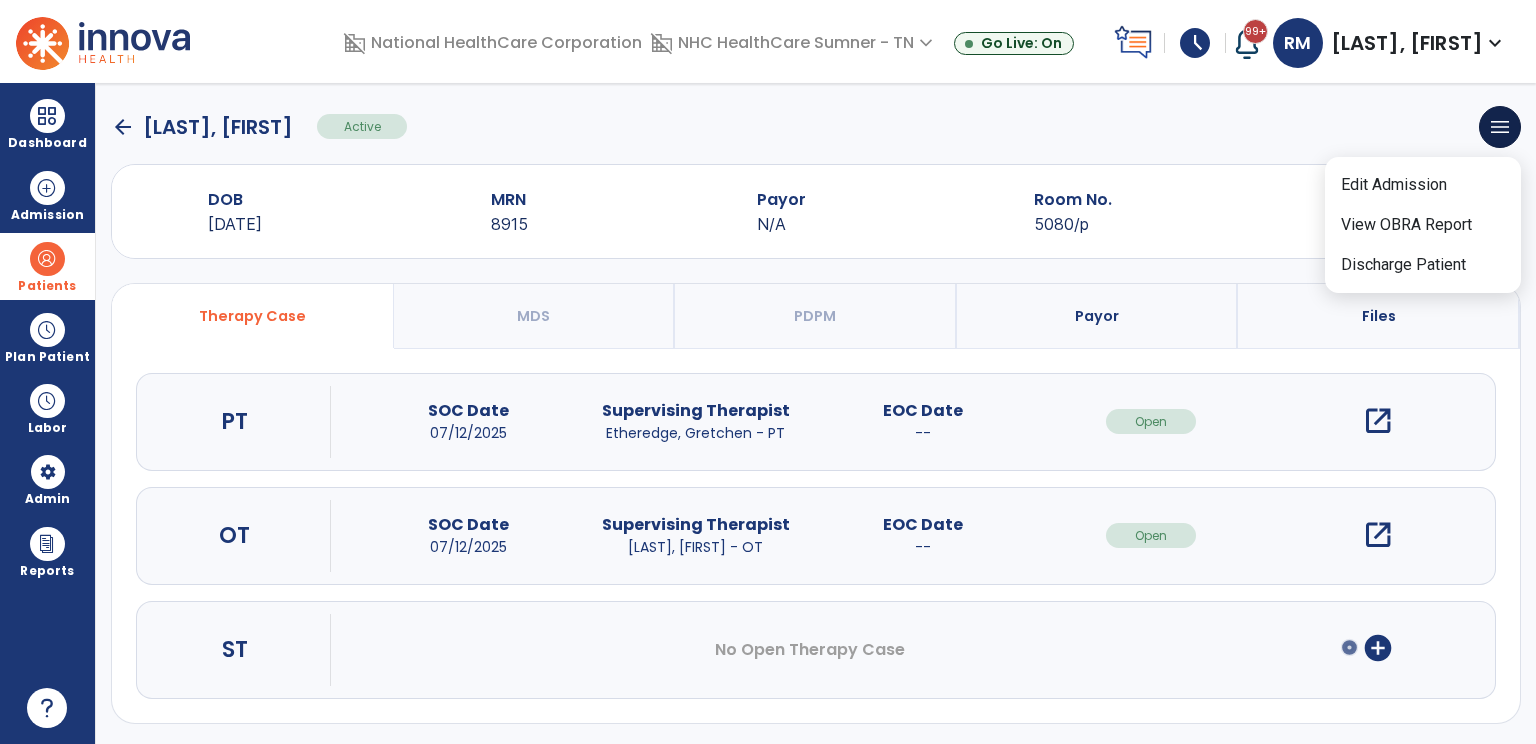 click on "Payor" at bounding box center [1097, 316] 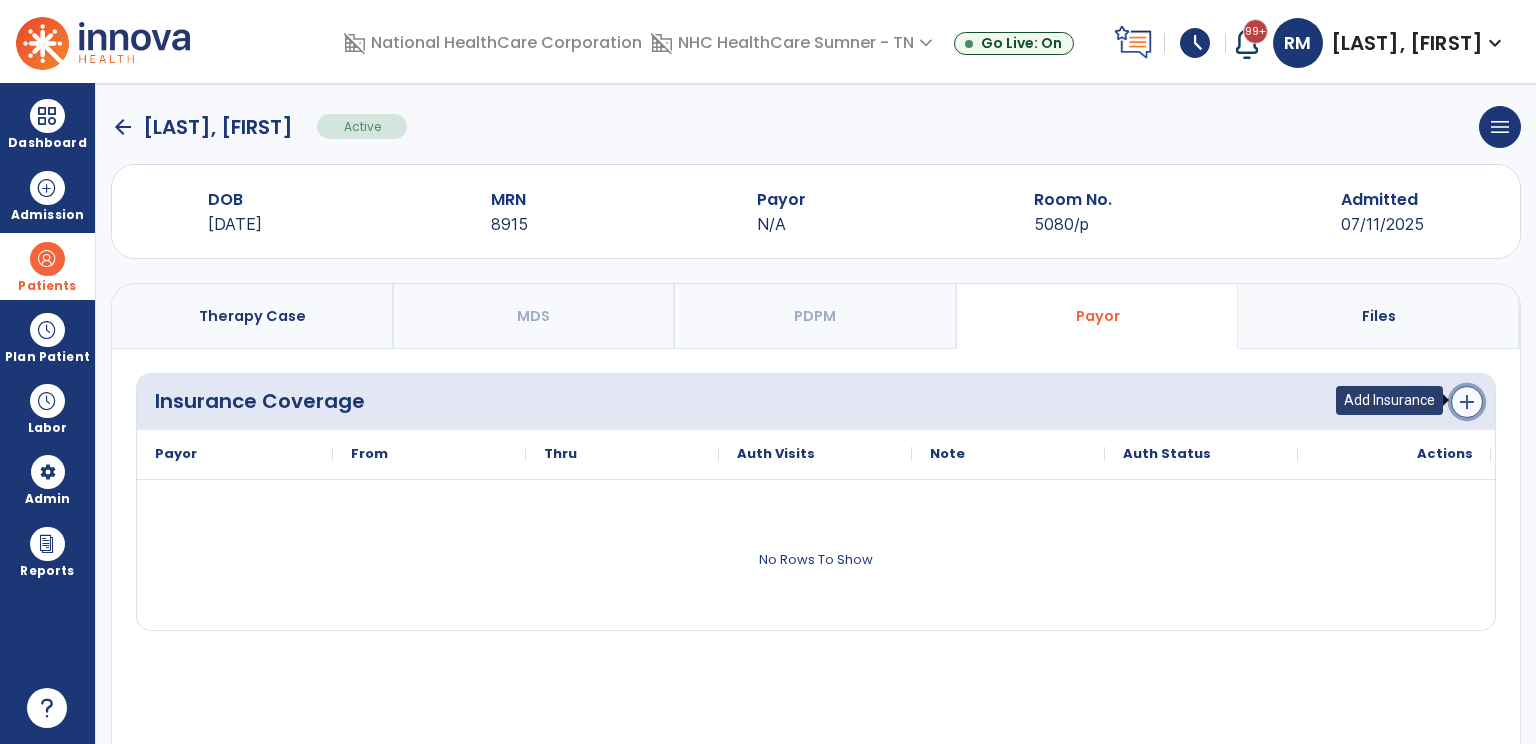 click on "add" 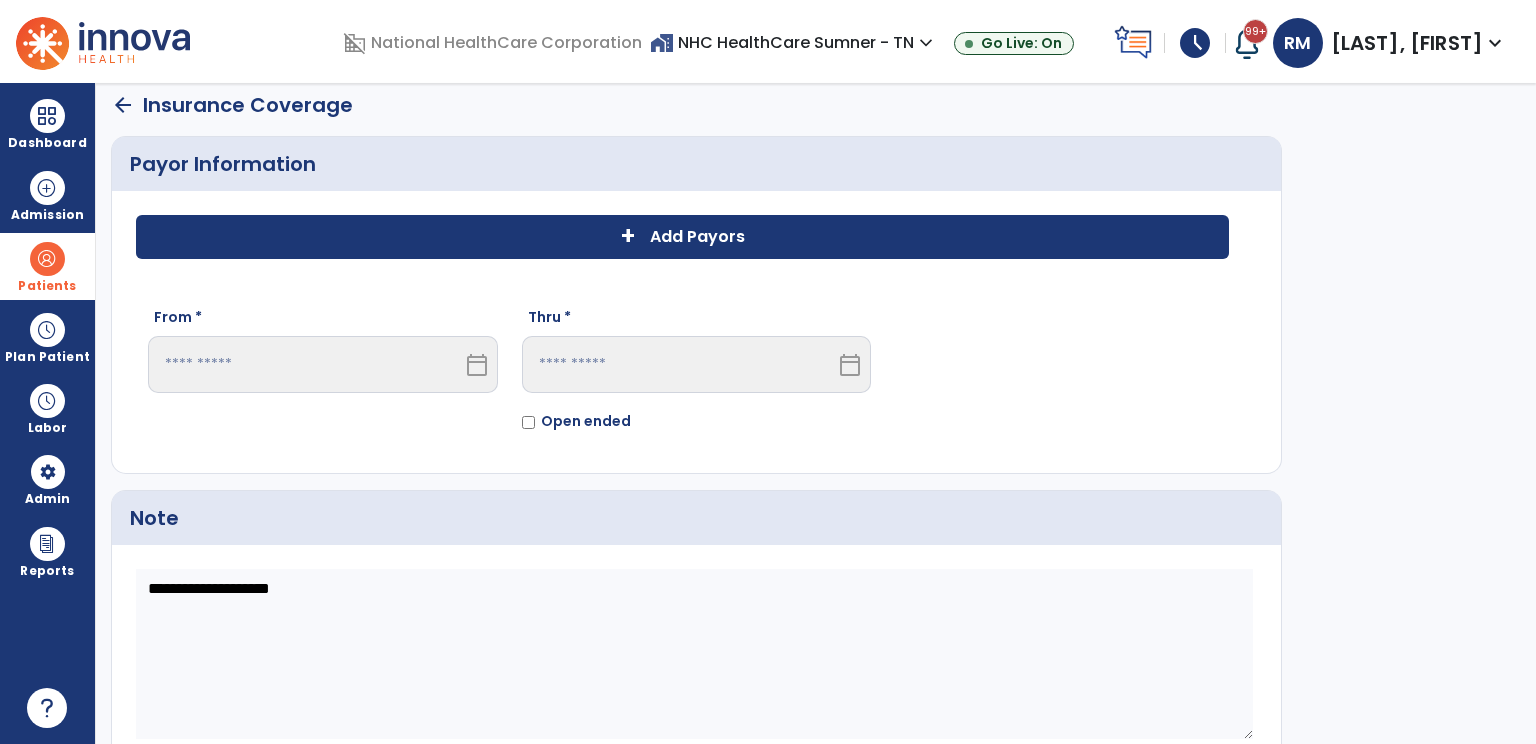 click on "+ Add Payors" 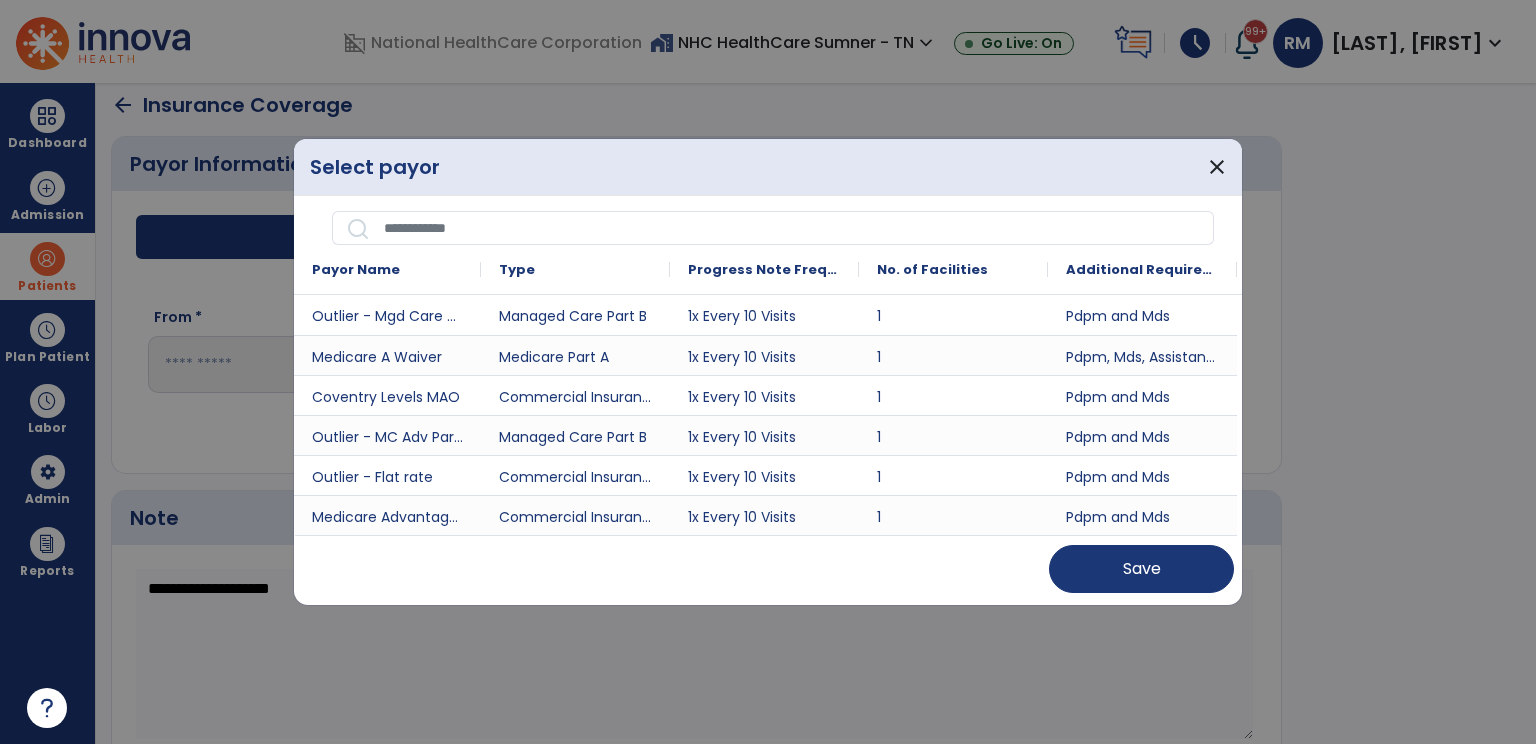click at bounding box center [792, 228] 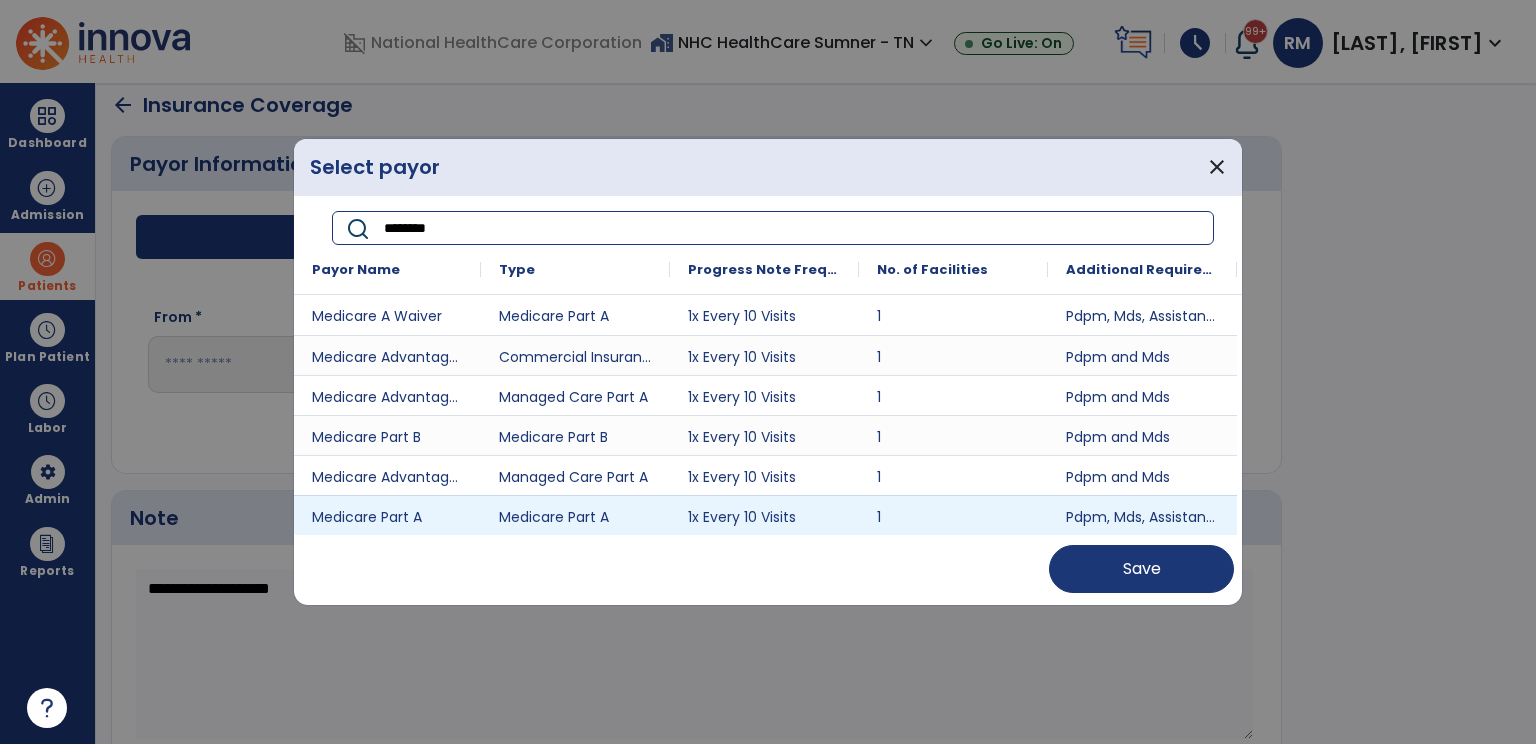 type on "********" 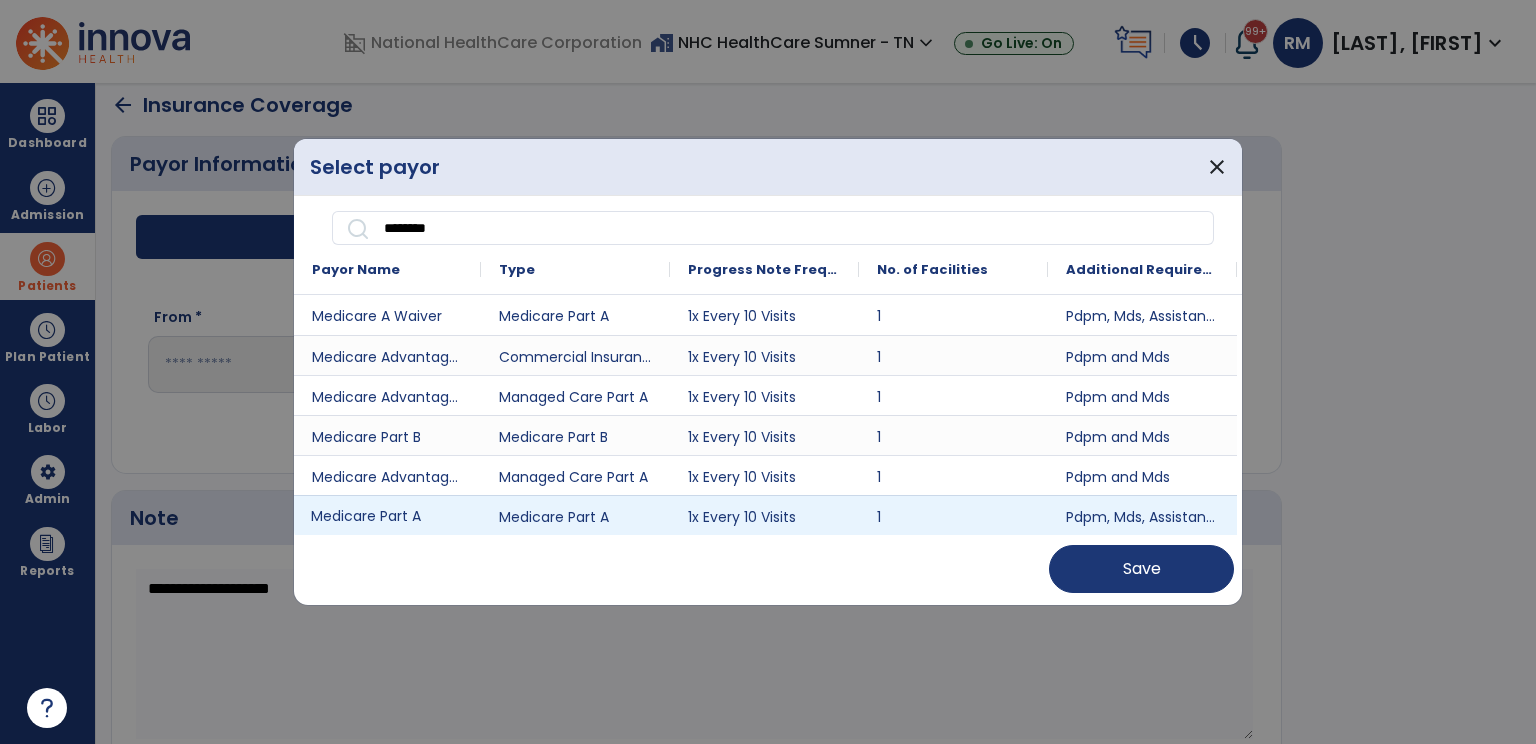 click on "Medicare Part A" at bounding box center (387, 515) 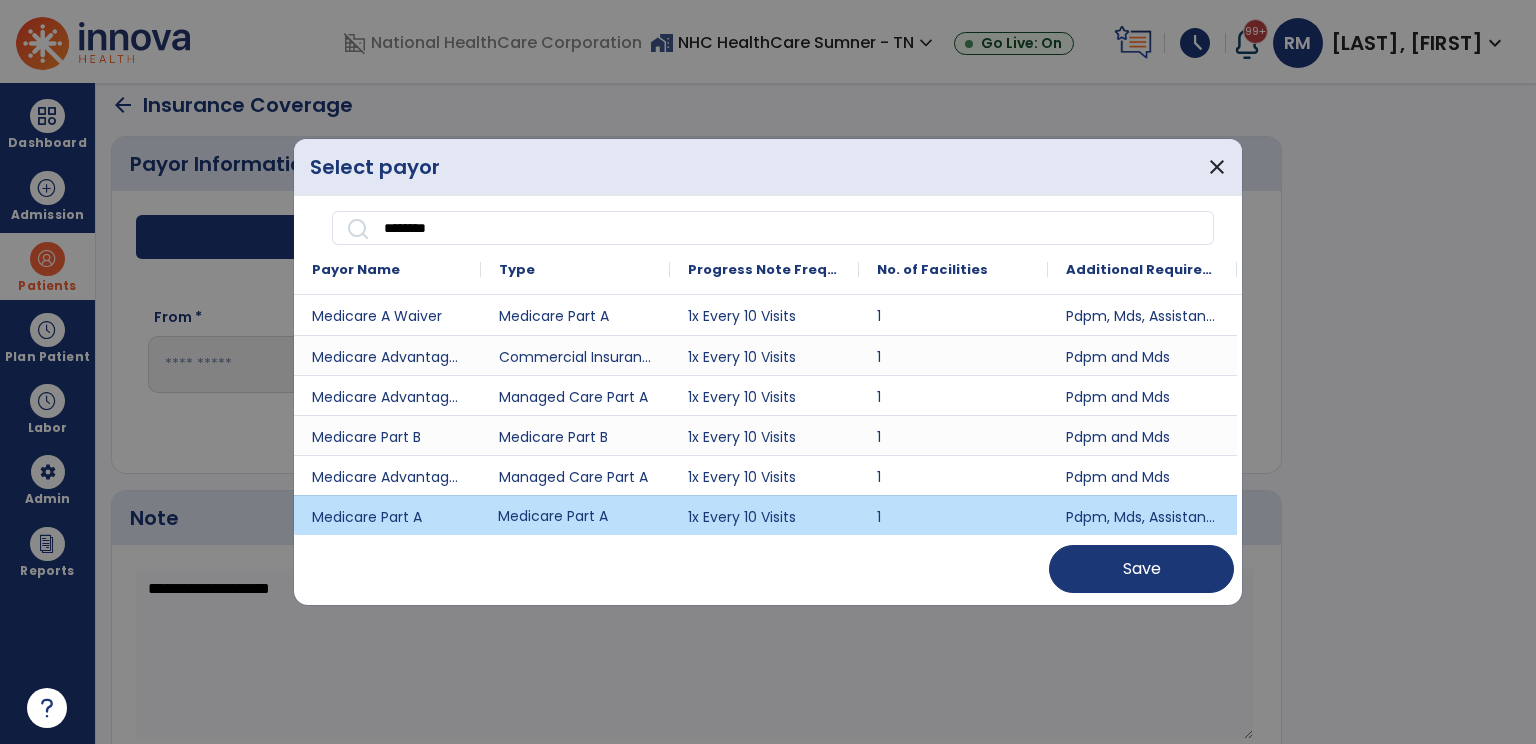 click on "Medicare Part A" at bounding box center (575, 515) 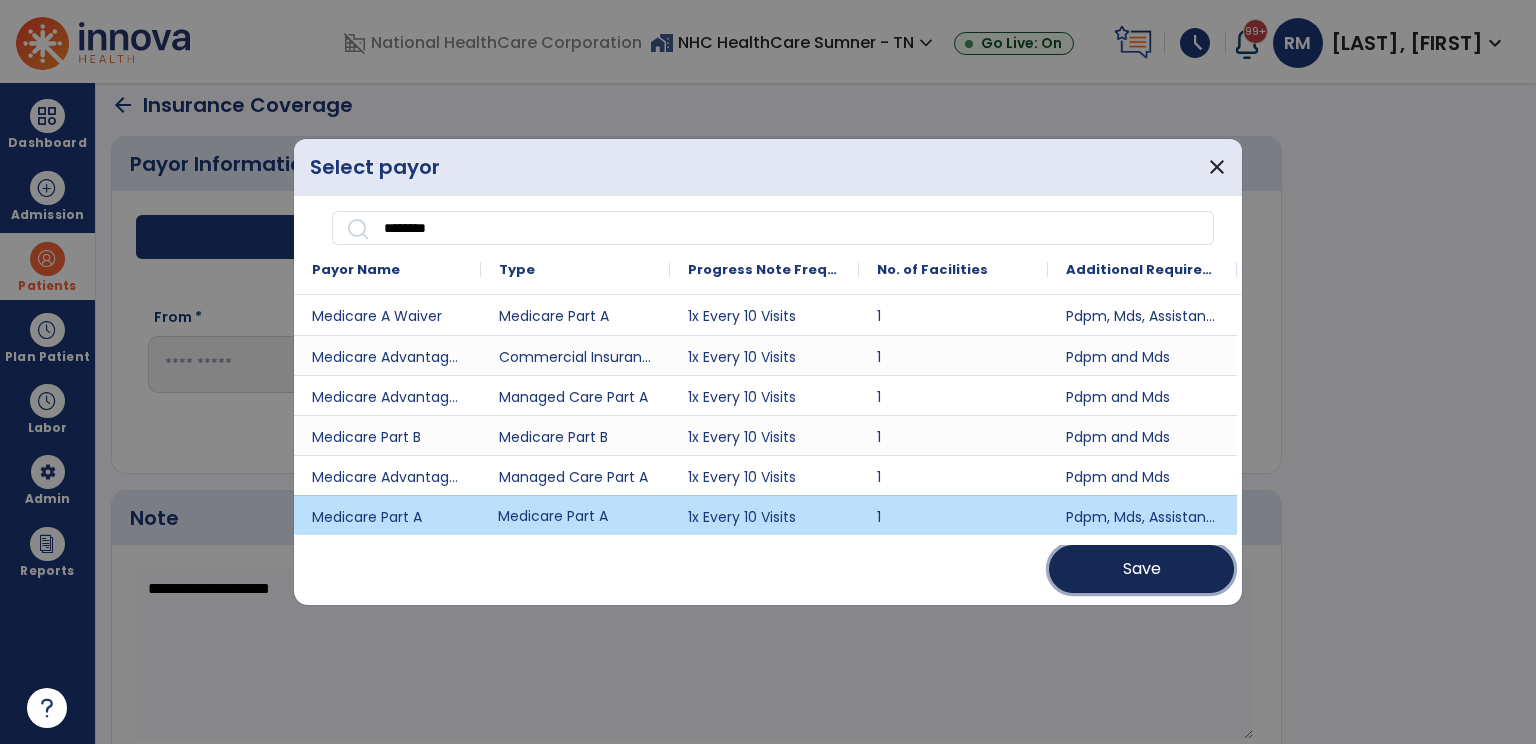 click on "Save" at bounding box center (1142, 569) 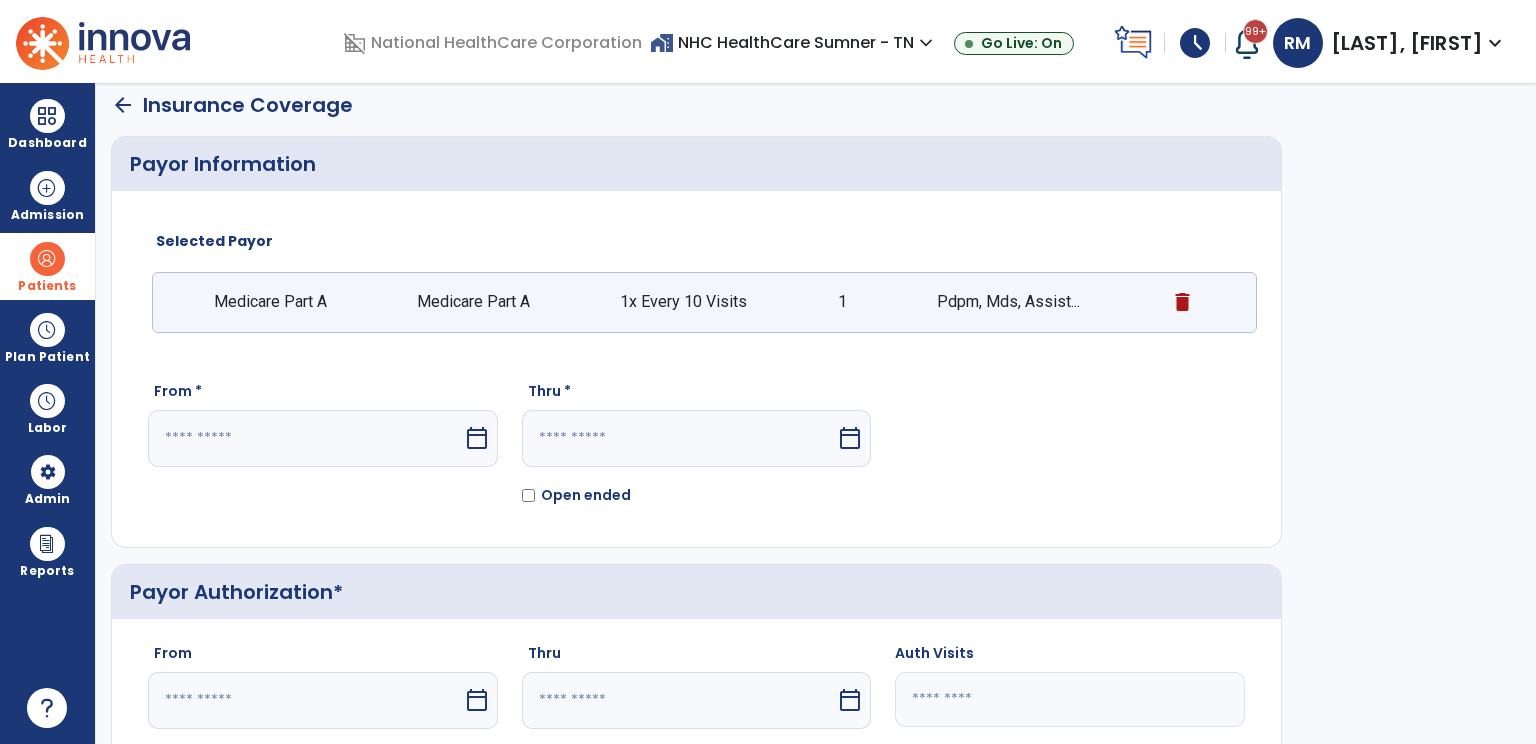 click on "calendar_today" at bounding box center [477, 438] 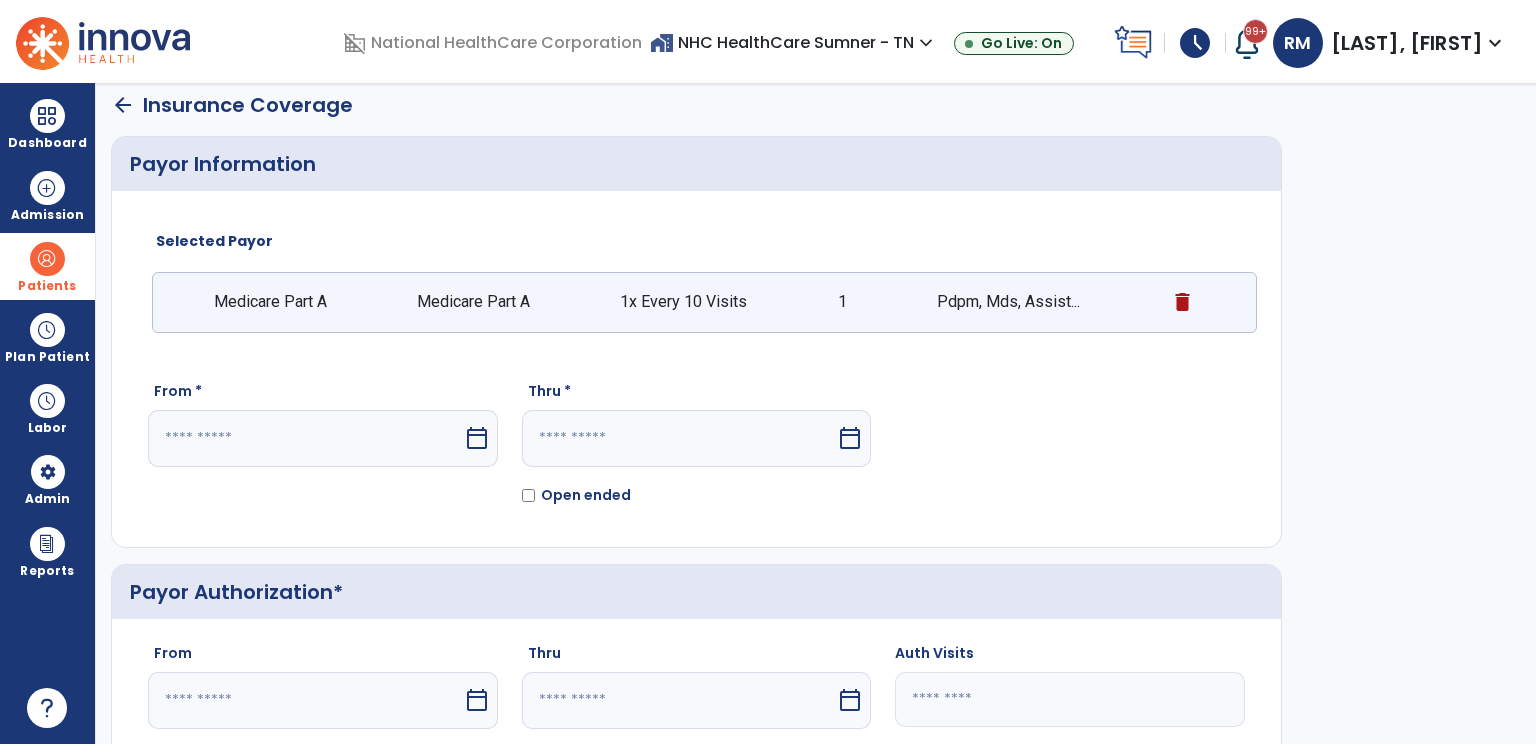 select on "*" 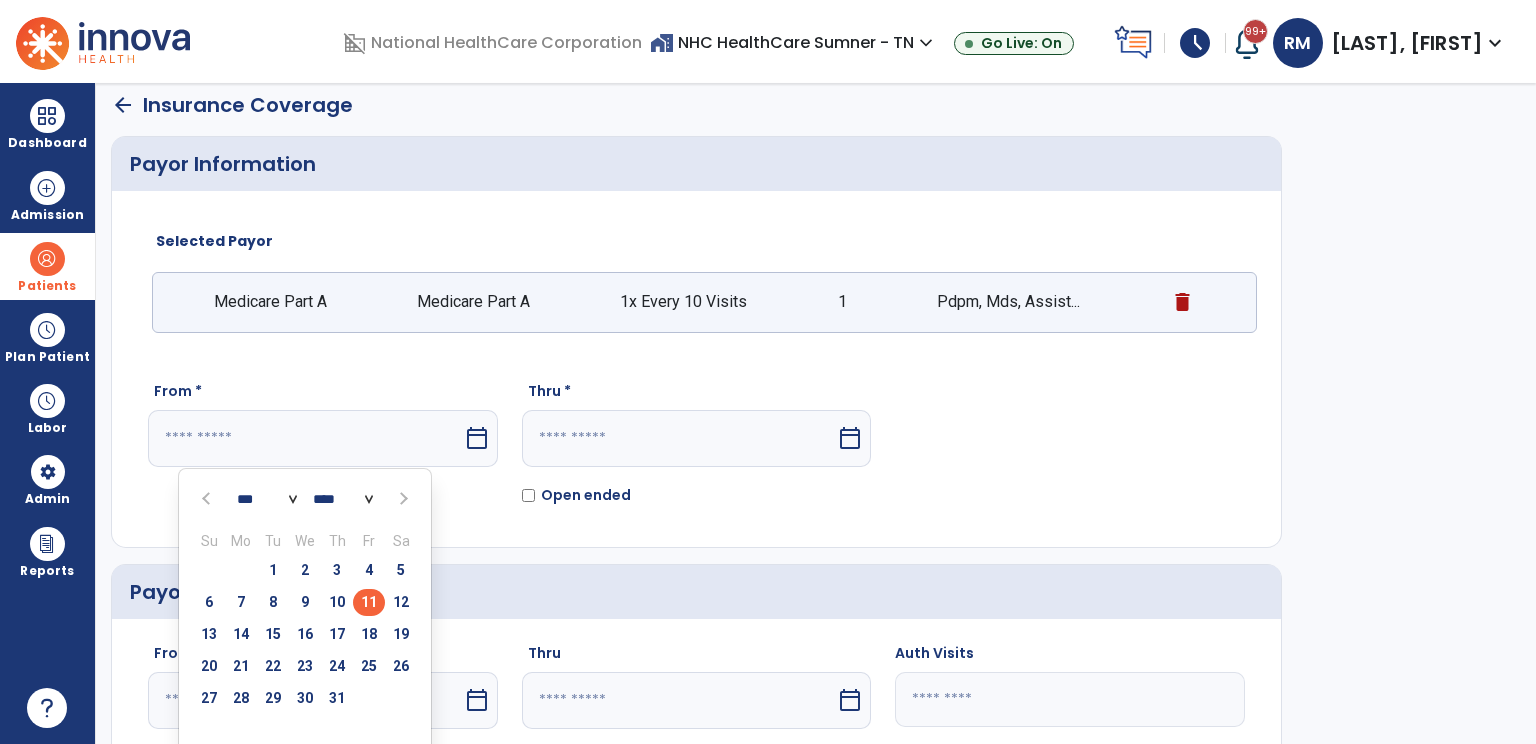 click on "11" at bounding box center [369, 602] 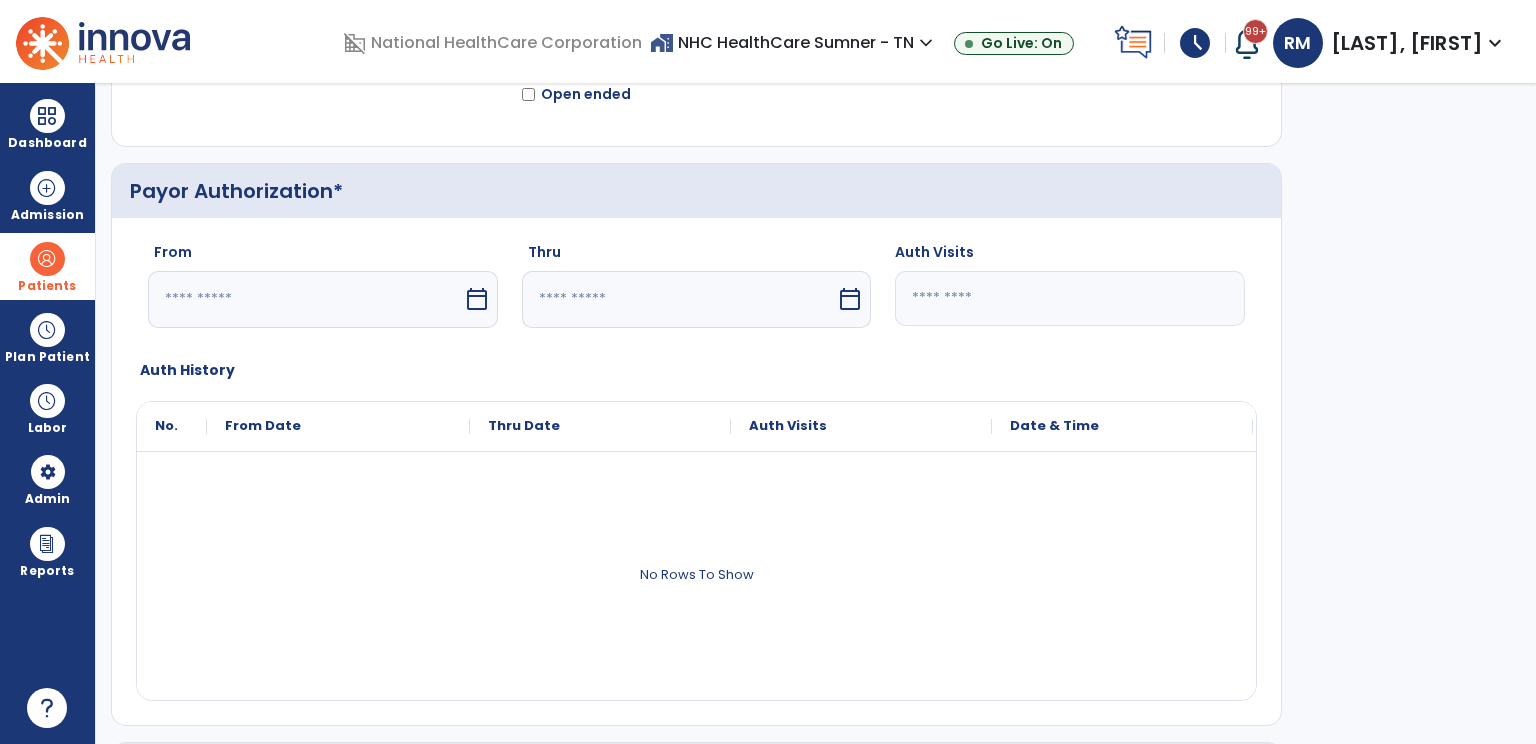 scroll, scrollTop: 742, scrollLeft: 0, axis: vertical 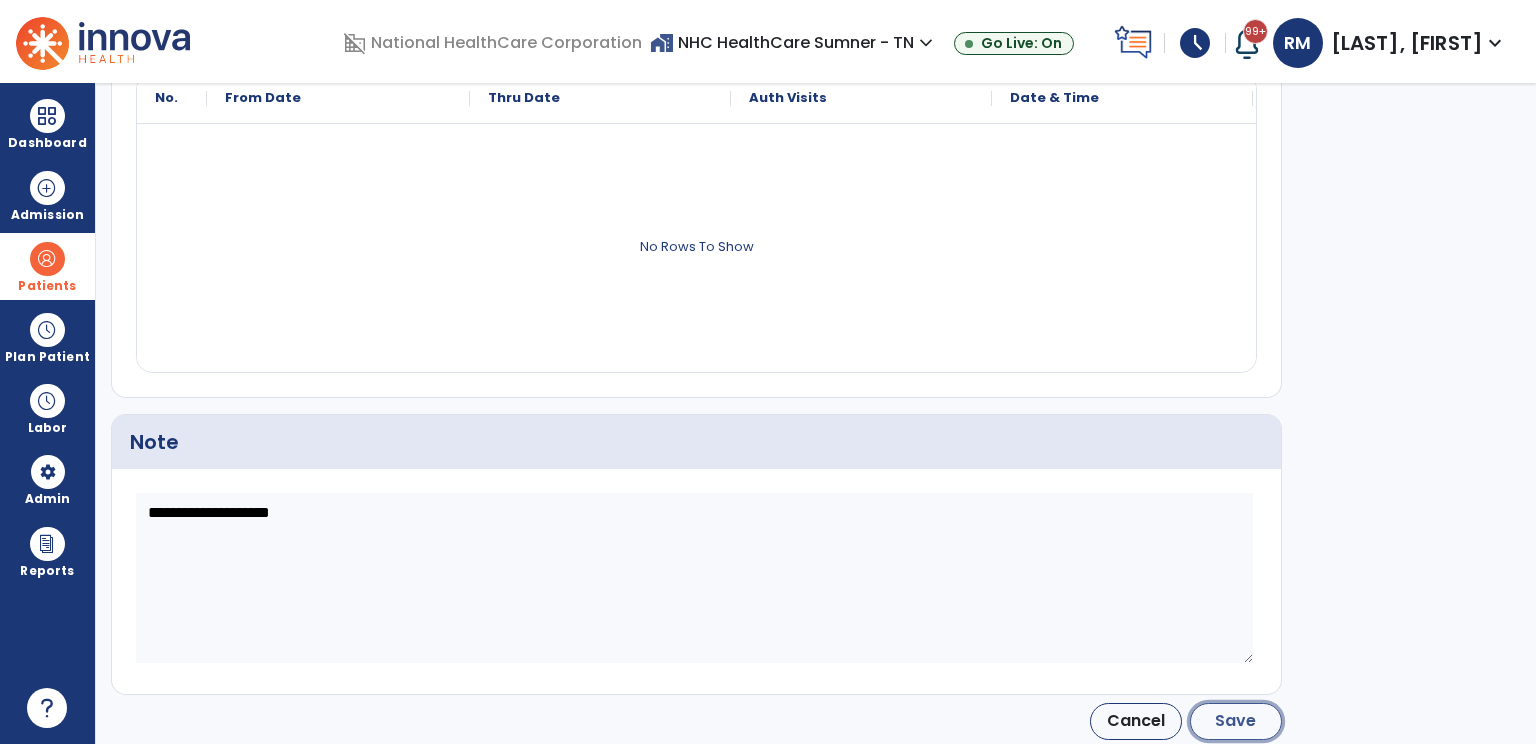 click on "Save" 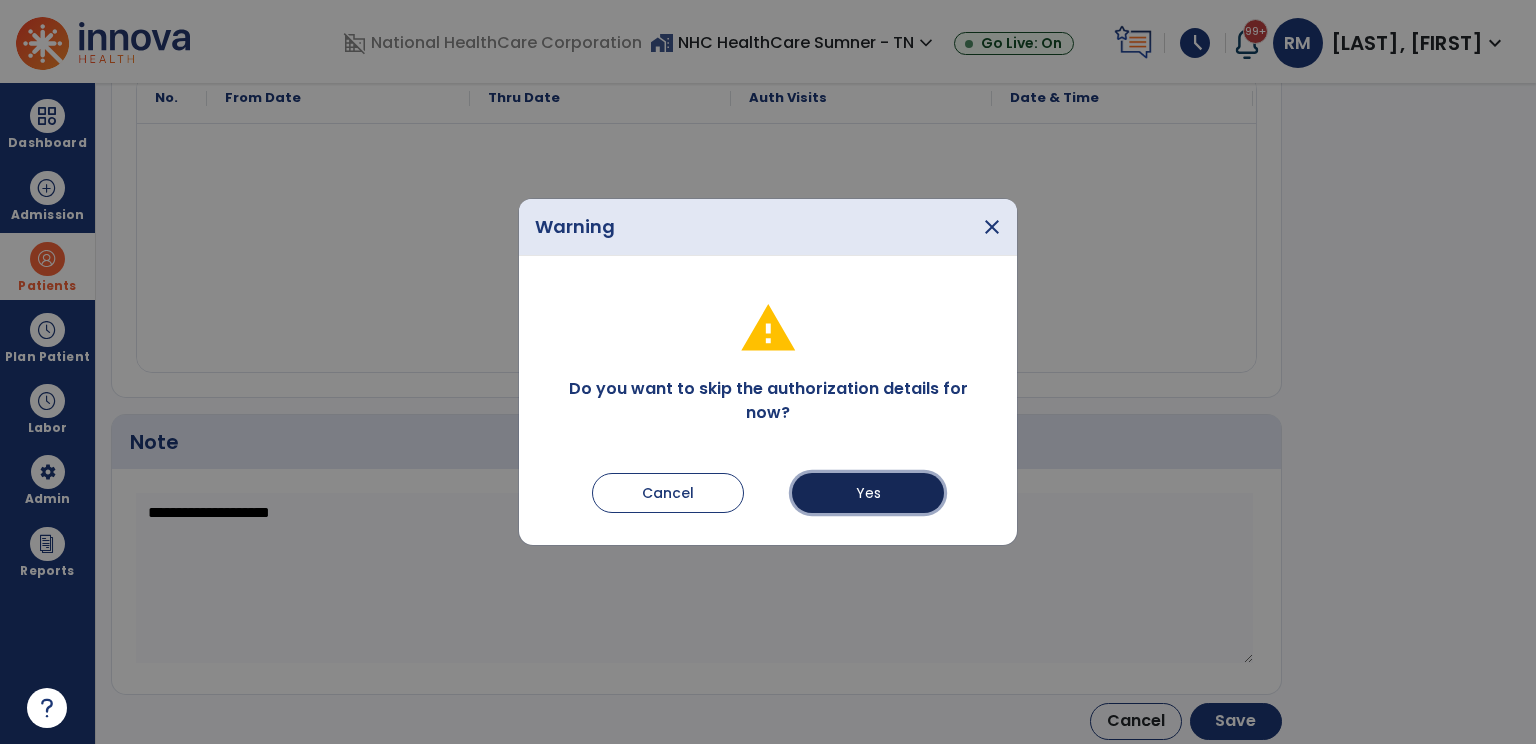 click on "Yes" at bounding box center (868, 493) 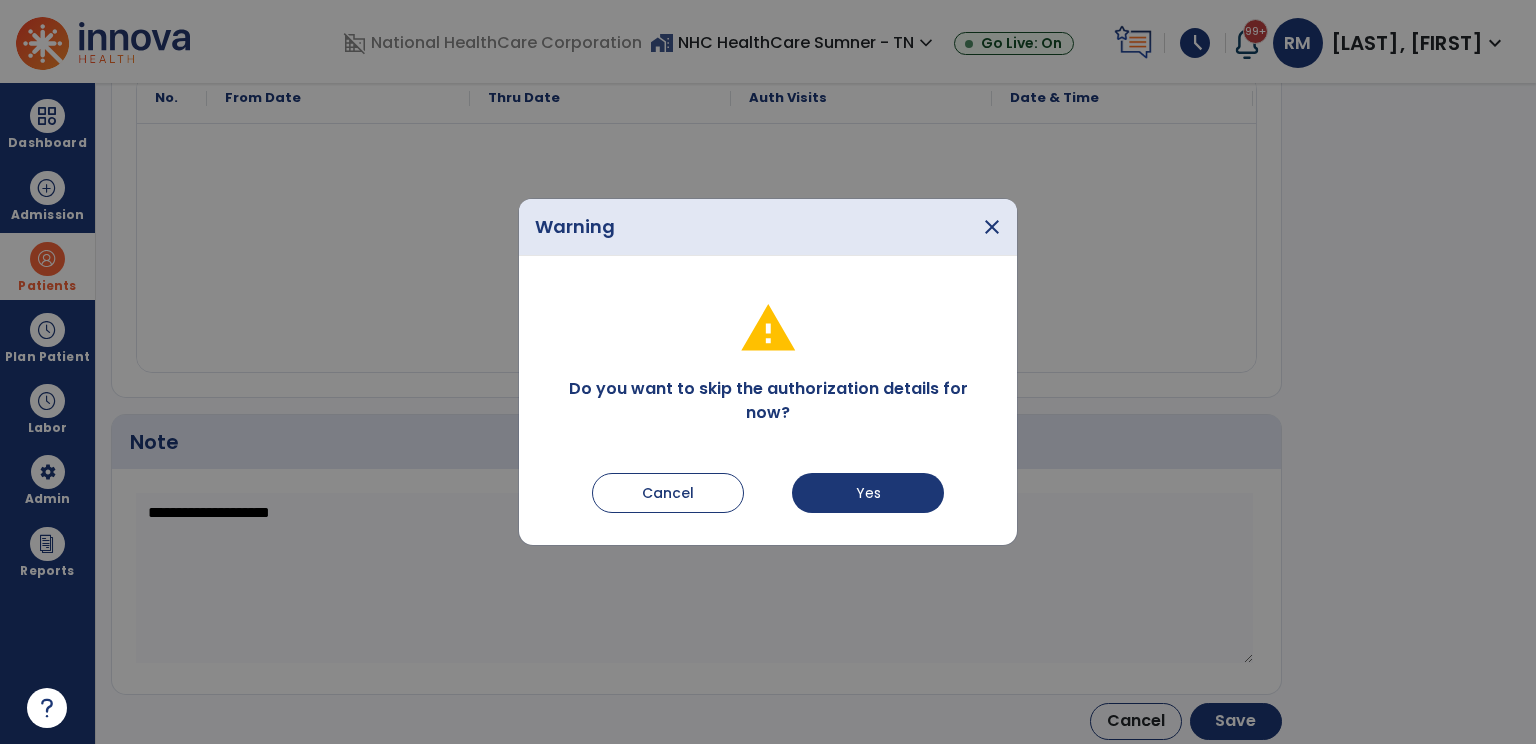 type on "*********" 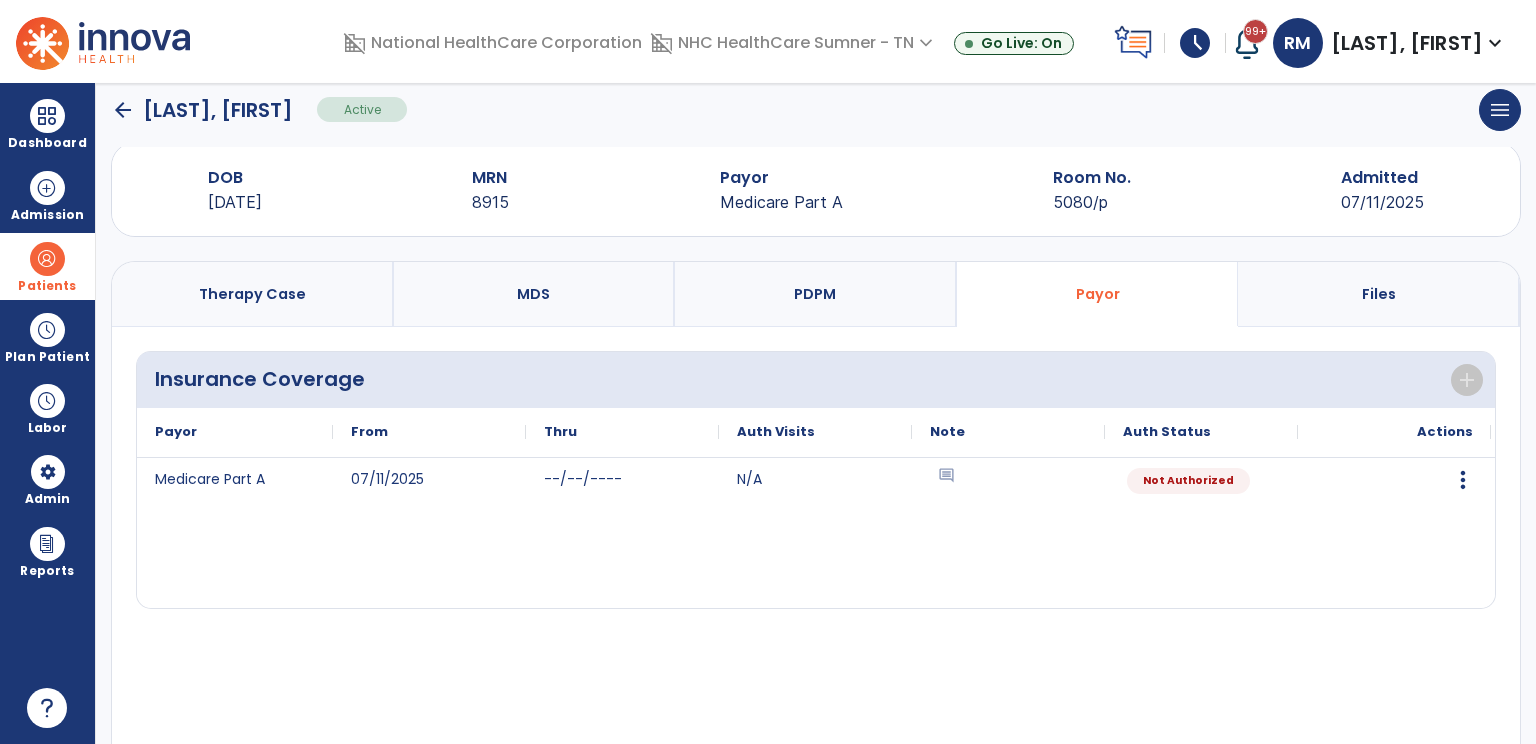 scroll, scrollTop: 0, scrollLeft: 0, axis: both 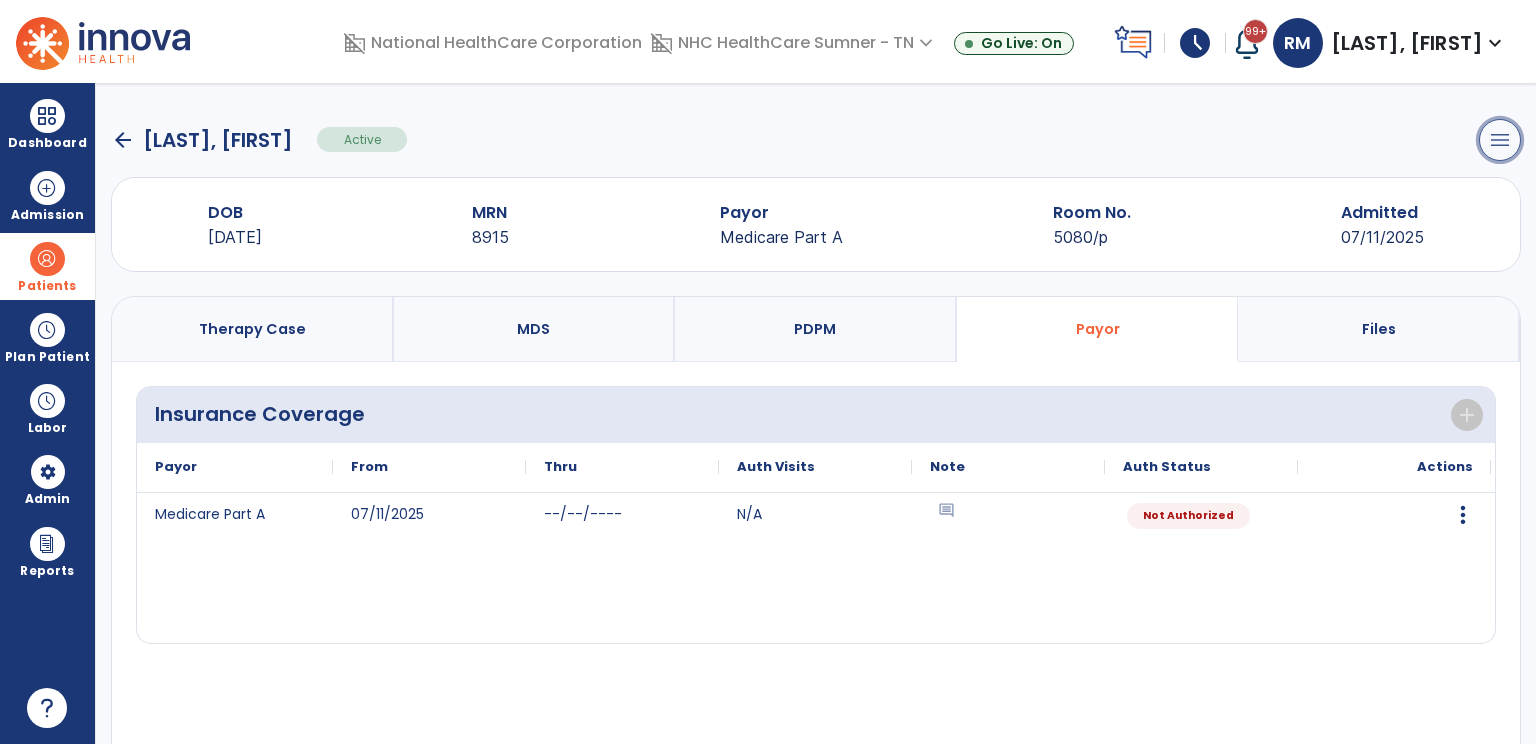 click on "menu" at bounding box center [1500, 140] 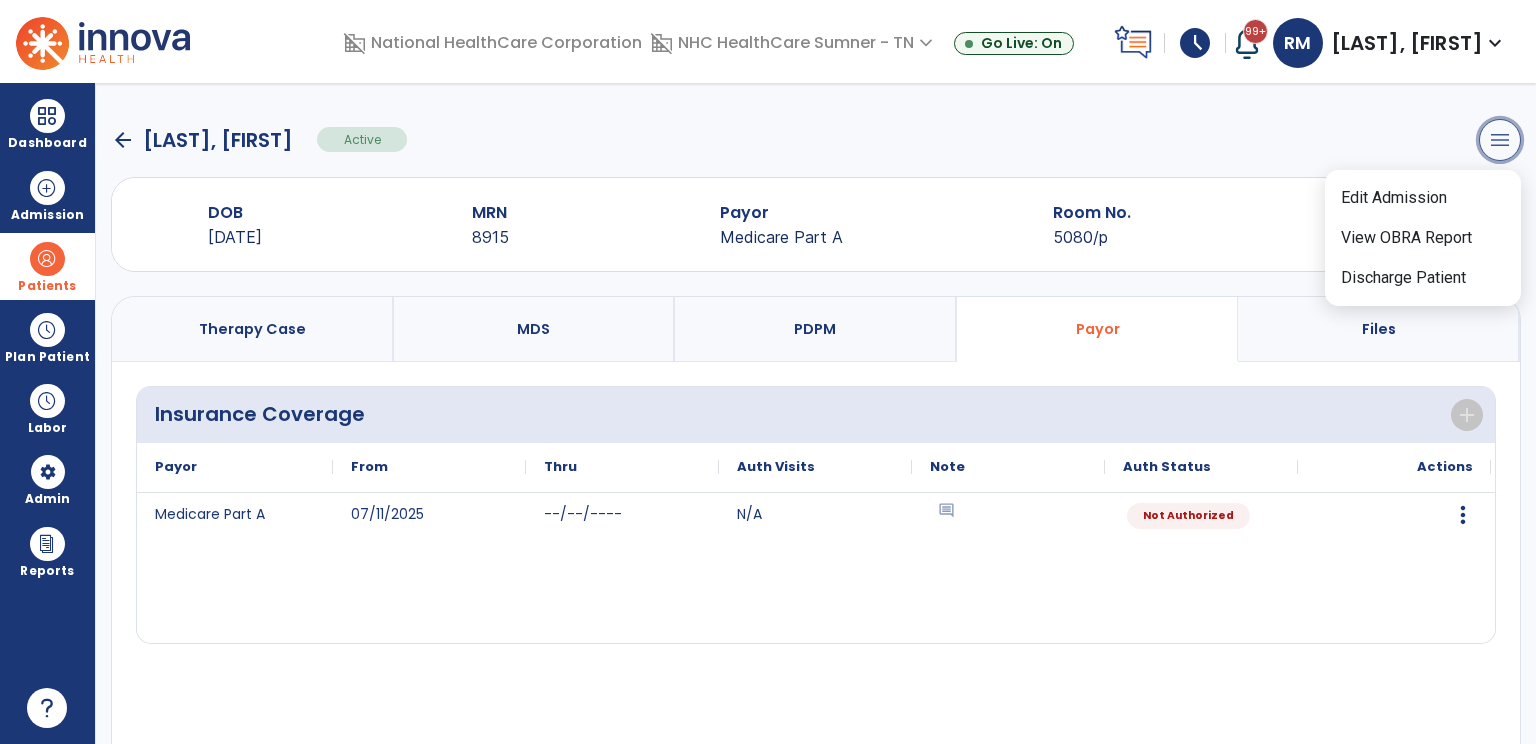 click on "menu" at bounding box center (1500, 140) 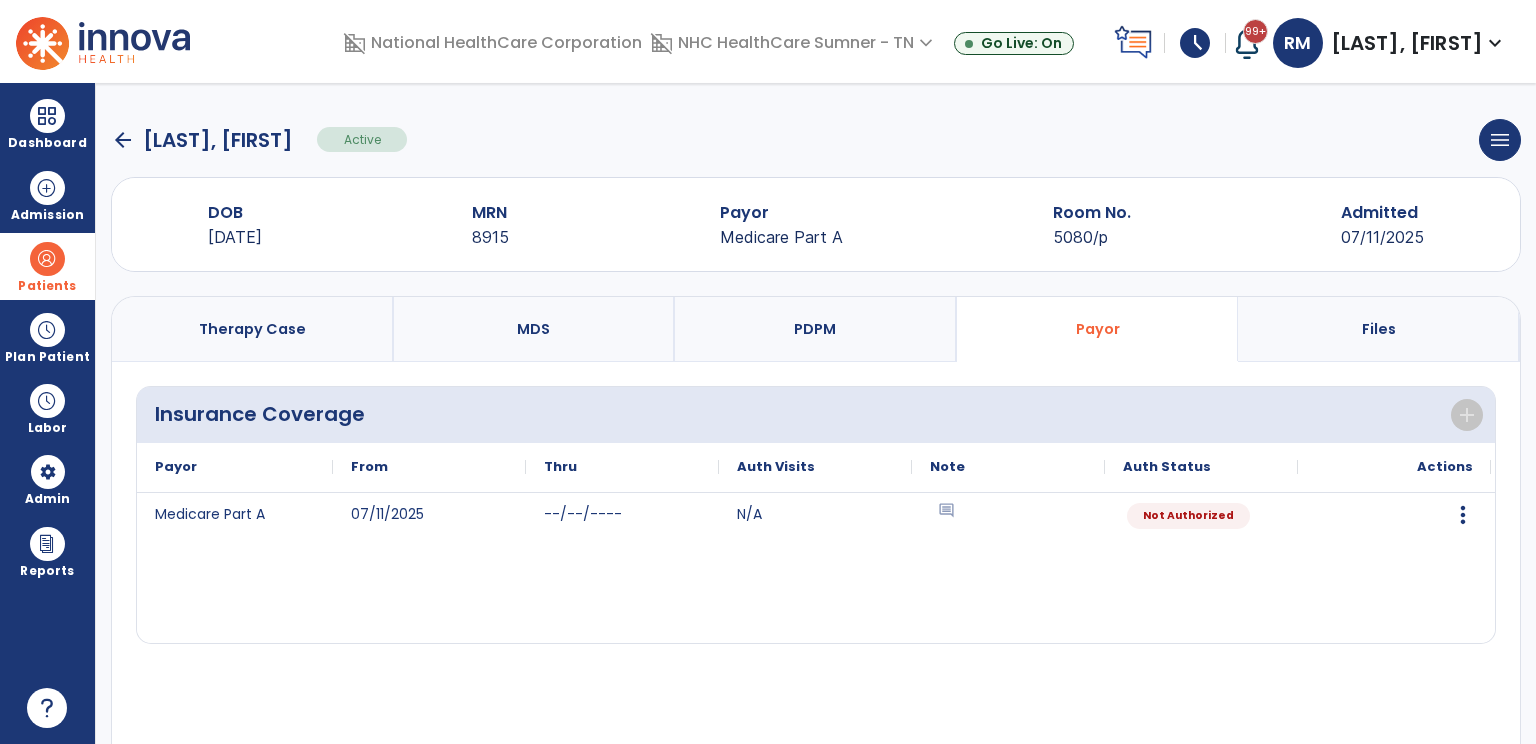 click on "Therapy Case" at bounding box center (252, 329) 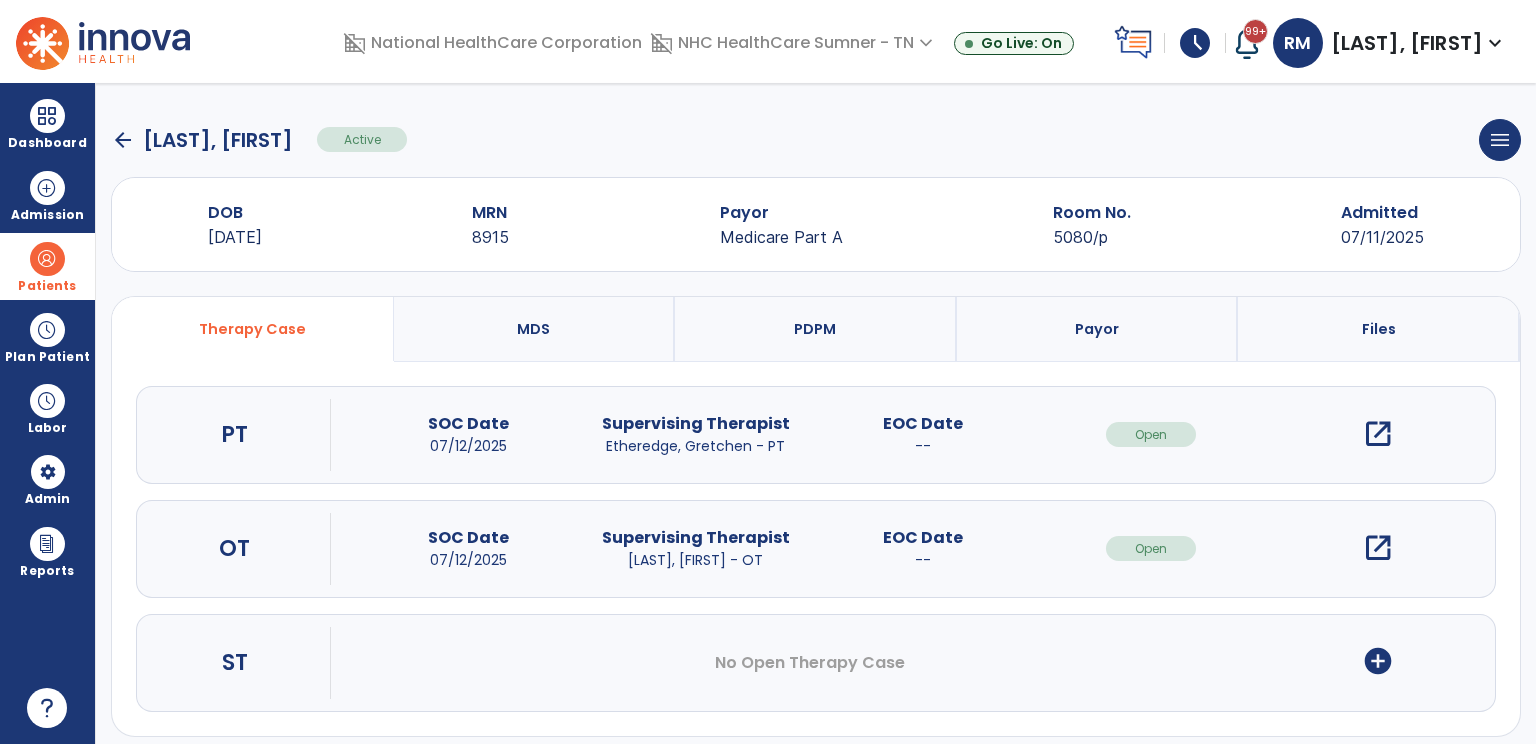 click at bounding box center (47, 259) 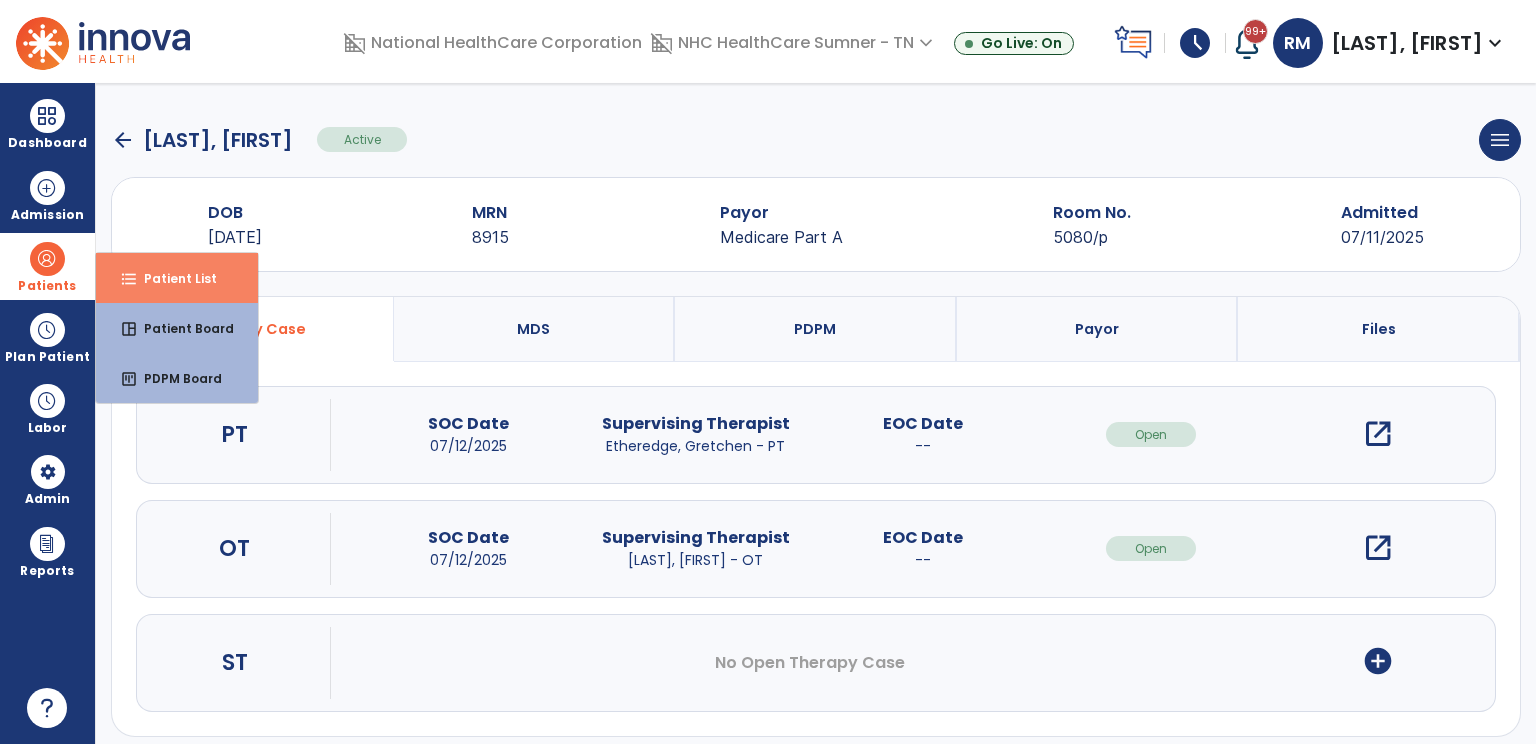 click on "Patient List" at bounding box center [172, 278] 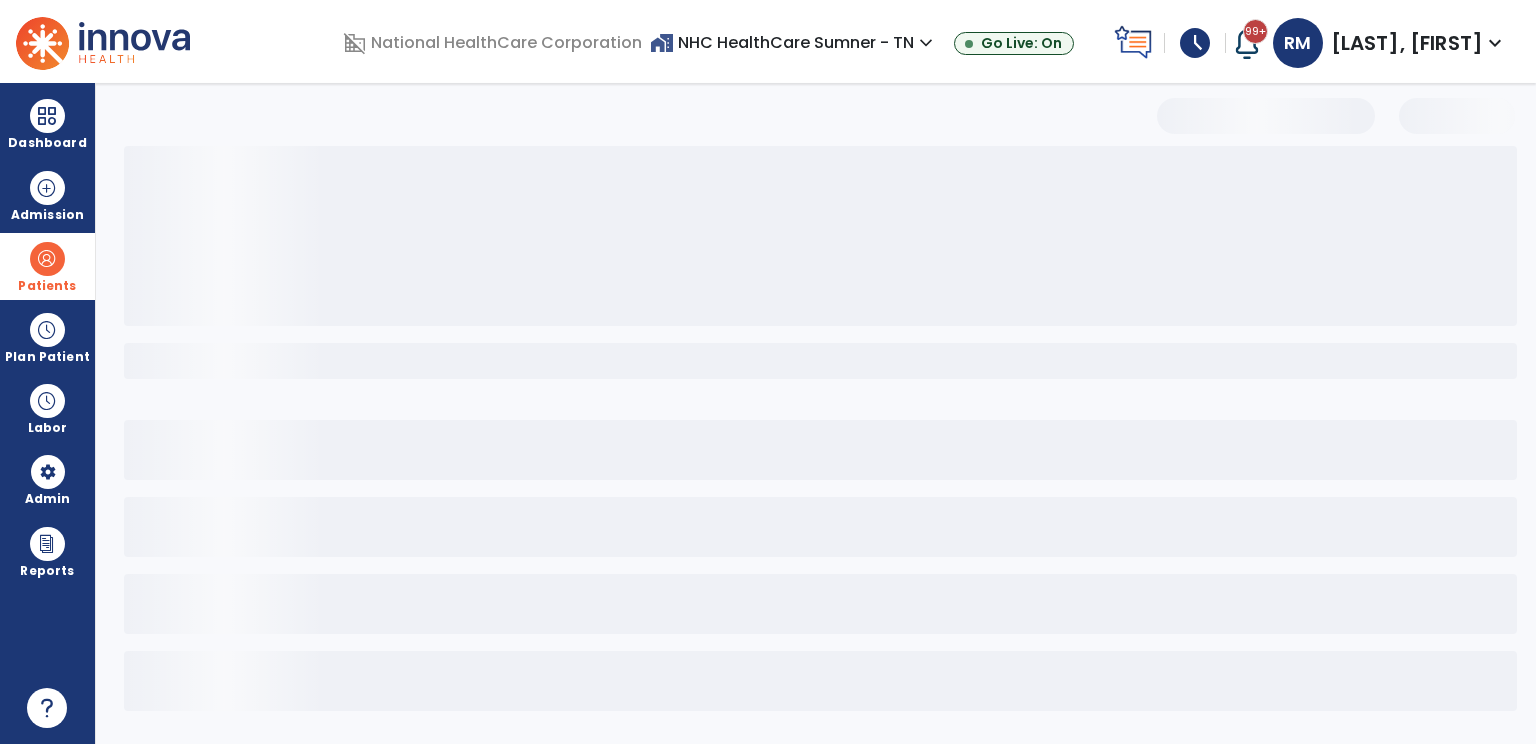 select on "***" 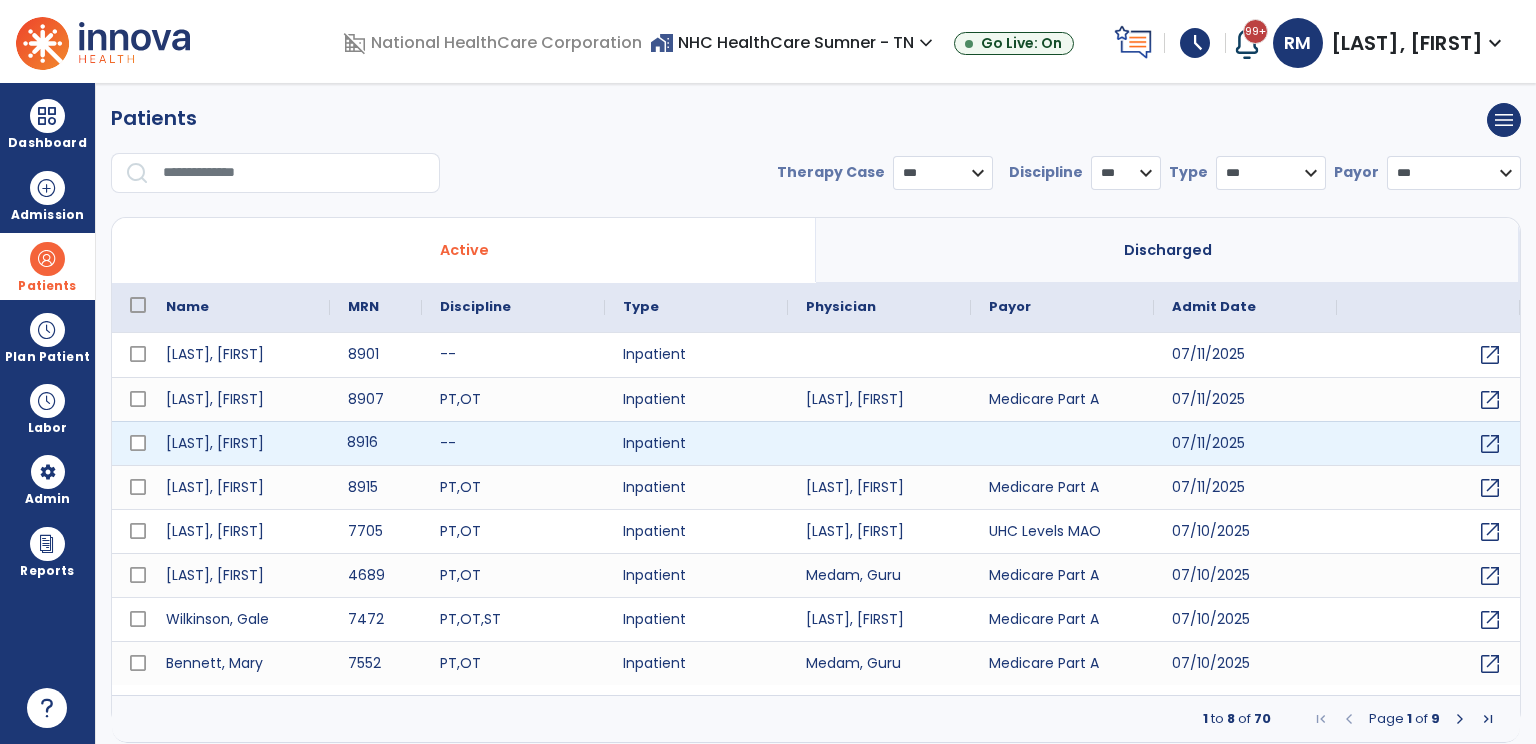click on "8916" at bounding box center (376, 443) 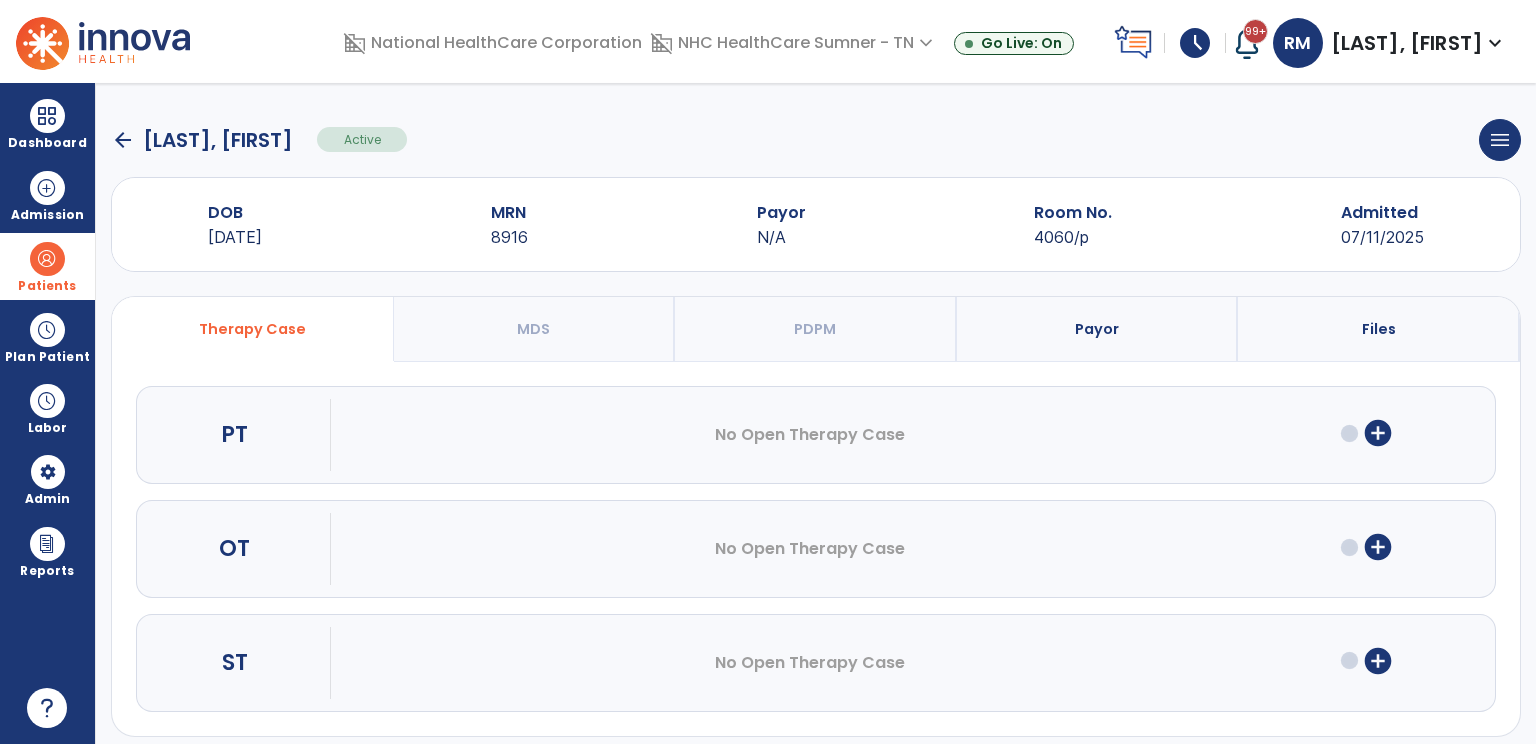 click on "add_circle" at bounding box center (1378, 433) 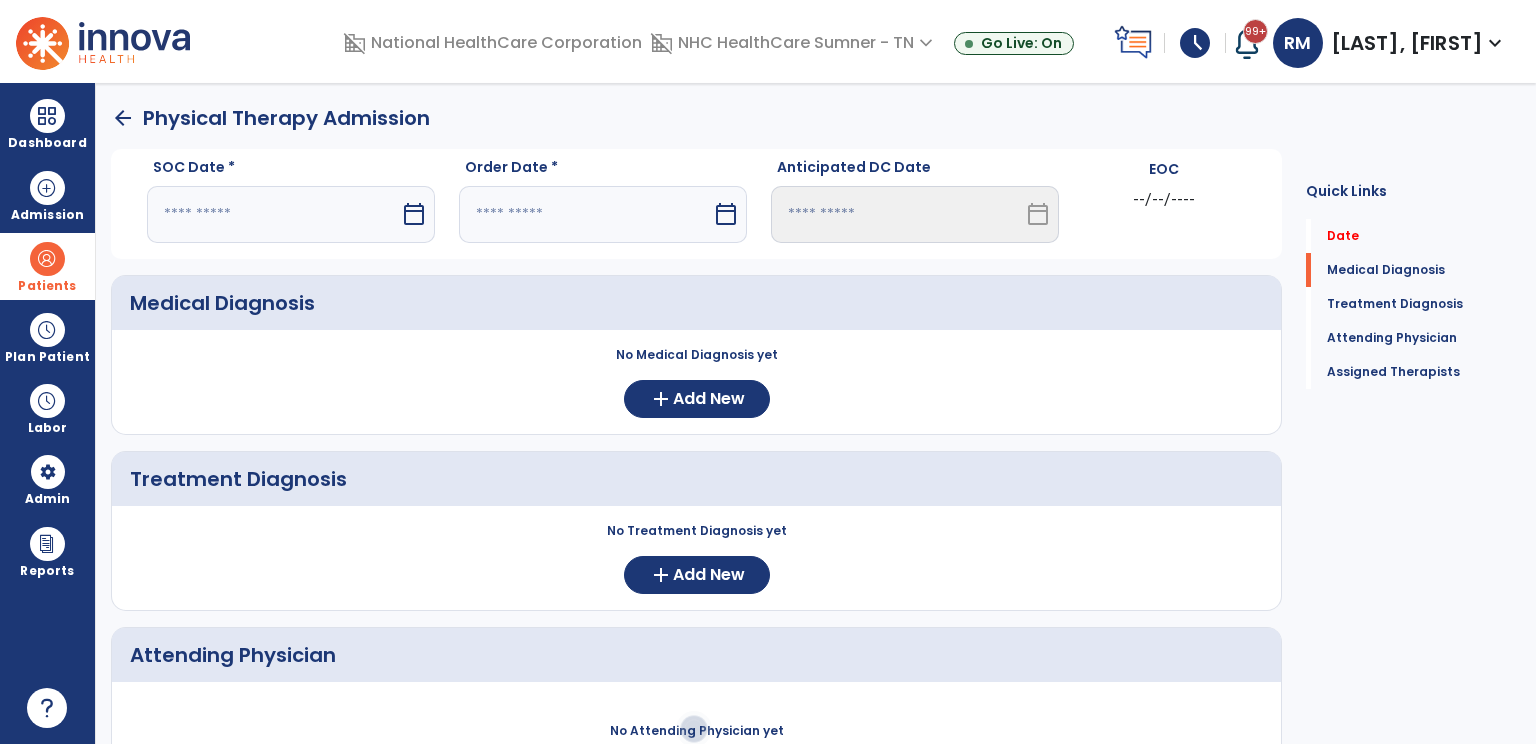 click on "calendar_today" at bounding box center (414, 214) 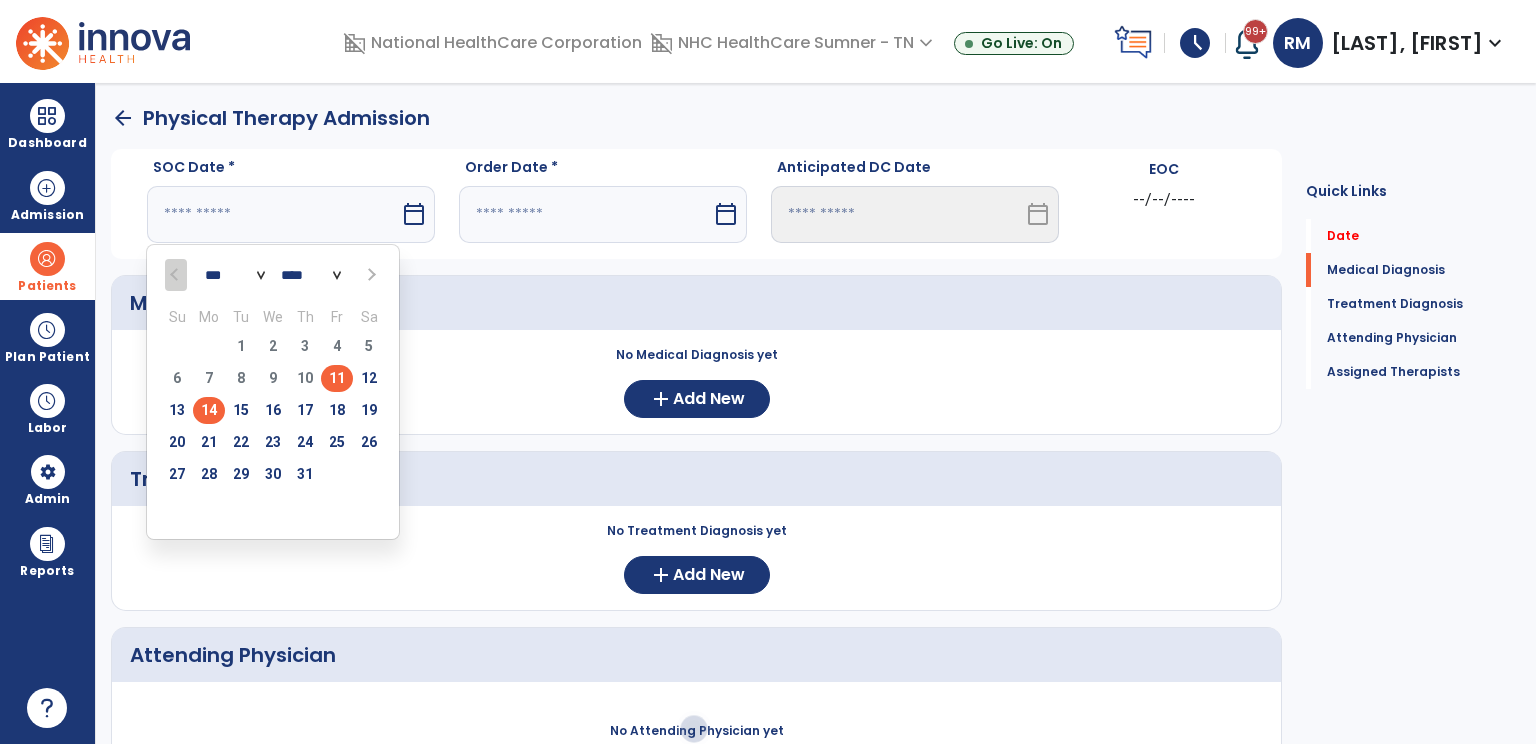 click on "14" at bounding box center [209, 410] 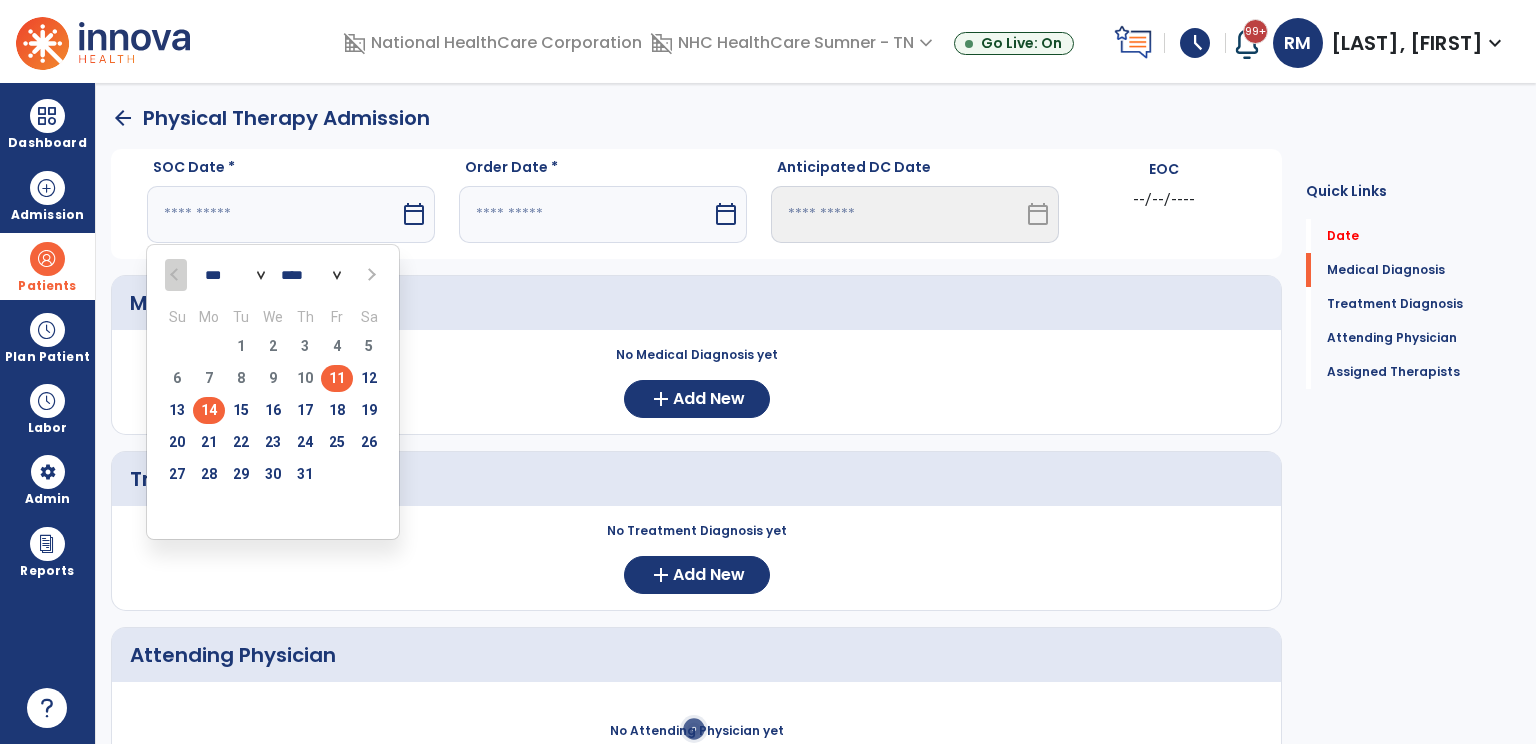 type on "*********" 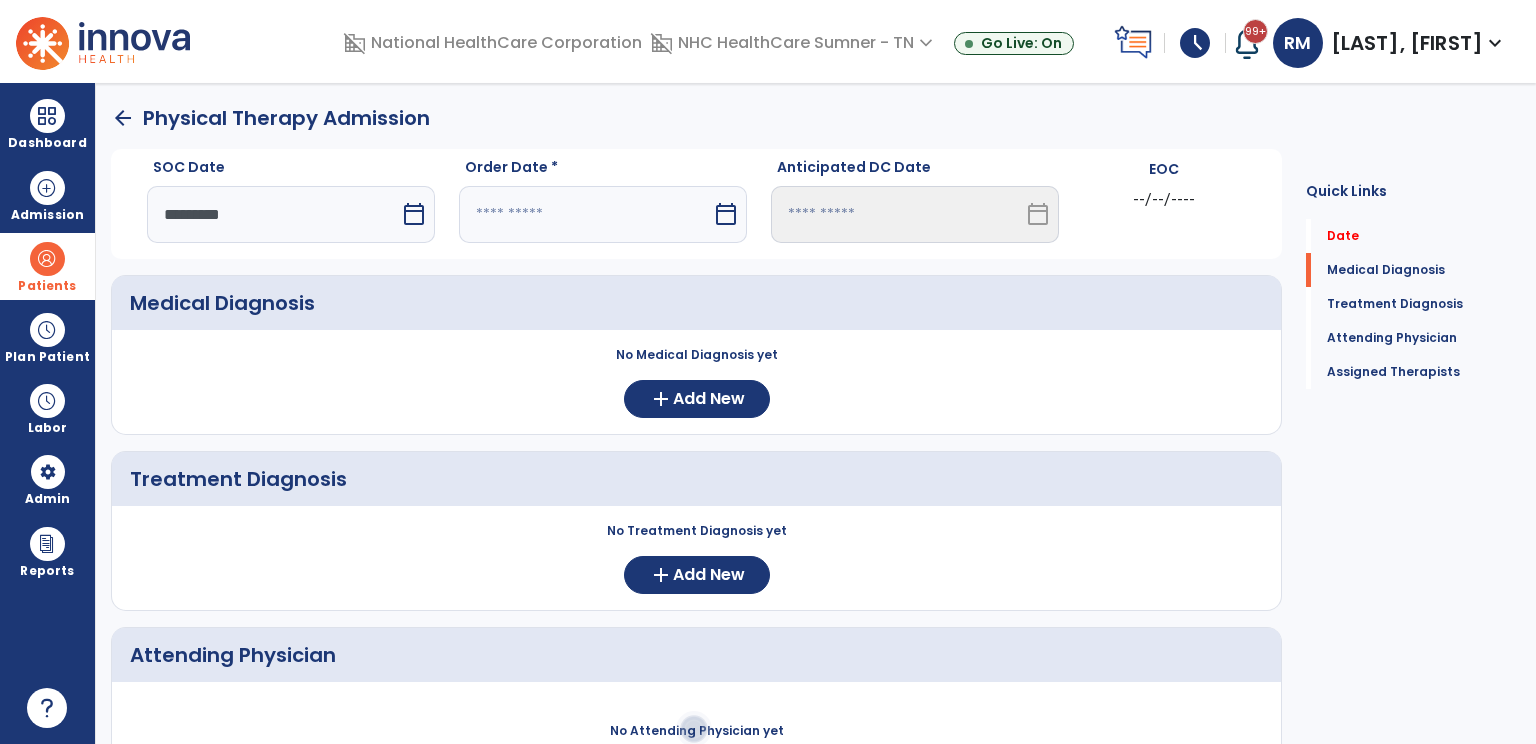 click on "Order Date *  calendar_today" at bounding box center [603, 208] 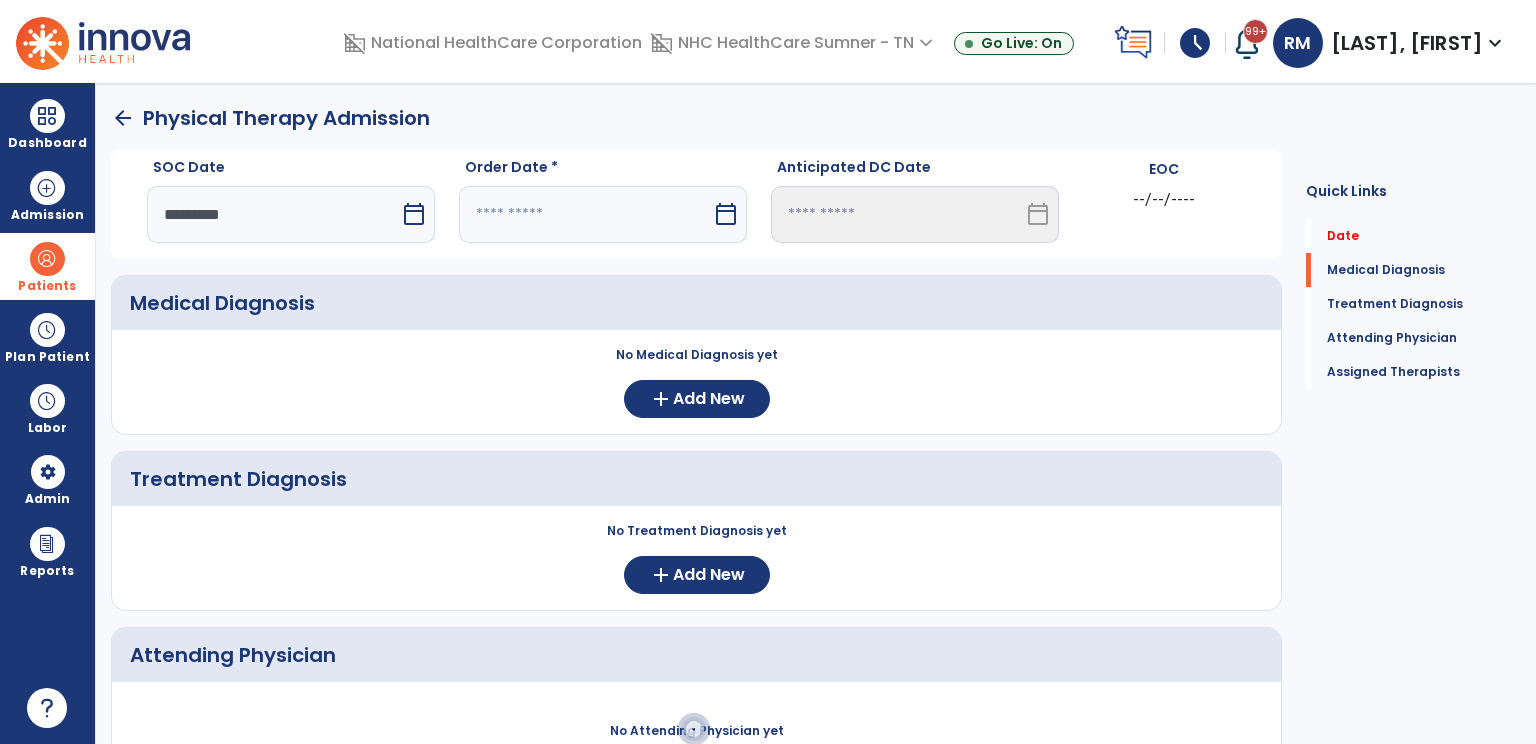 click on "calendar_today" at bounding box center [726, 214] 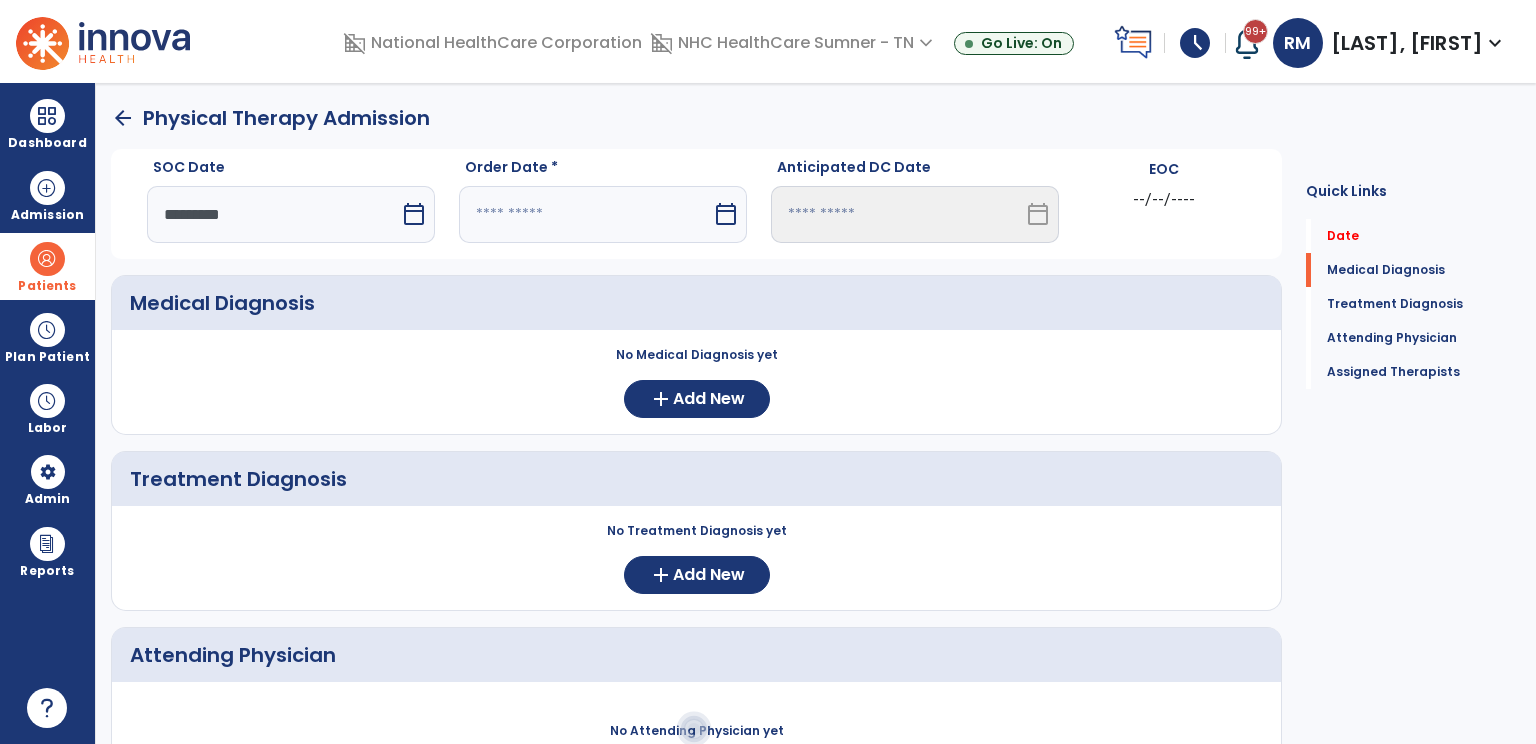 select on "*" 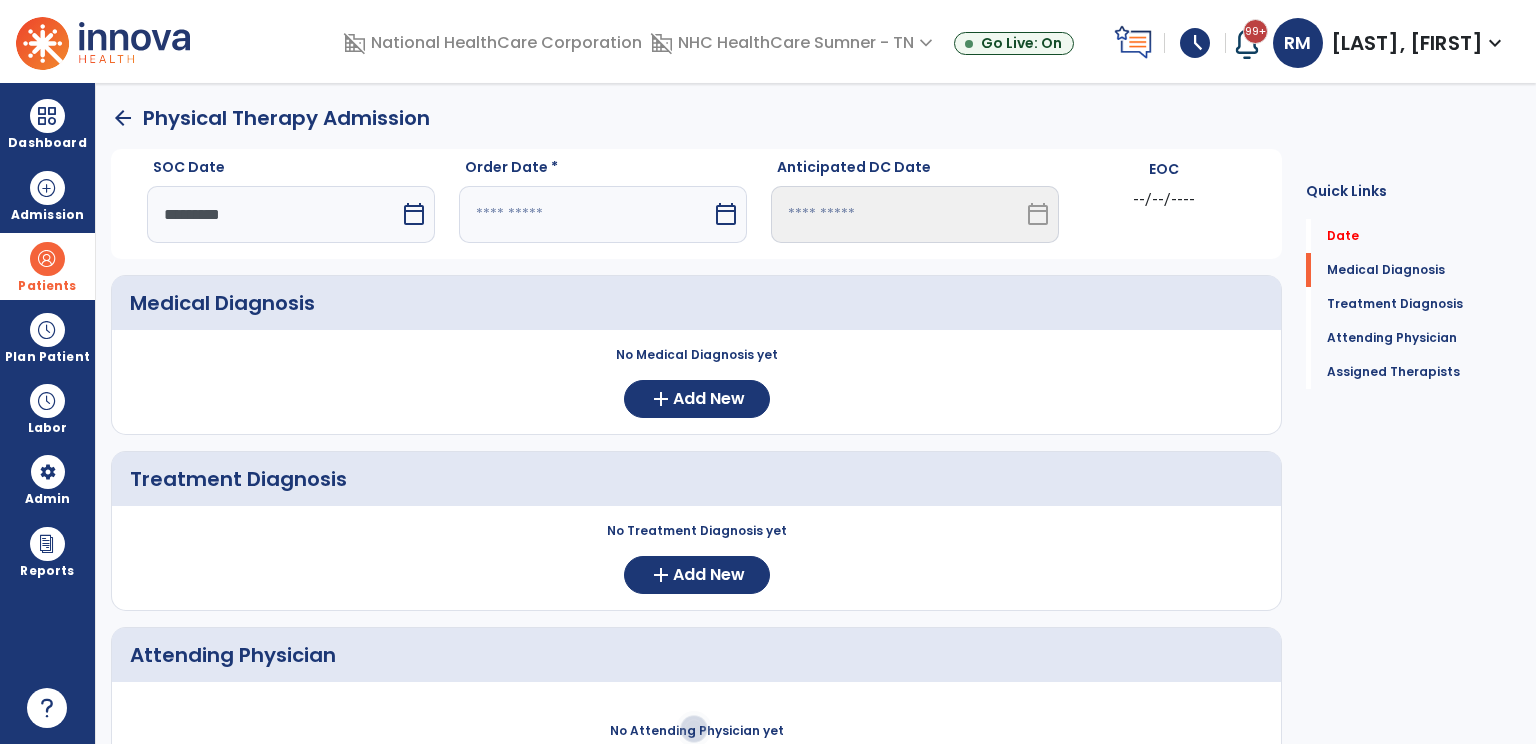 select on "****" 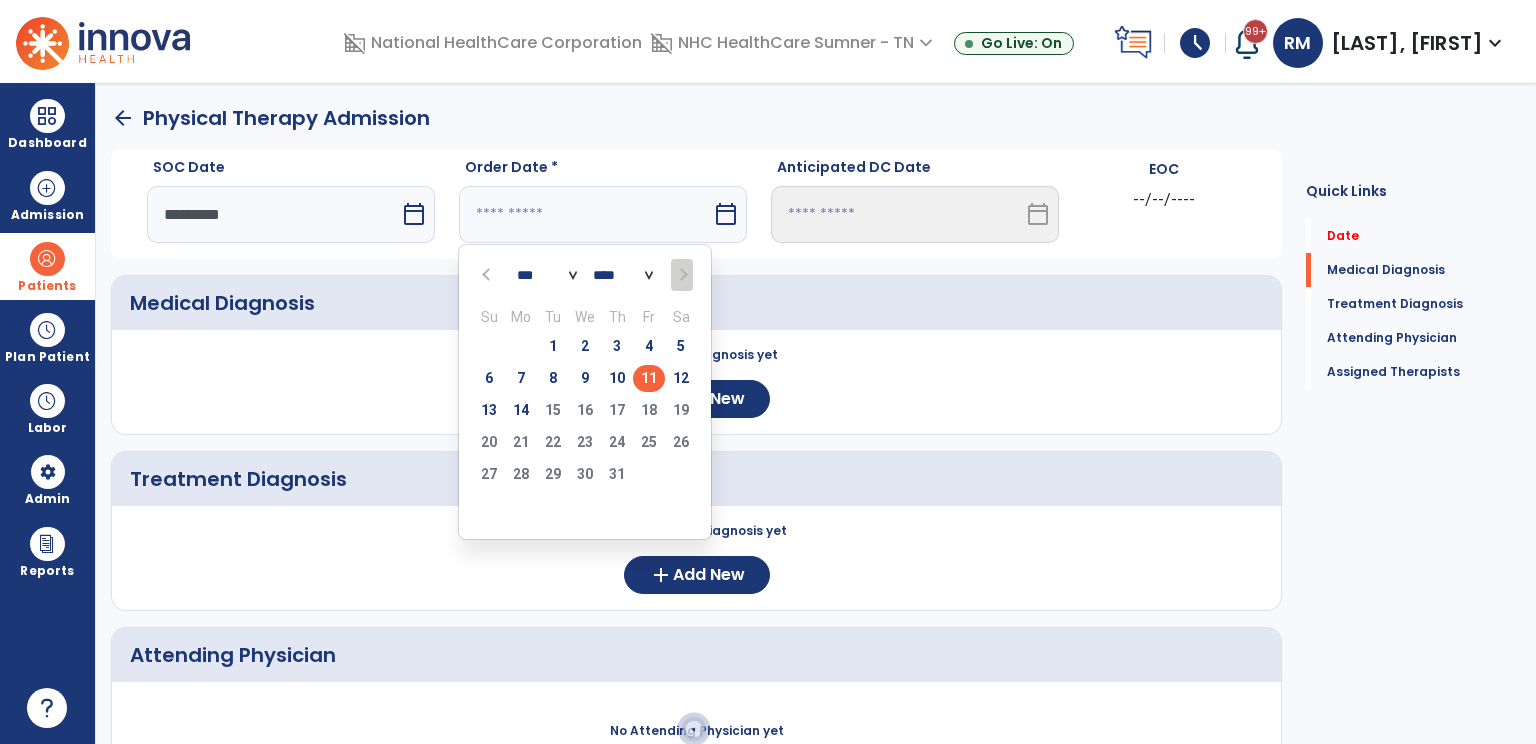 click on "11" at bounding box center [649, 378] 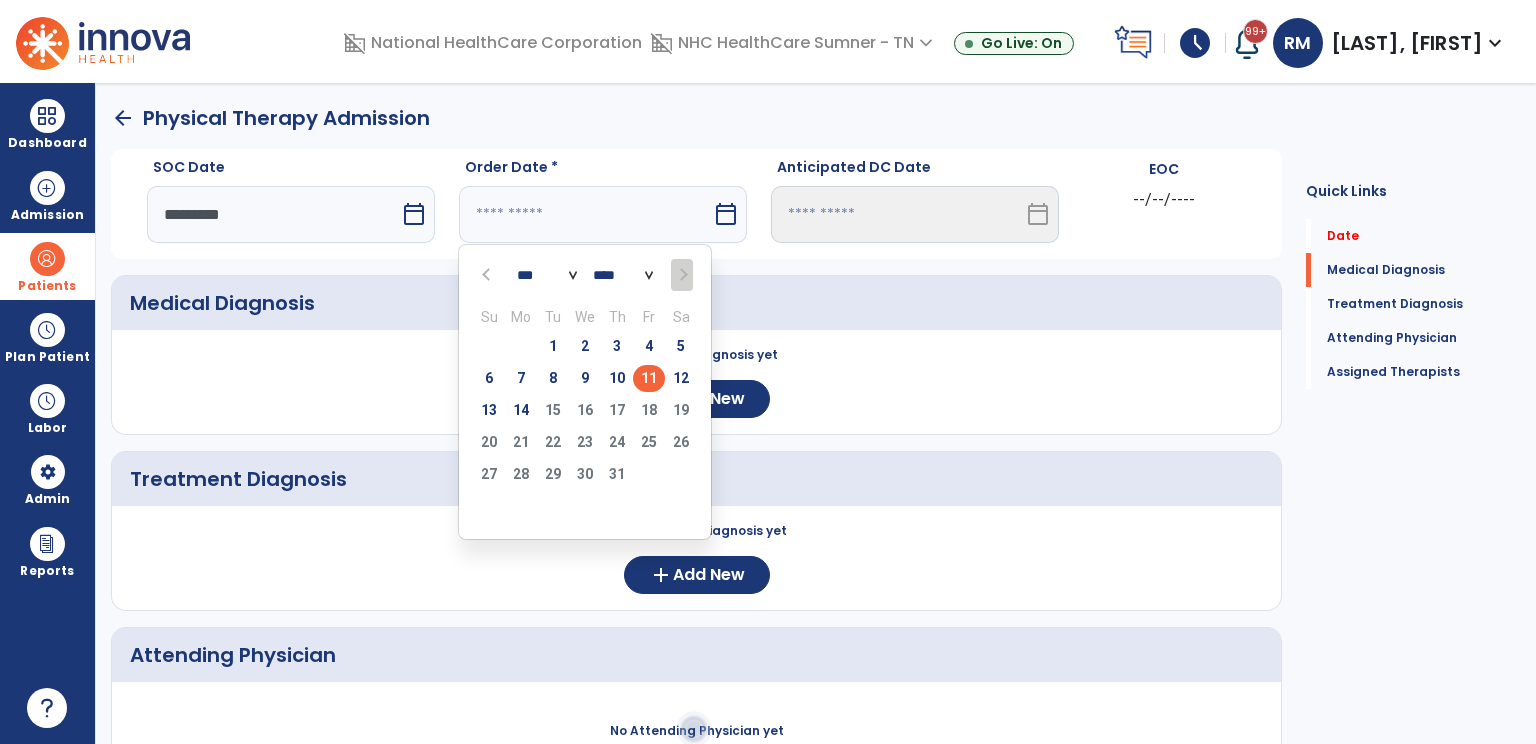 type on "*********" 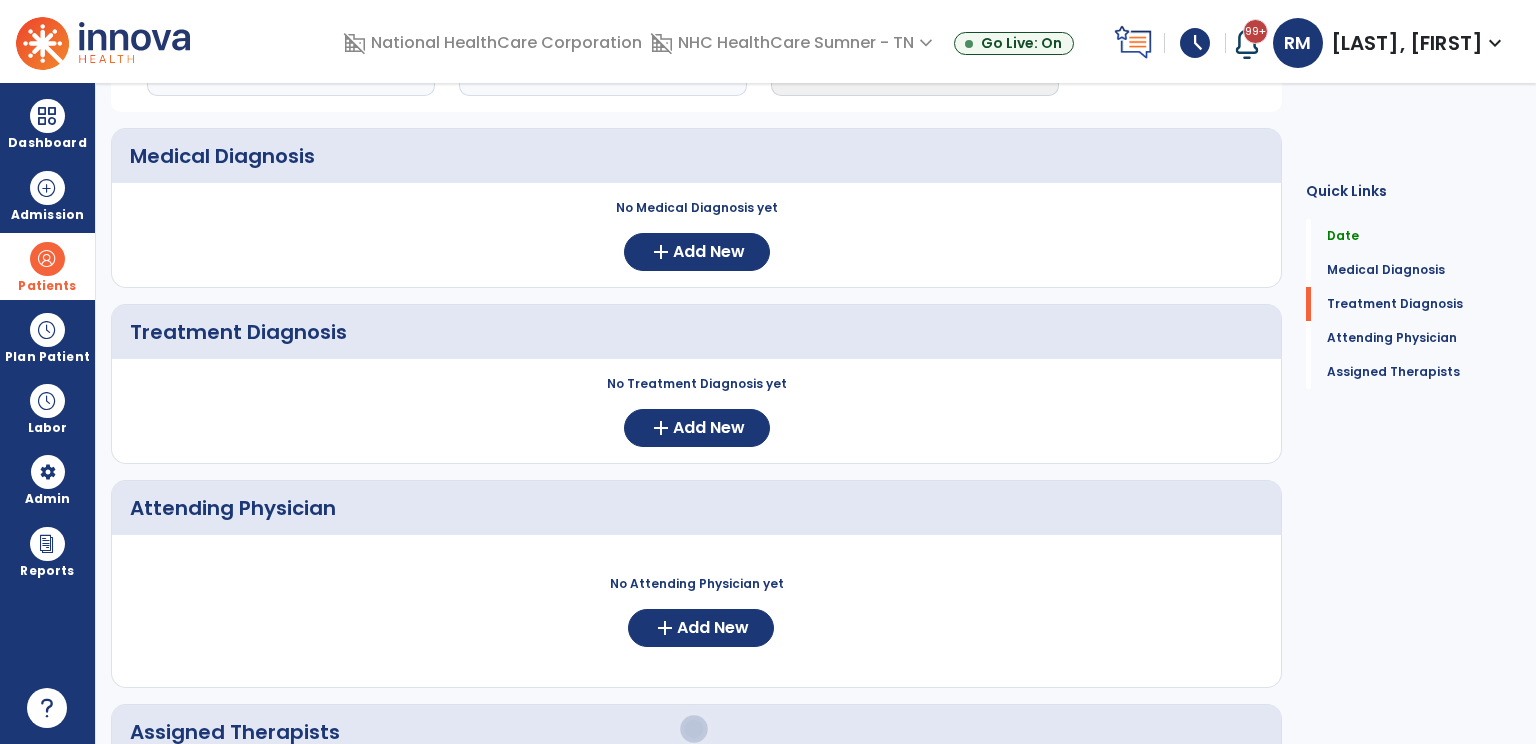 scroll, scrollTop: 200, scrollLeft: 0, axis: vertical 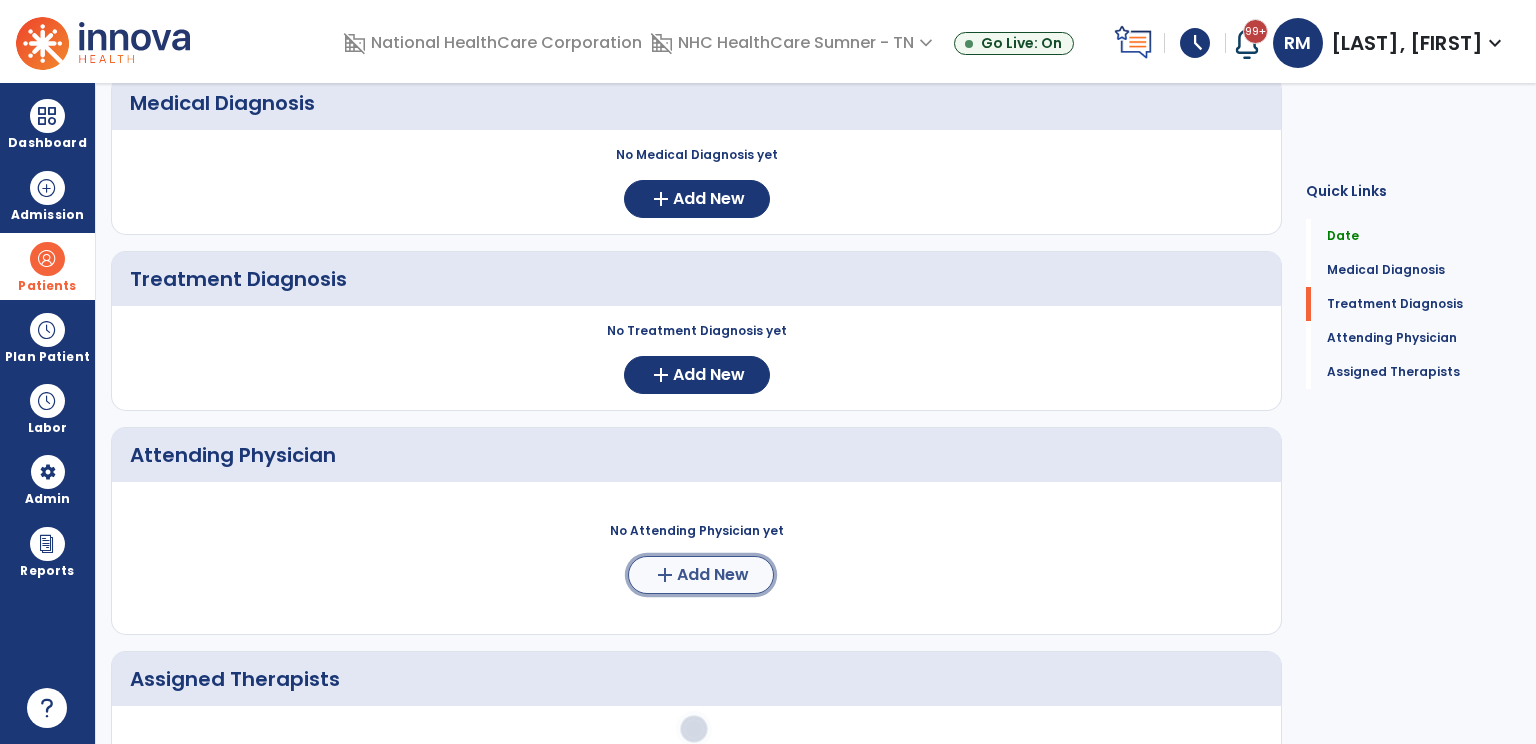click on "add  Add New" 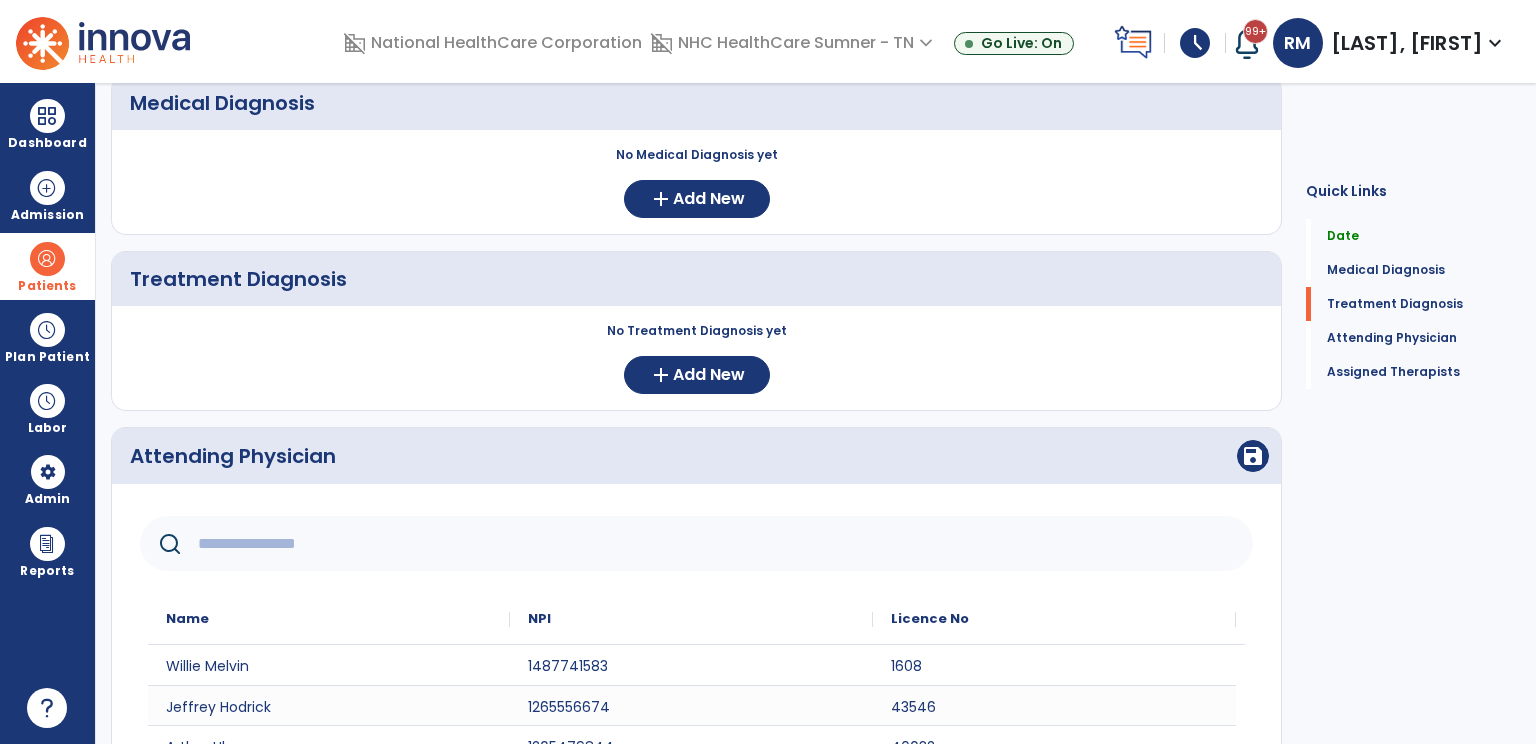 click 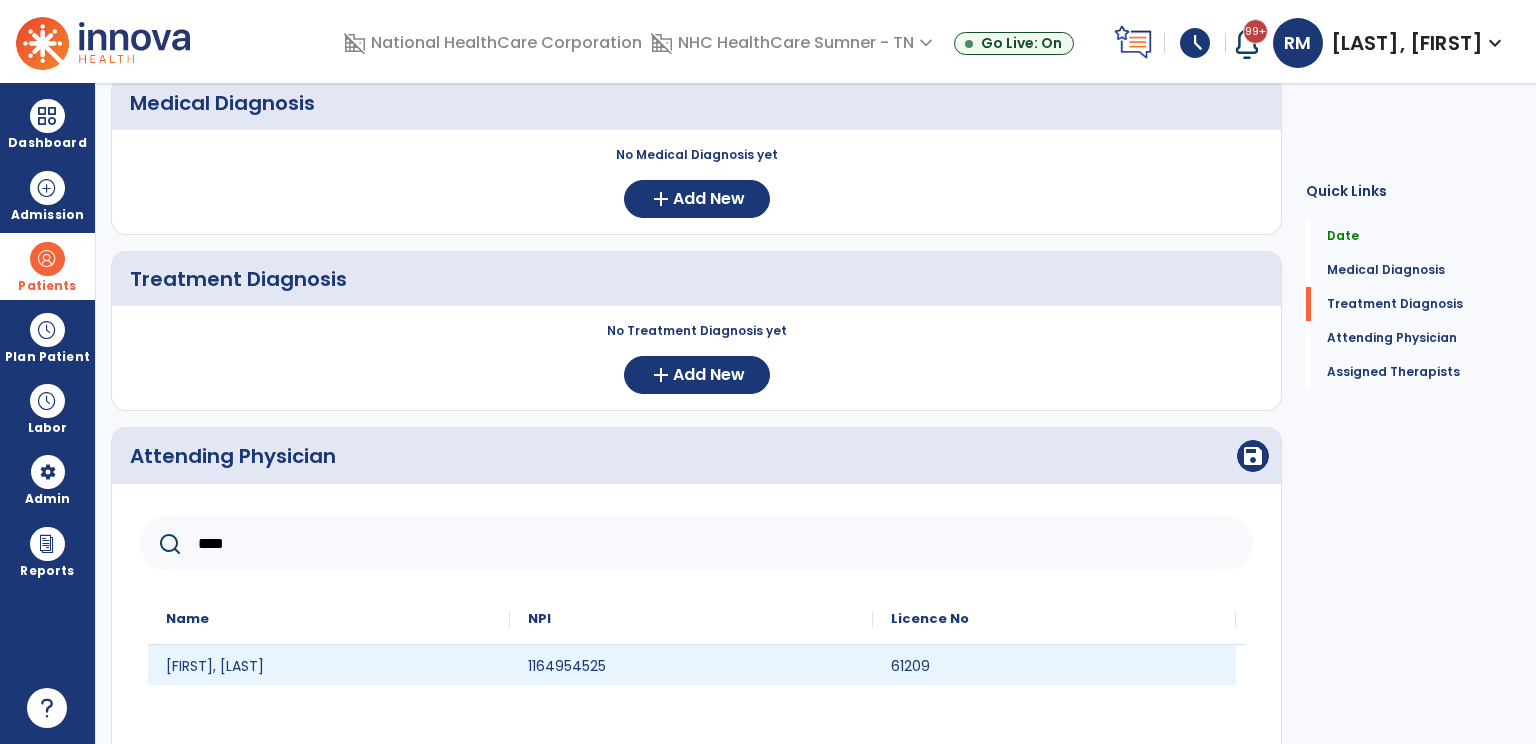 type on "****" 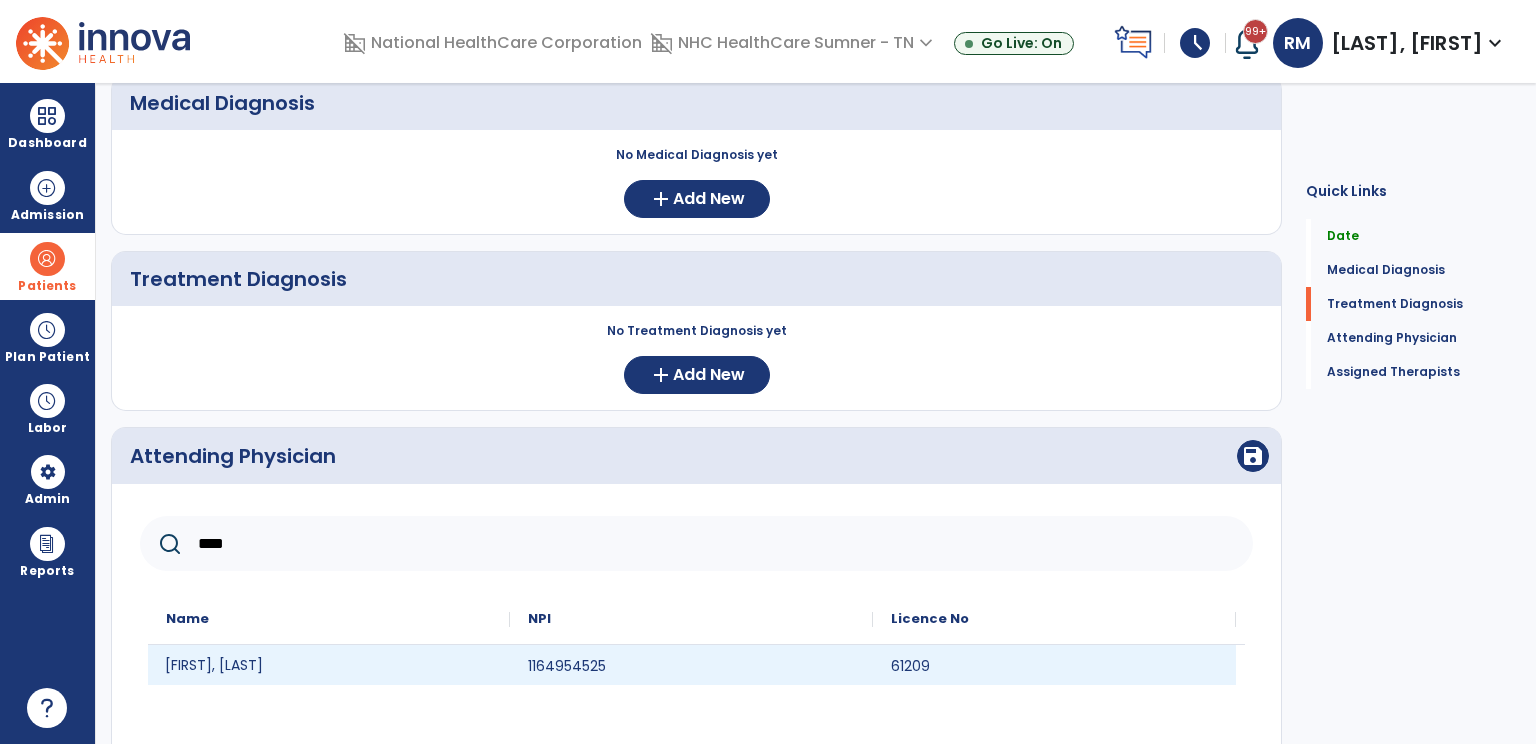 click on "[FIRST], [LAST]" 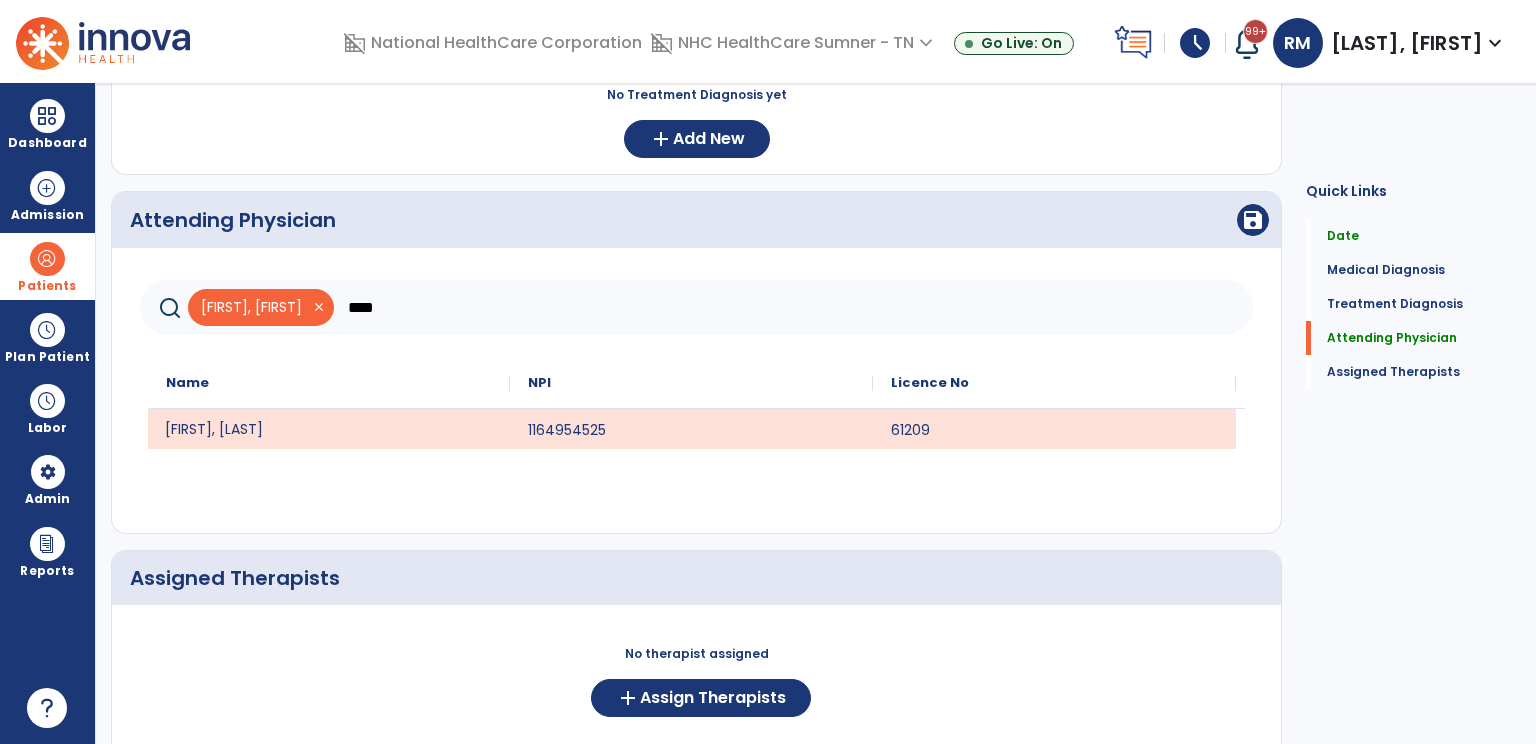 scroll, scrollTop: 539, scrollLeft: 0, axis: vertical 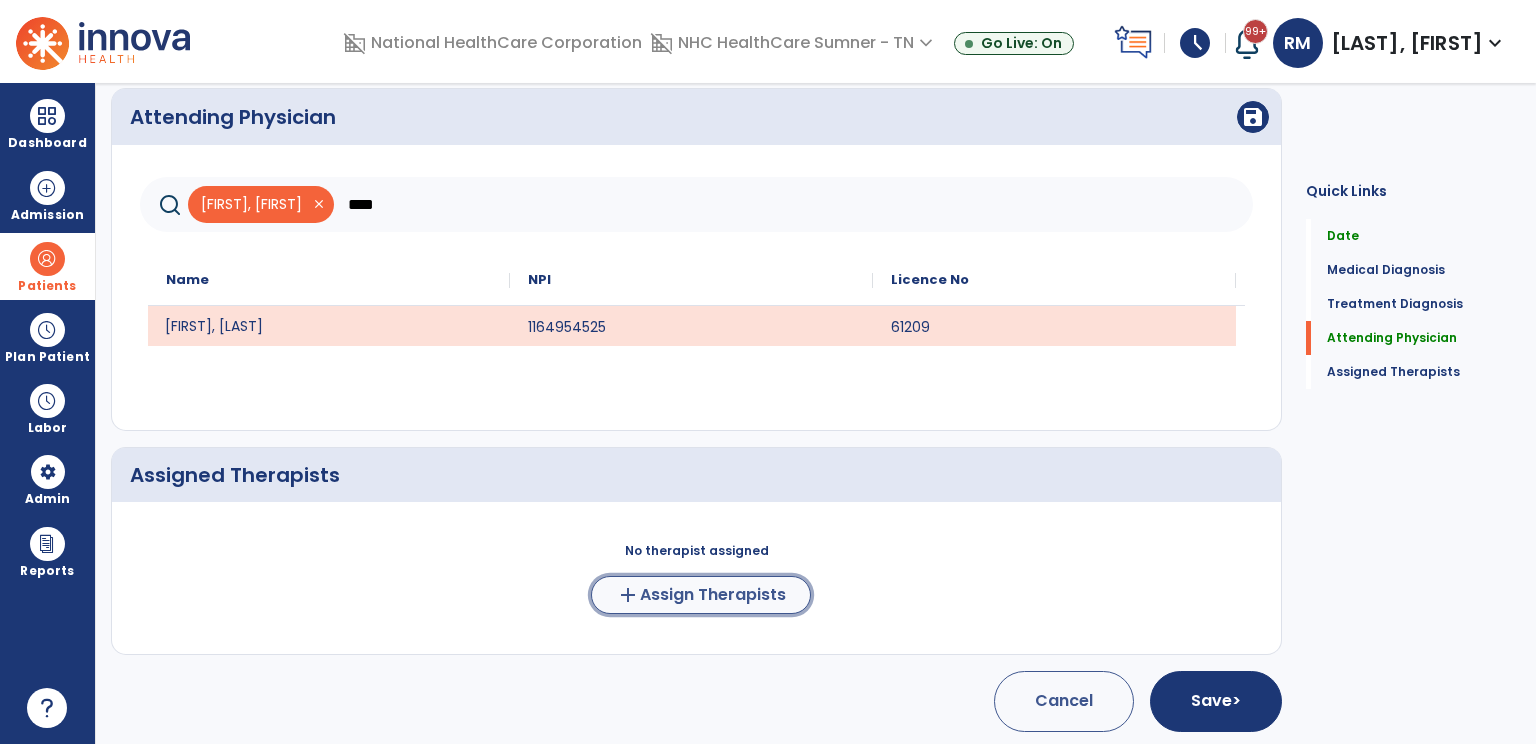 click on "Assign Therapists" 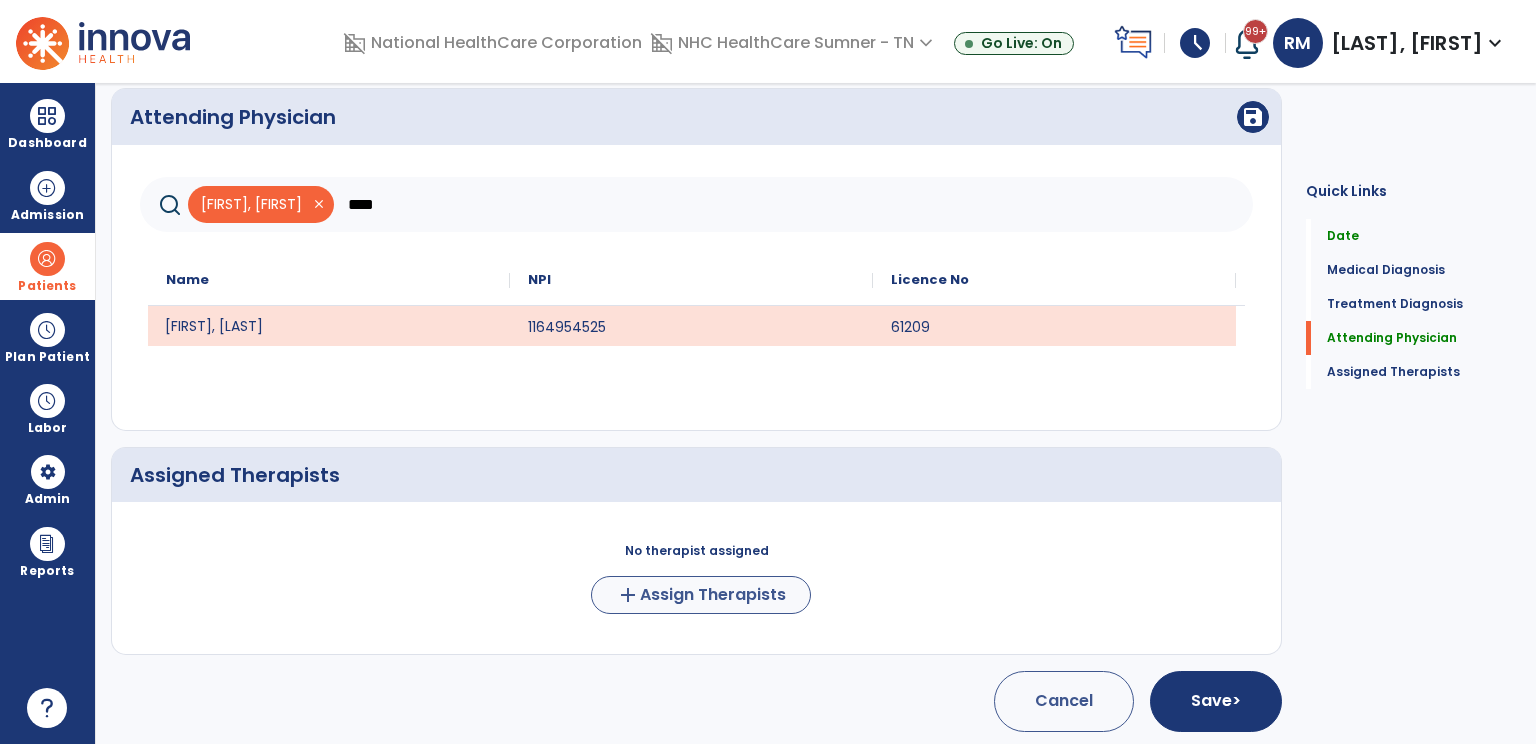scroll, scrollTop: 536, scrollLeft: 0, axis: vertical 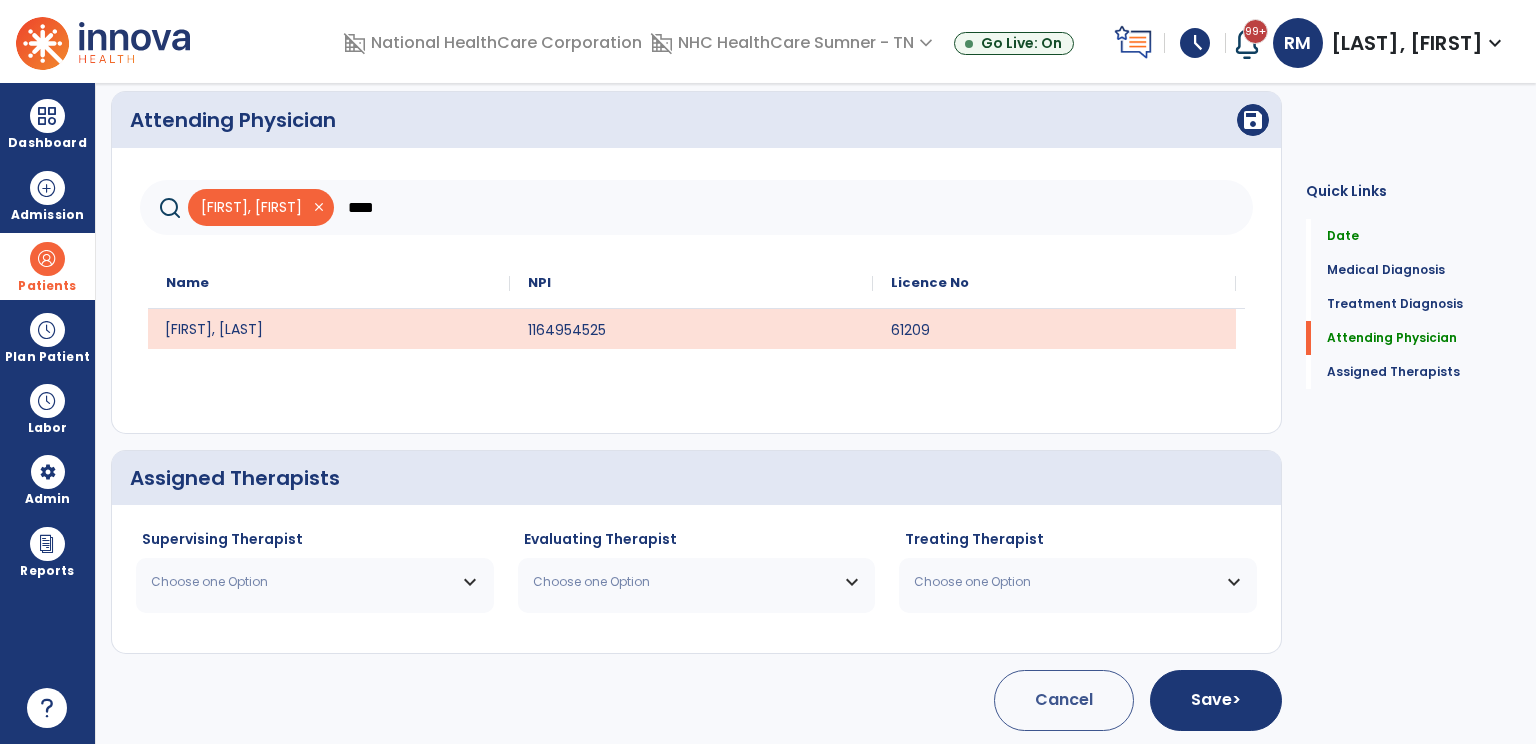 click on "Choose one Option" at bounding box center [315, 582] 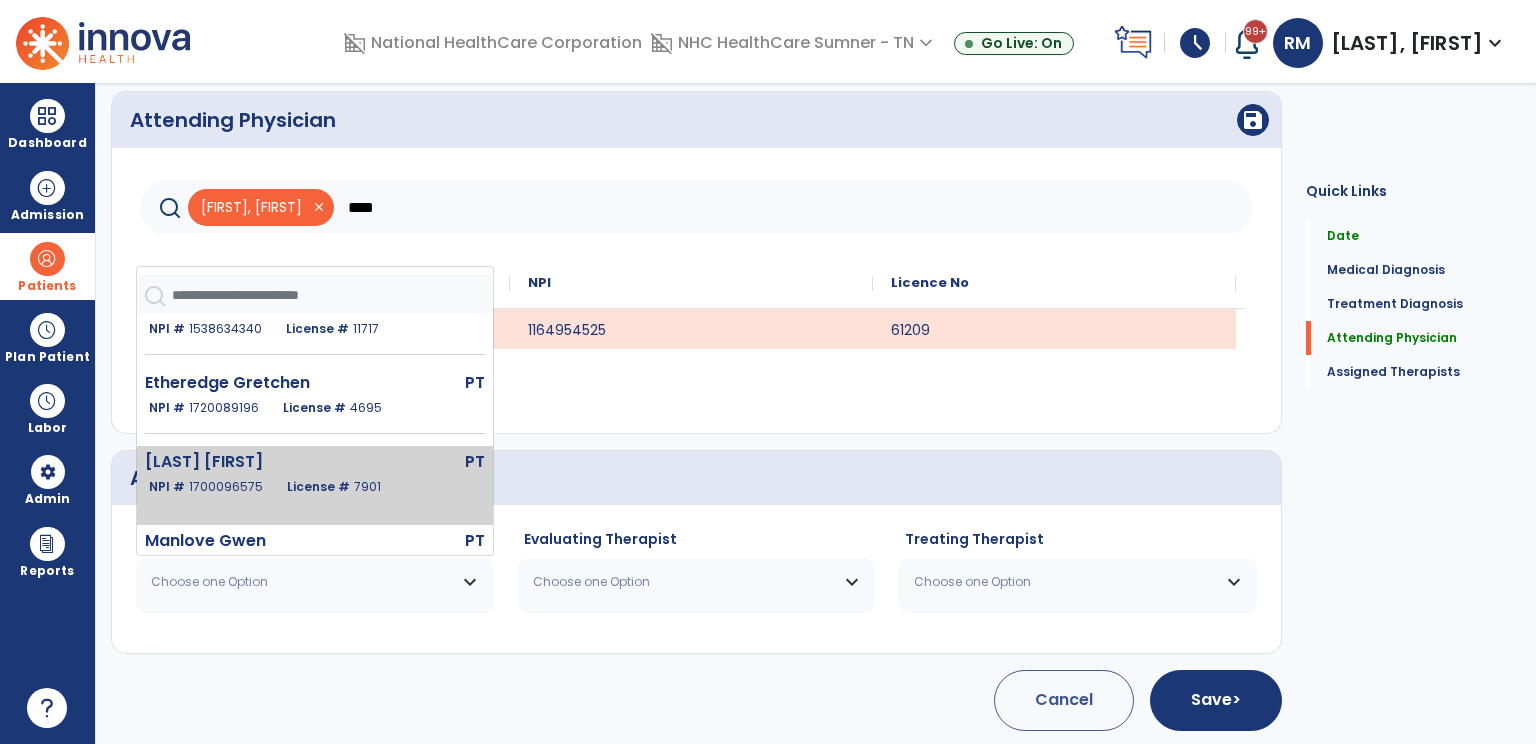 scroll, scrollTop: 300, scrollLeft: 0, axis: vertical 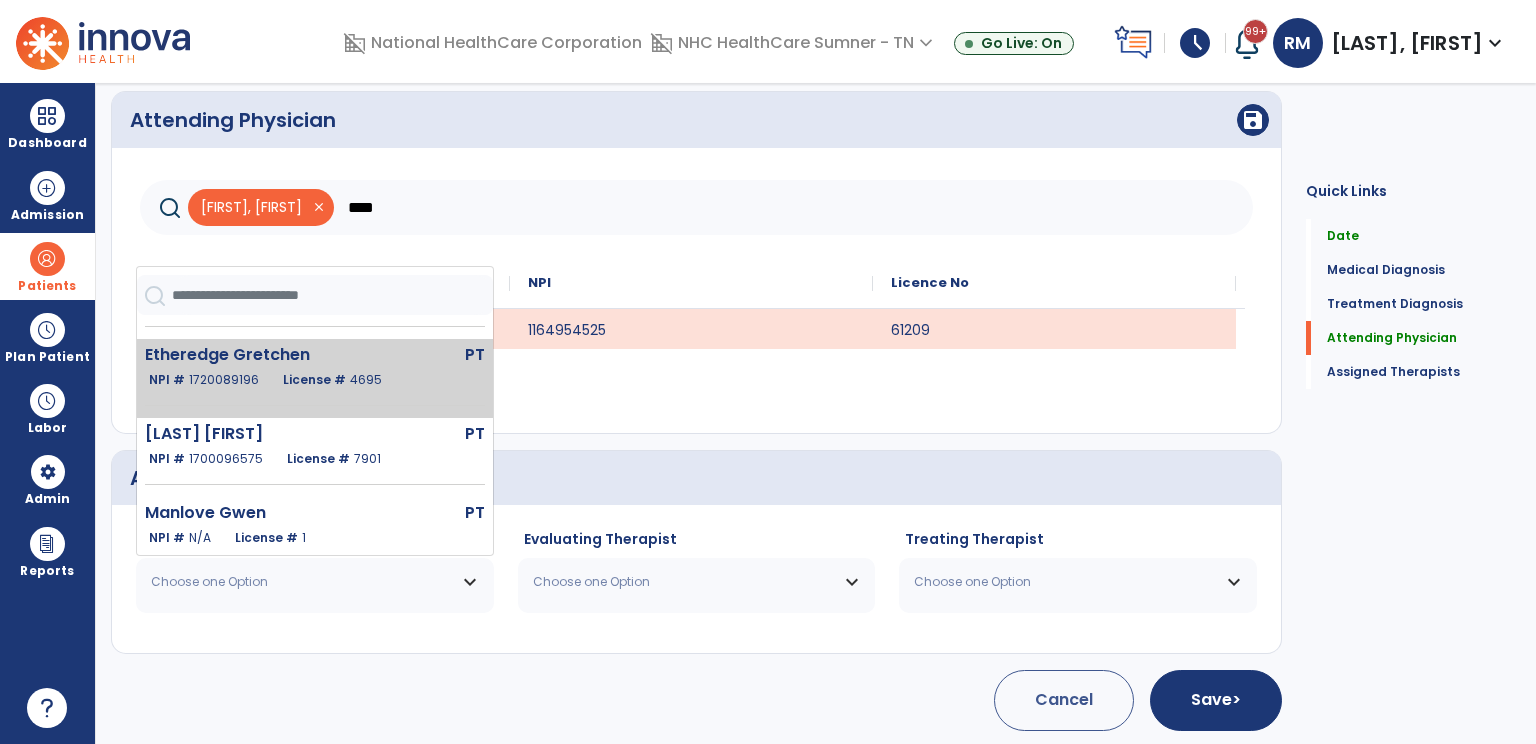 click on "License #  4695" 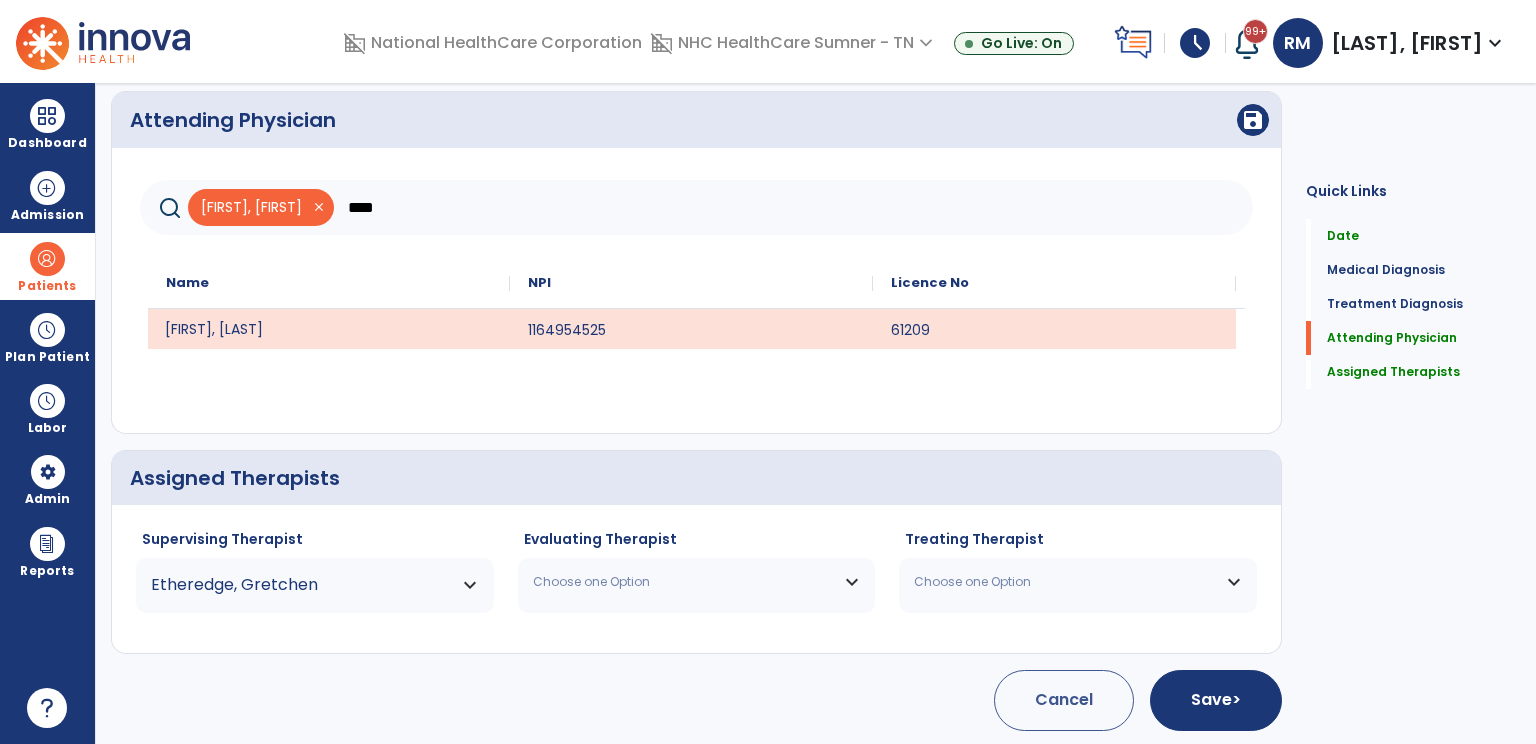 click on "Choose one Option" at bounding box center (684, 582) 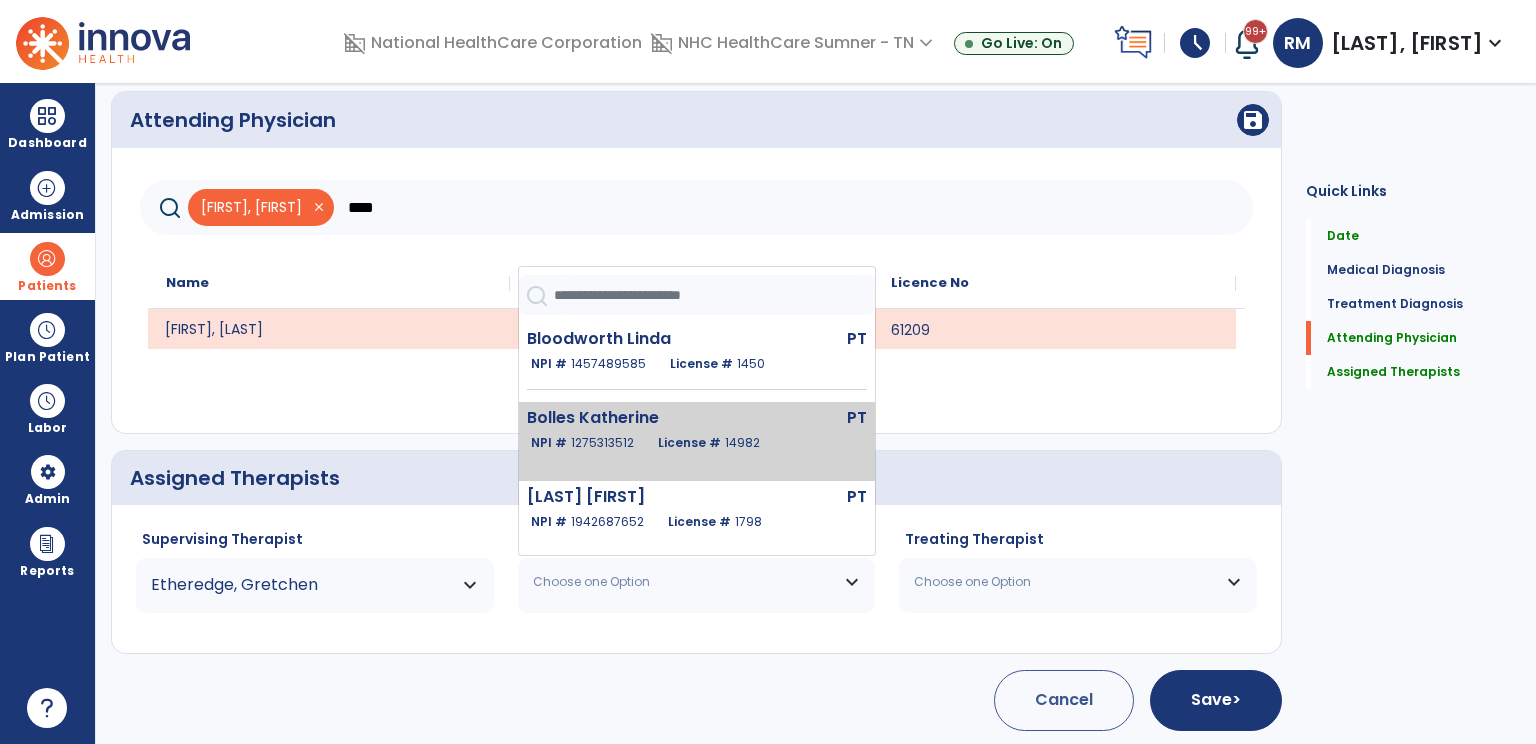 scroll, scrollTop: 200, scrollLeft: 0, axis: vertical 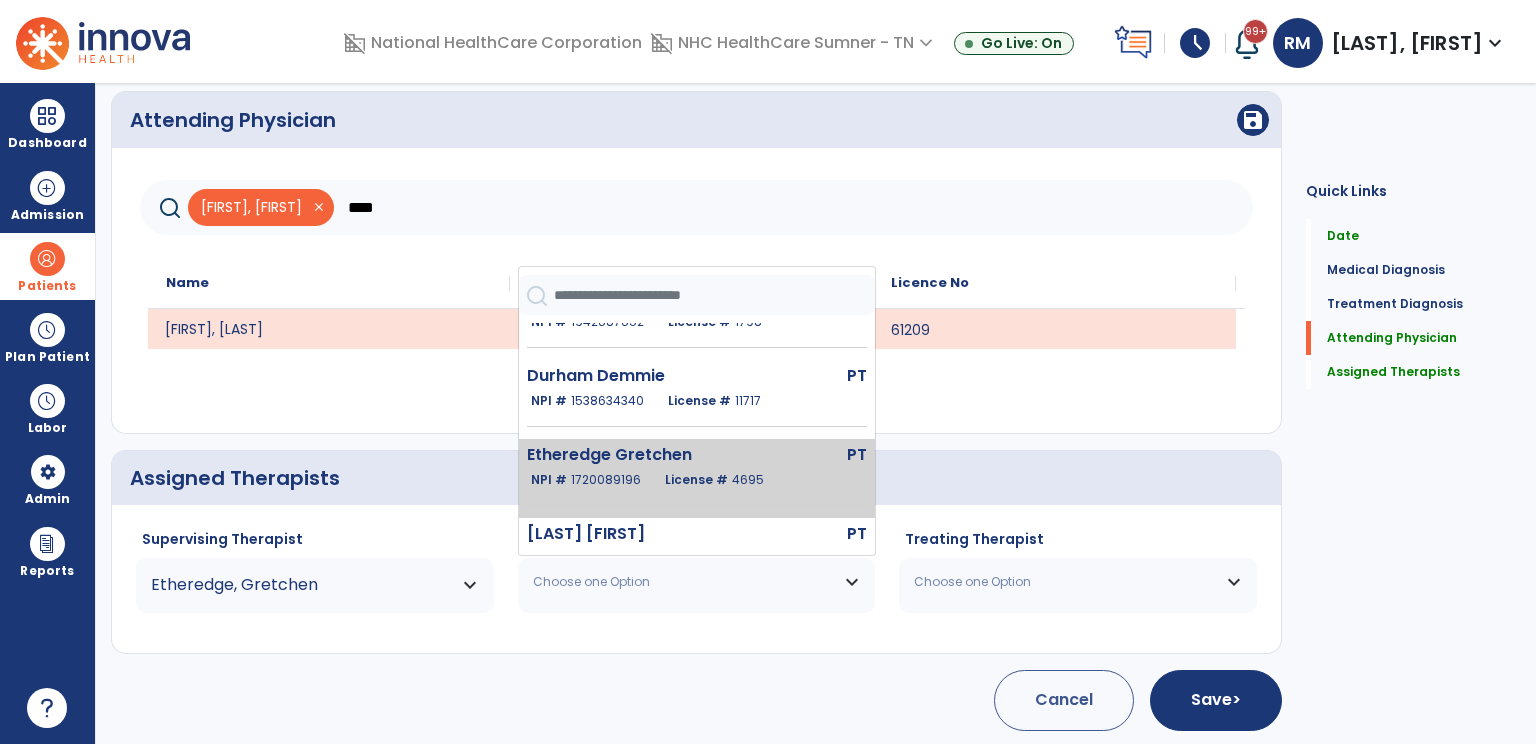 click on "Etheredge [FIRST]  PT   NPI #  [NUMBER]  License #  [NUMBER]" 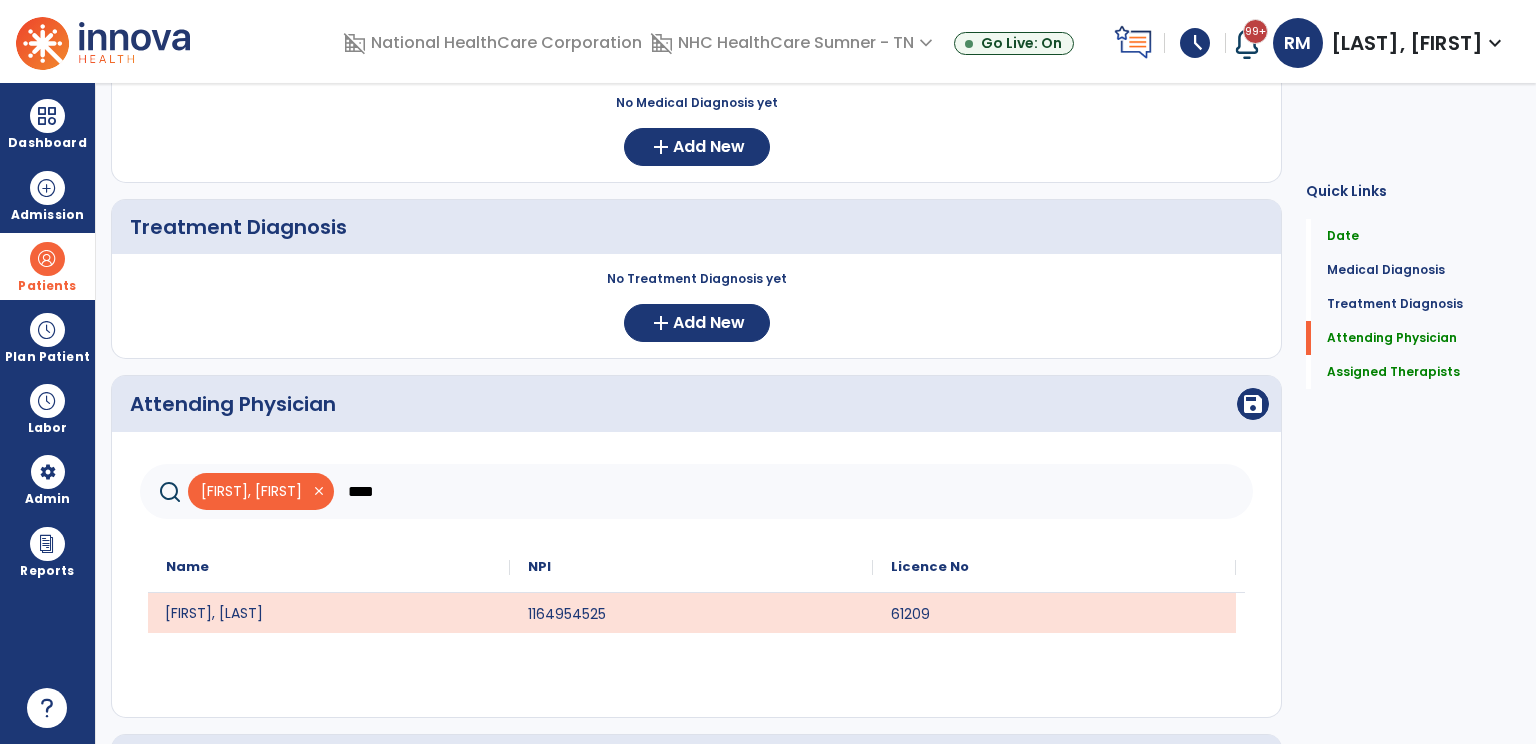 scroll, scrollTop: 536, scrollLeft: 0, axis: vertical 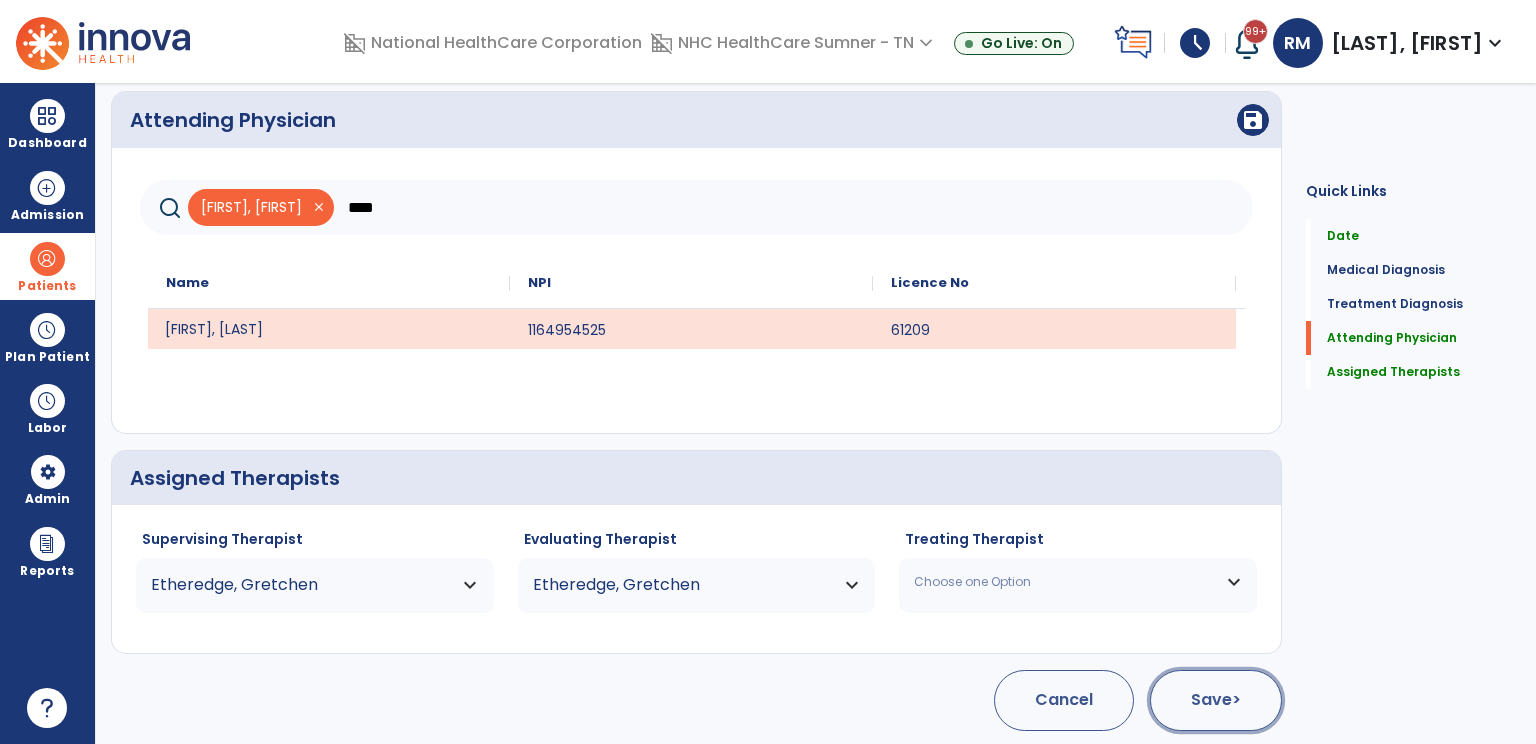 click on "Save  >" 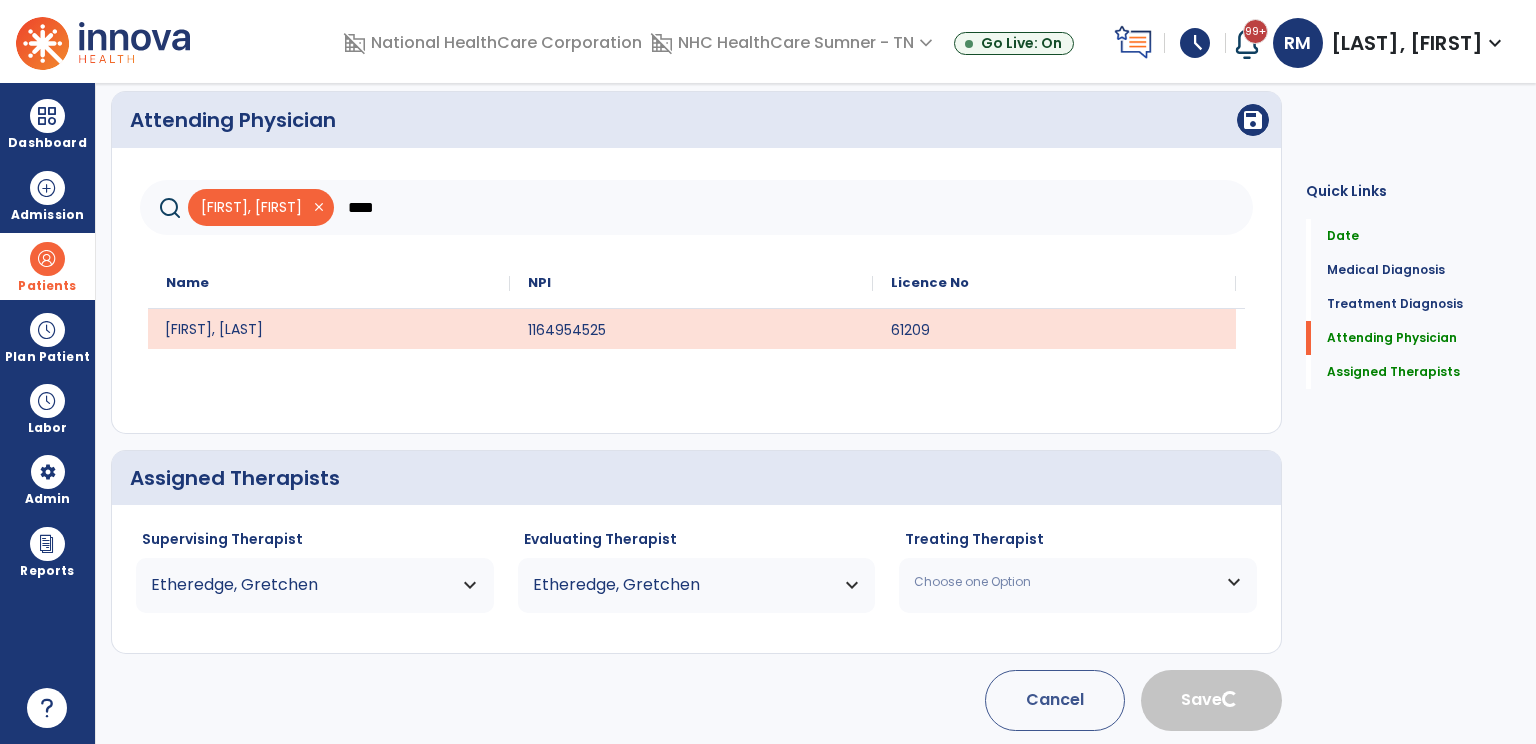 type 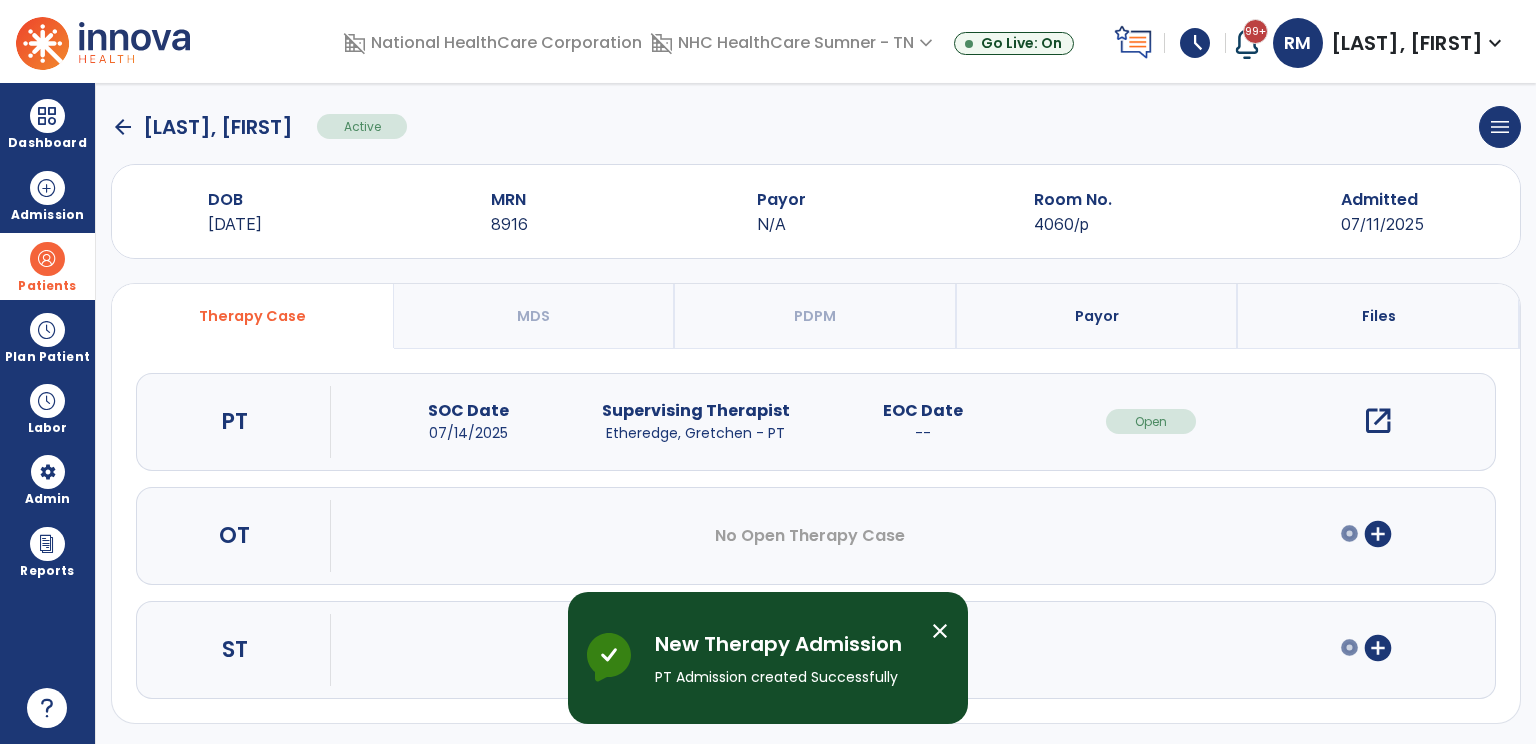click on "add_circle" at bounding box center (1378, 534) 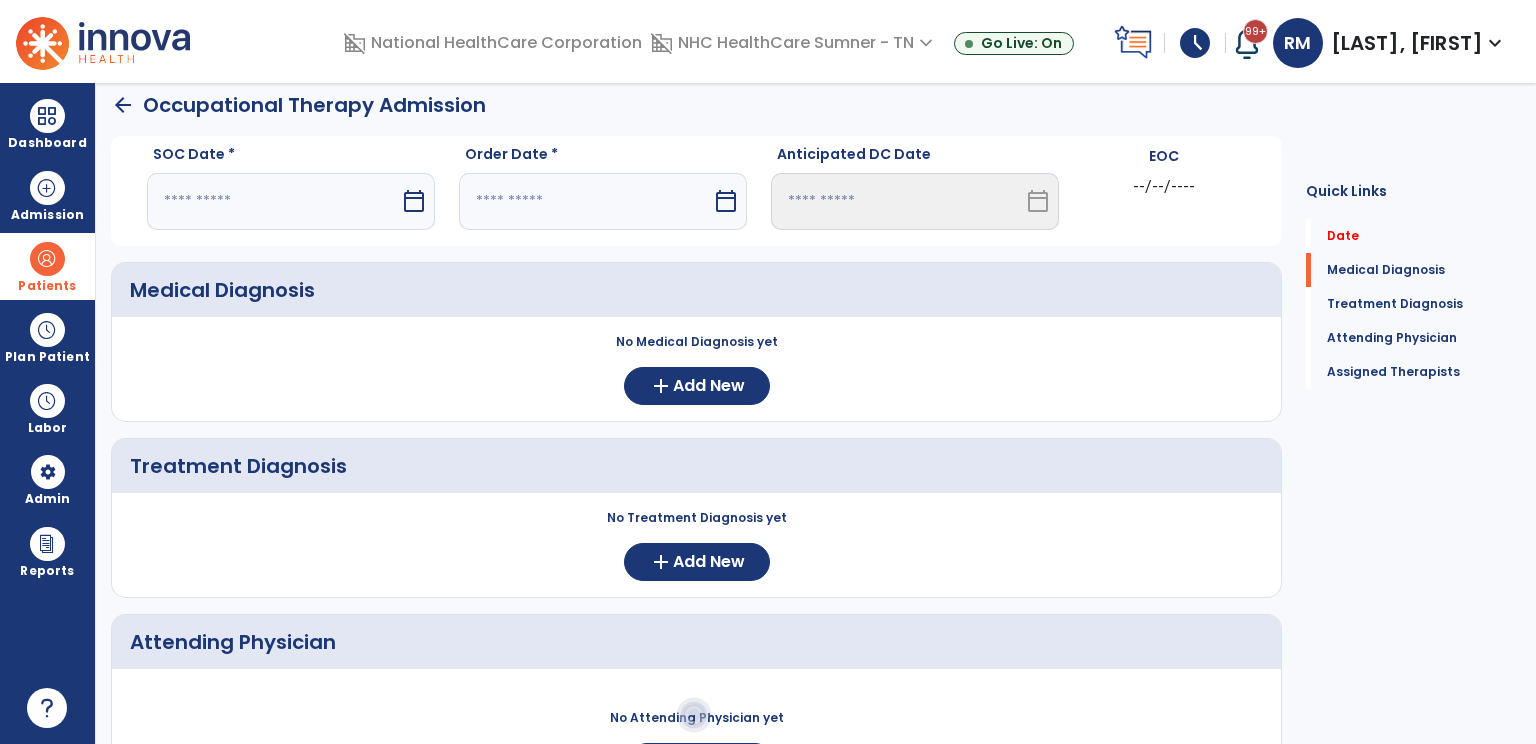 click at bounding box center [273, 201] 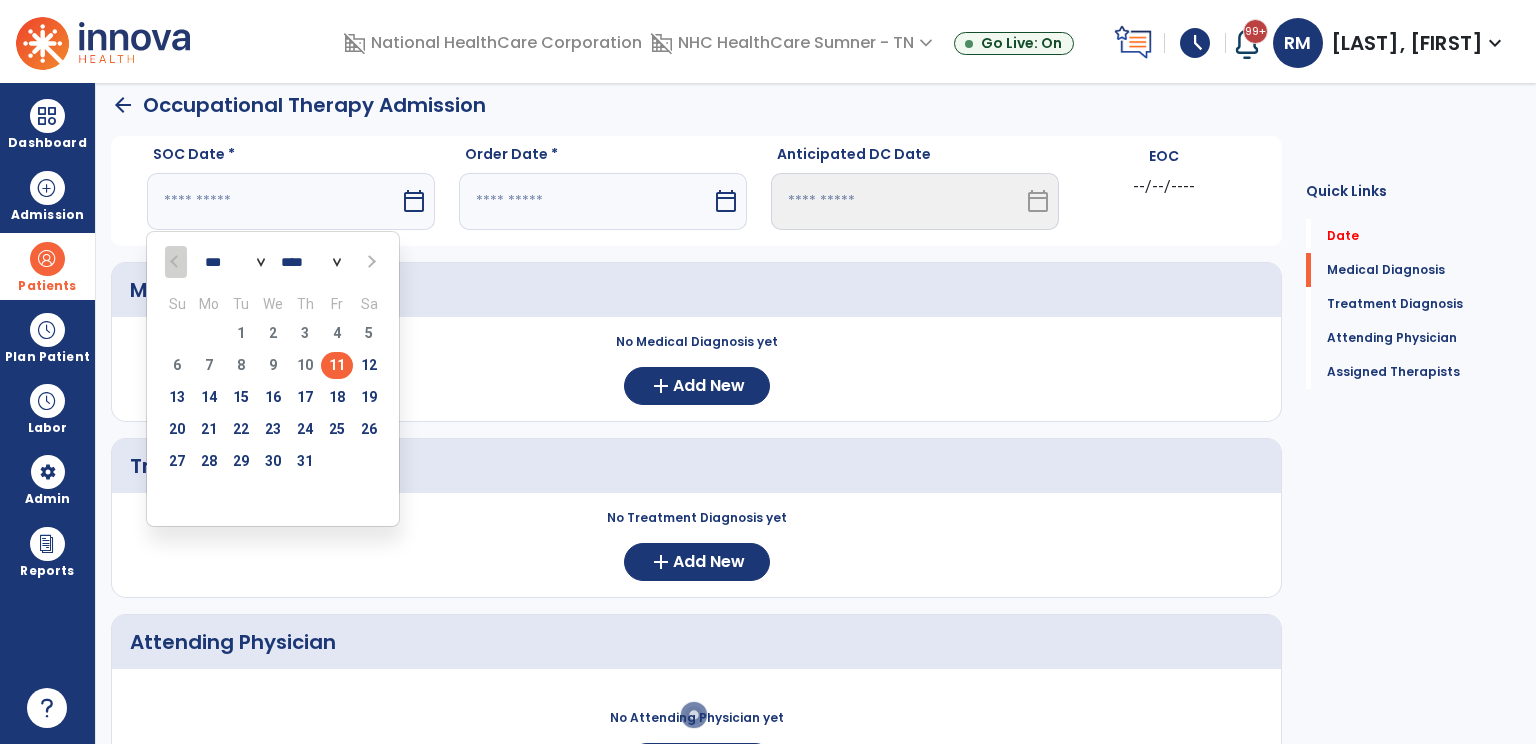drag, startPoint x: 367, startPoint y: 363, endPoint x: 430, endPoint y: 343, distance: 66.09841 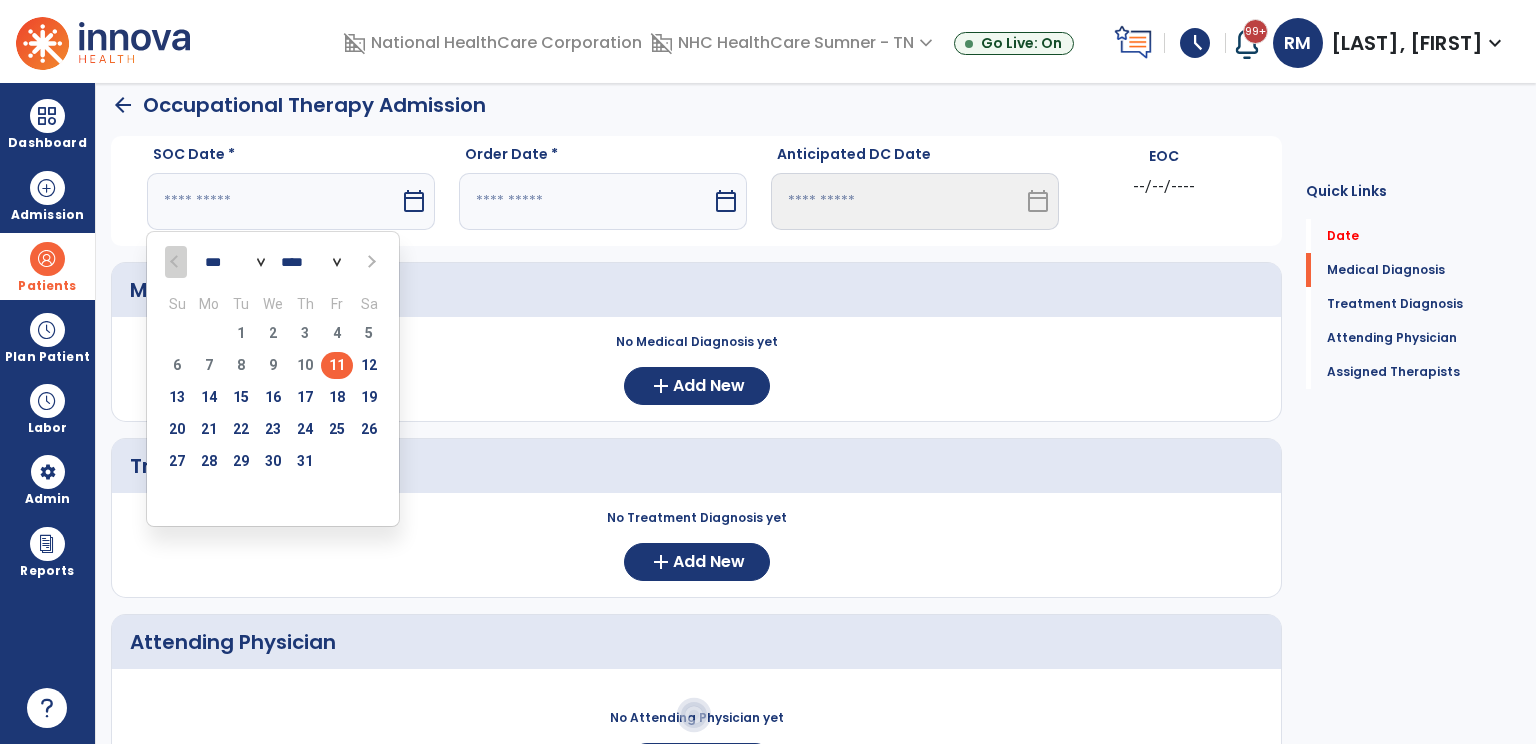click on "12" at bounding box center [369, 365] 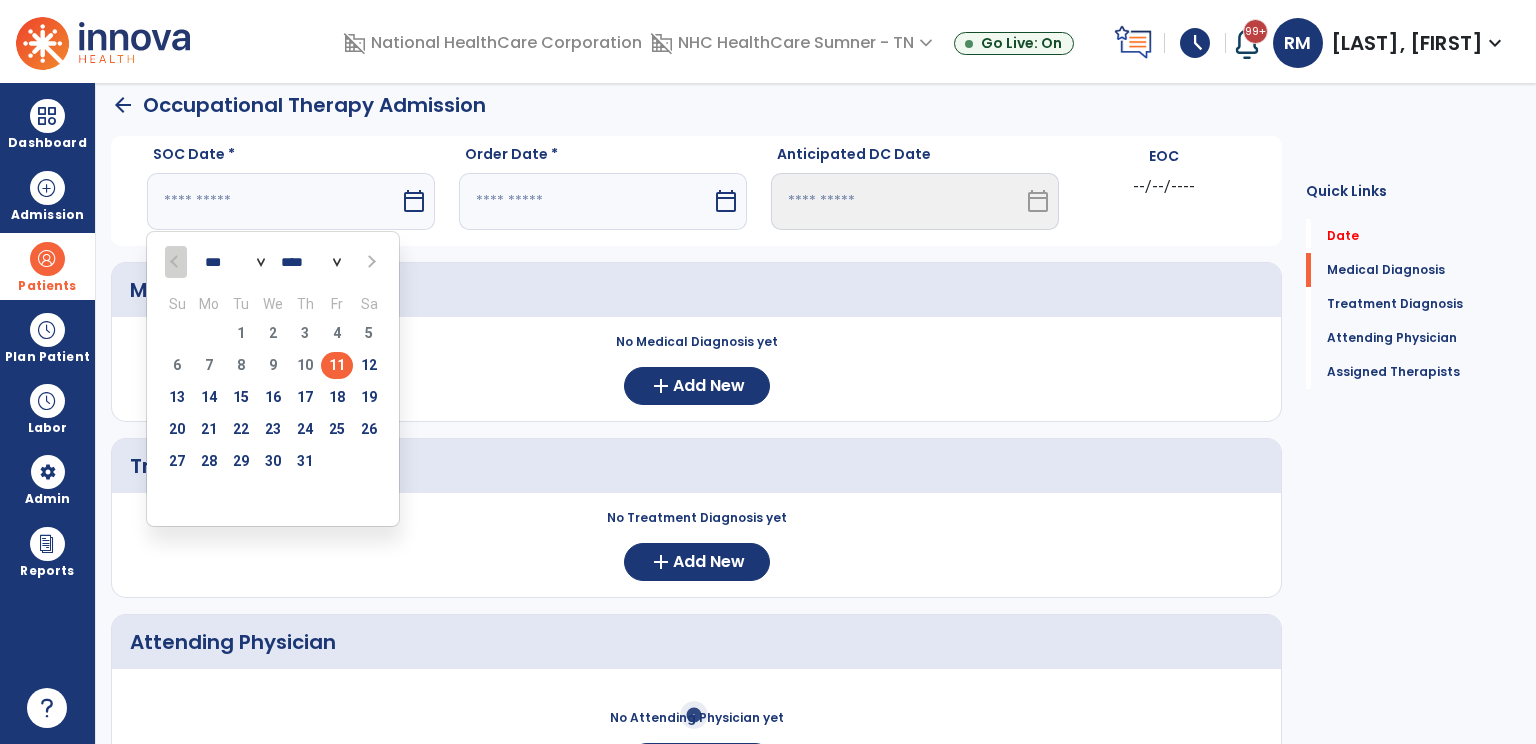 type on "*********" 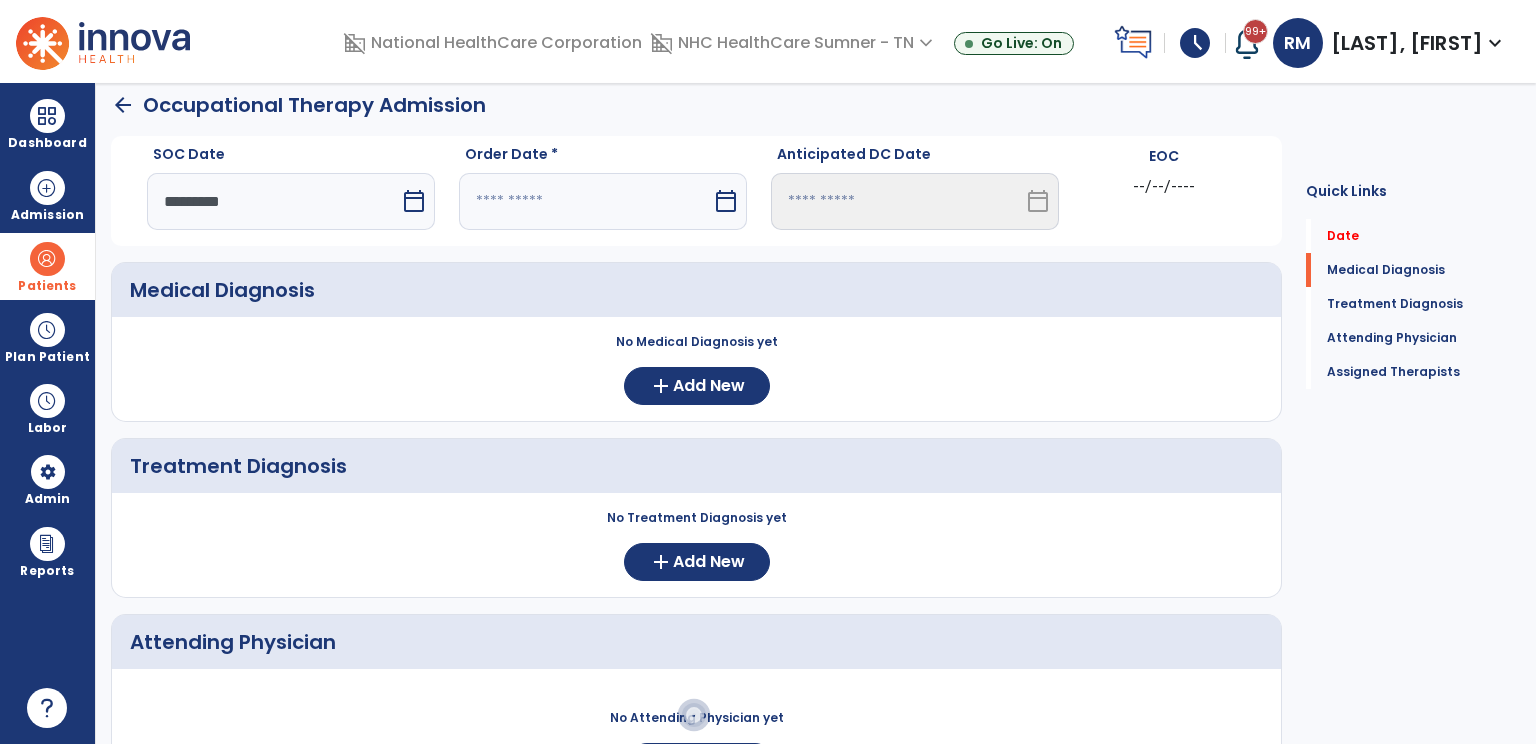 click on "calendar_today" at bounding box center (728, 201) 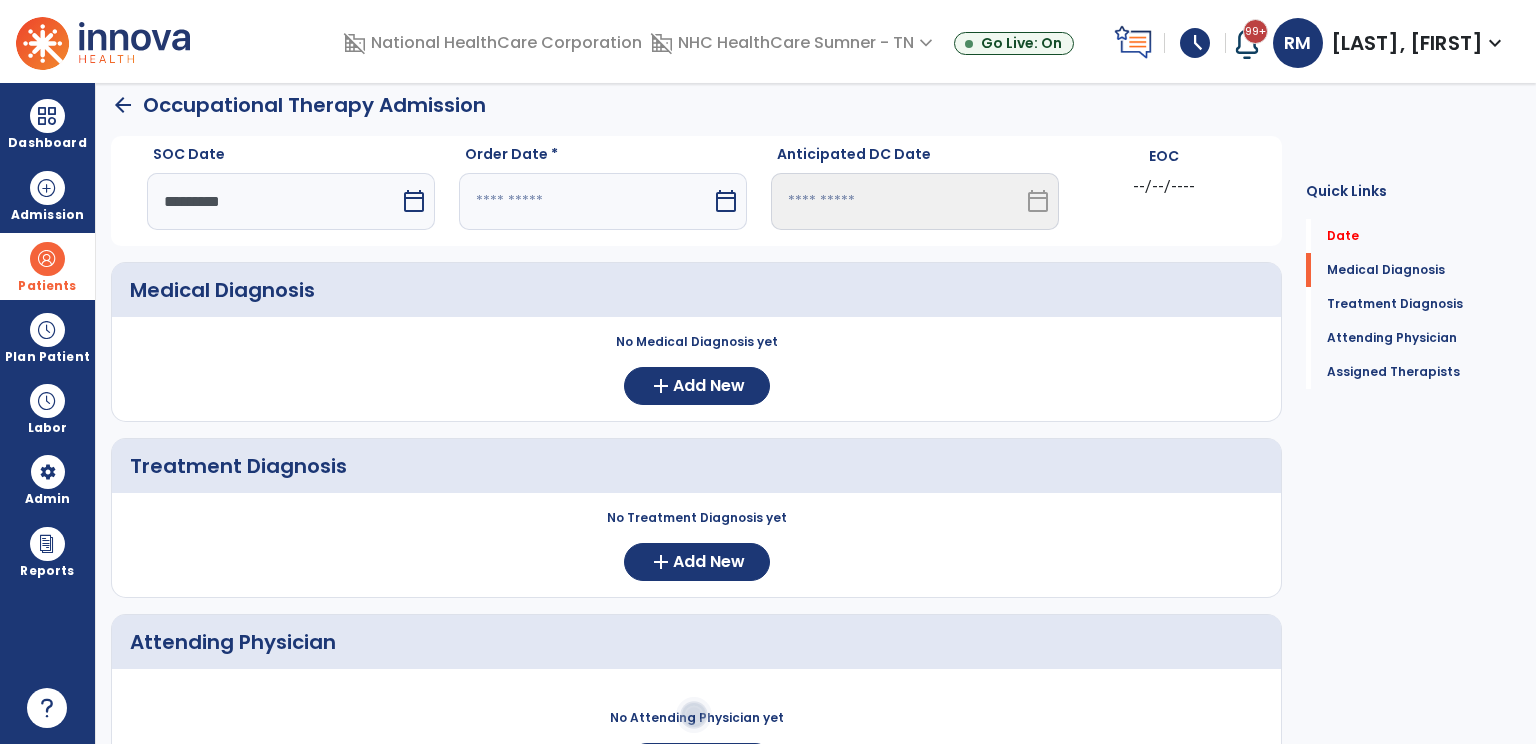 select on "*" 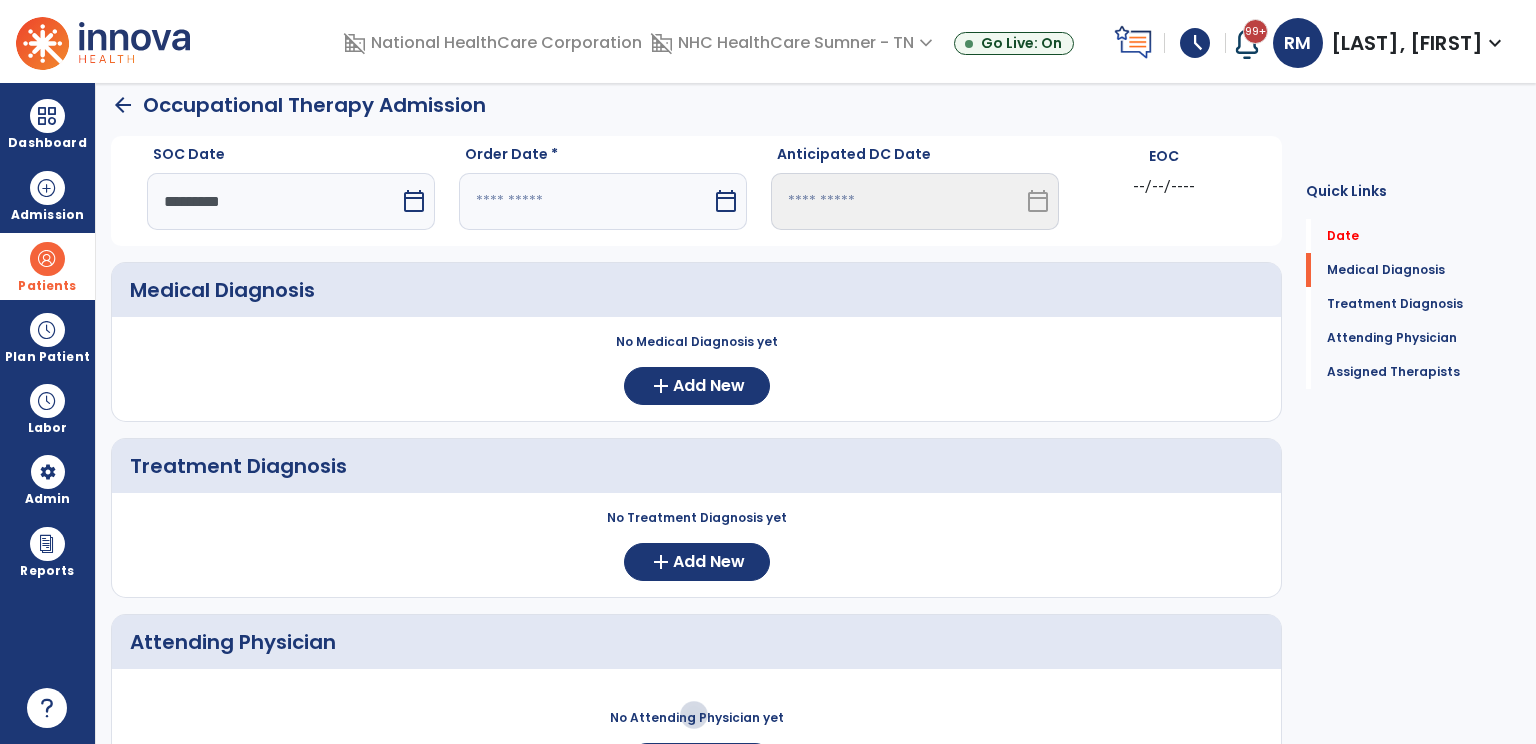 select on "****" 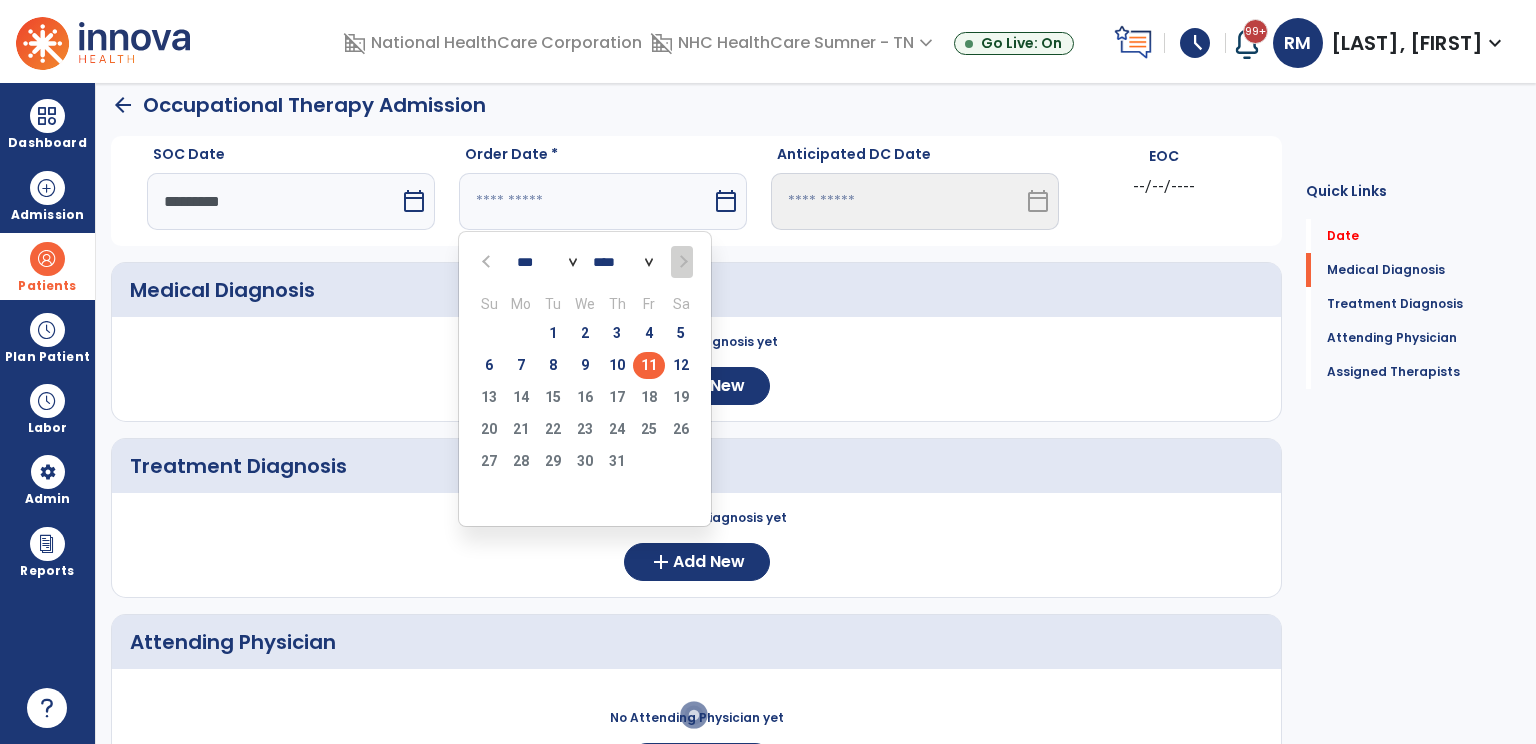 click on "11" at bounding box center [649, 365] 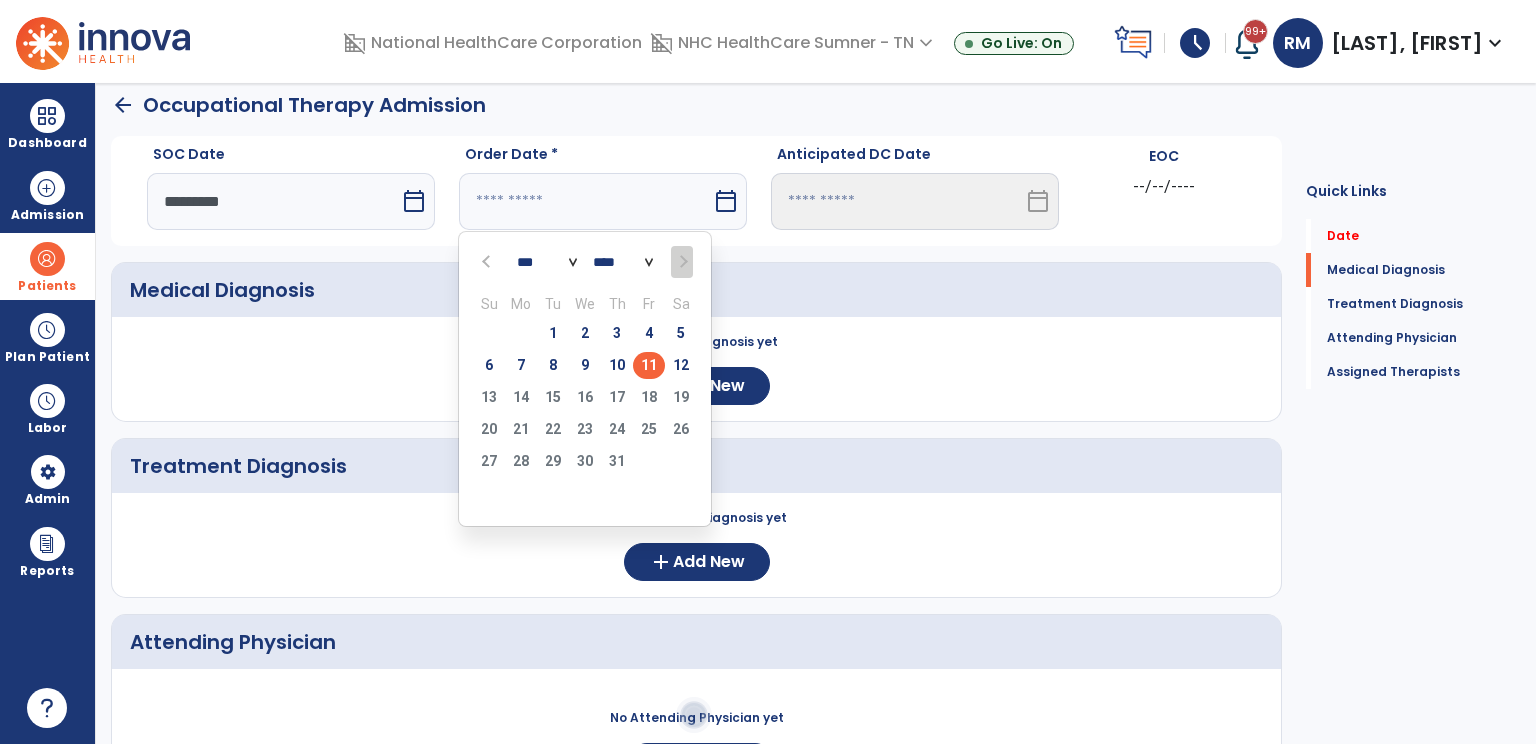 type on "*********" 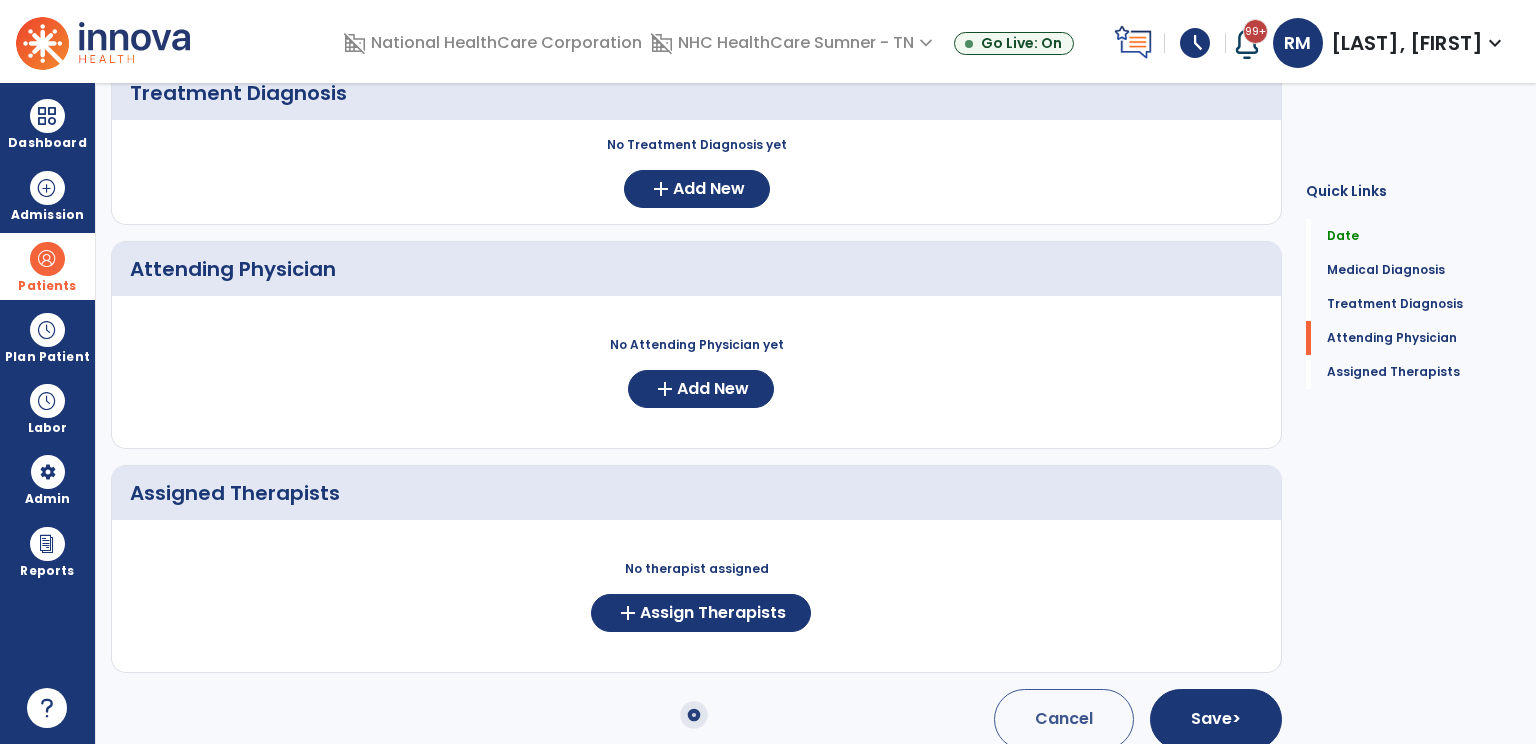 scroll, scrollTop: 404, scrollLeft: 0, axis: vertical 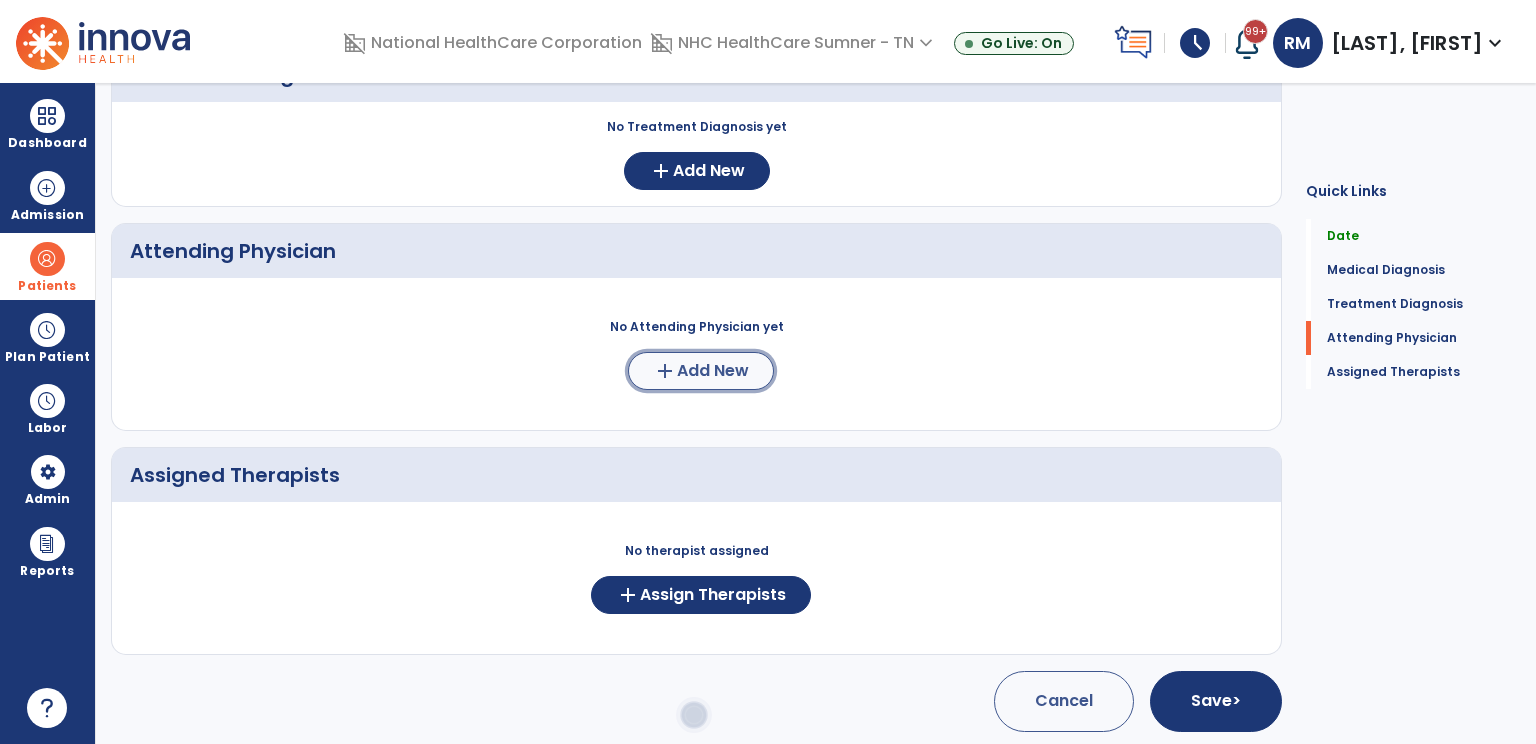 click on "Add New" 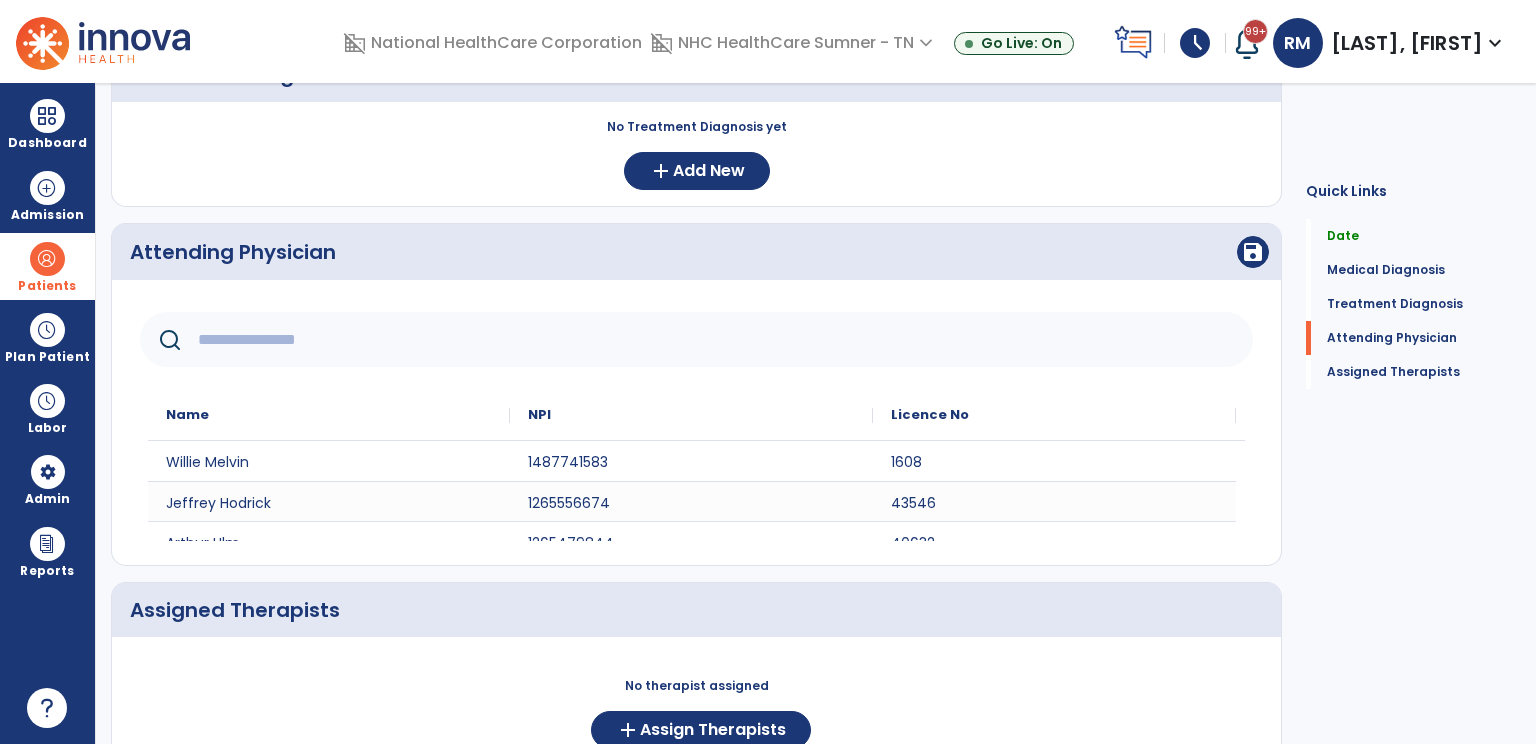 click 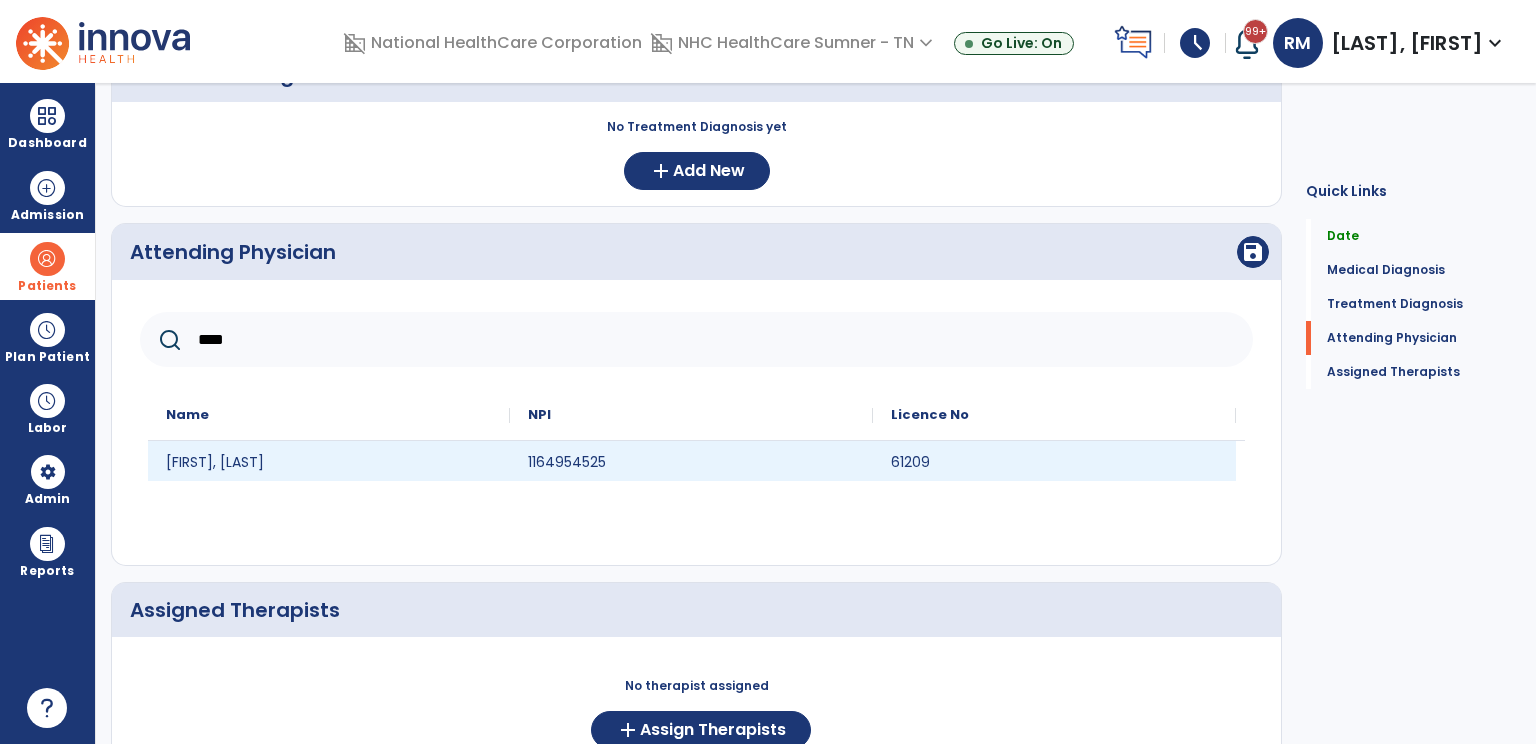 type on "****" 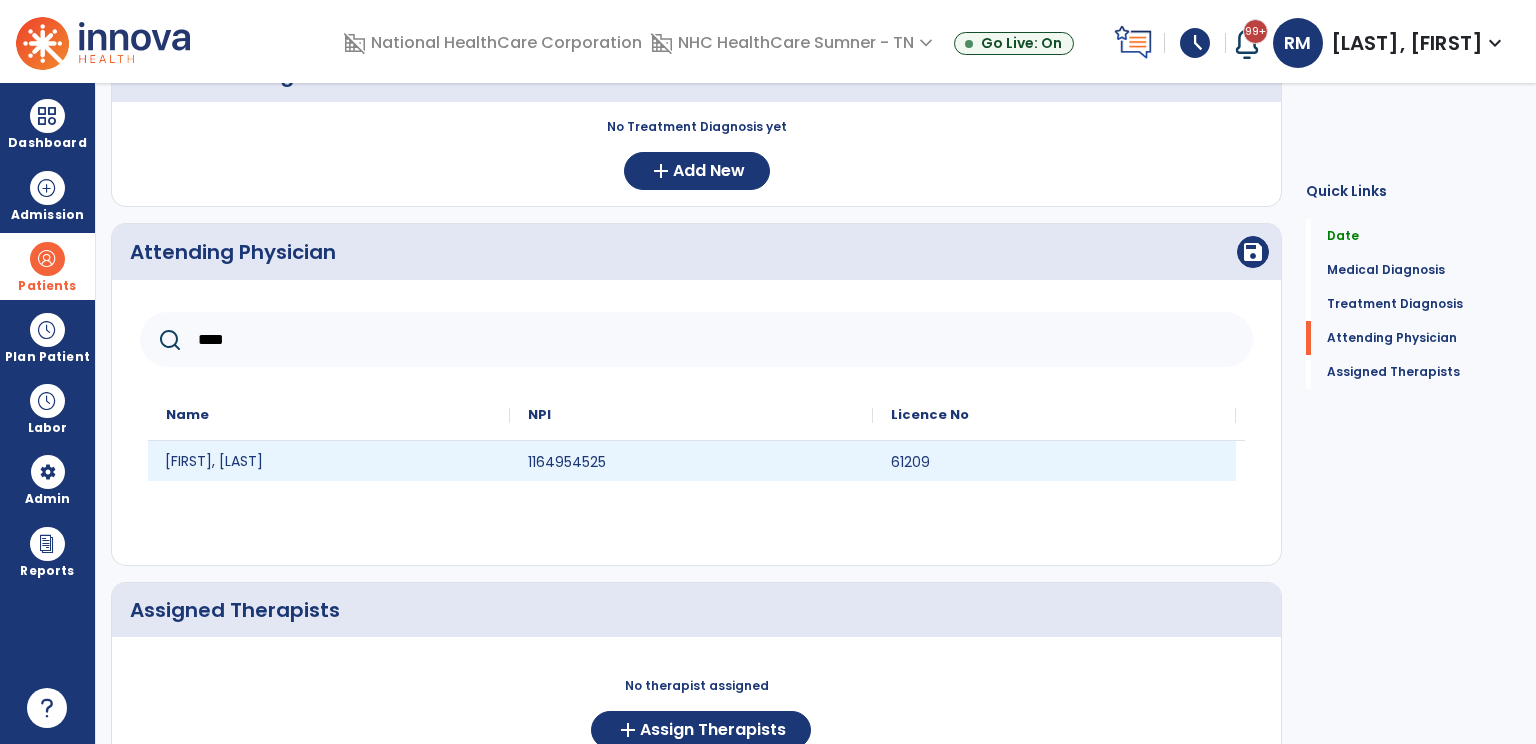 click on "[FIRST], [LAST]" 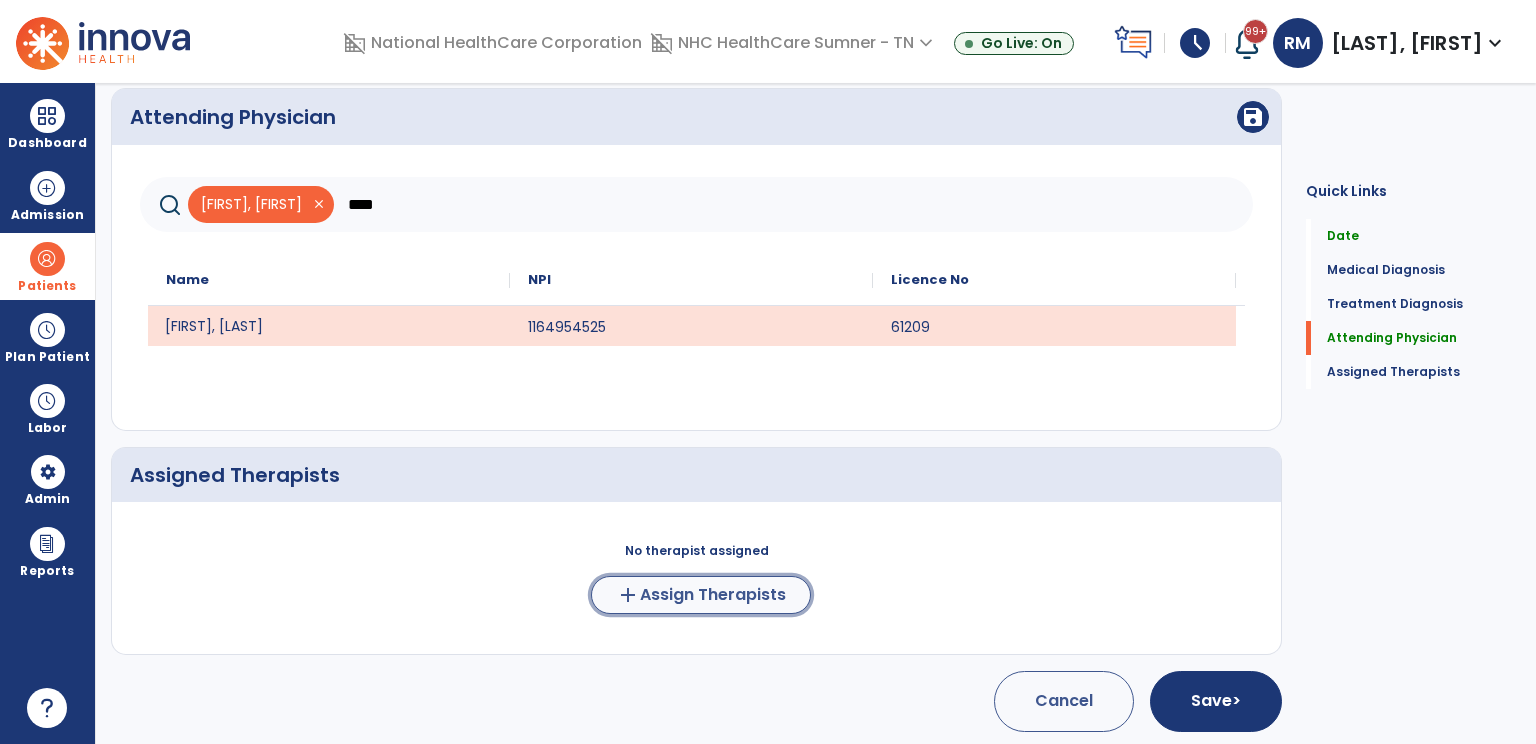 click on "add" 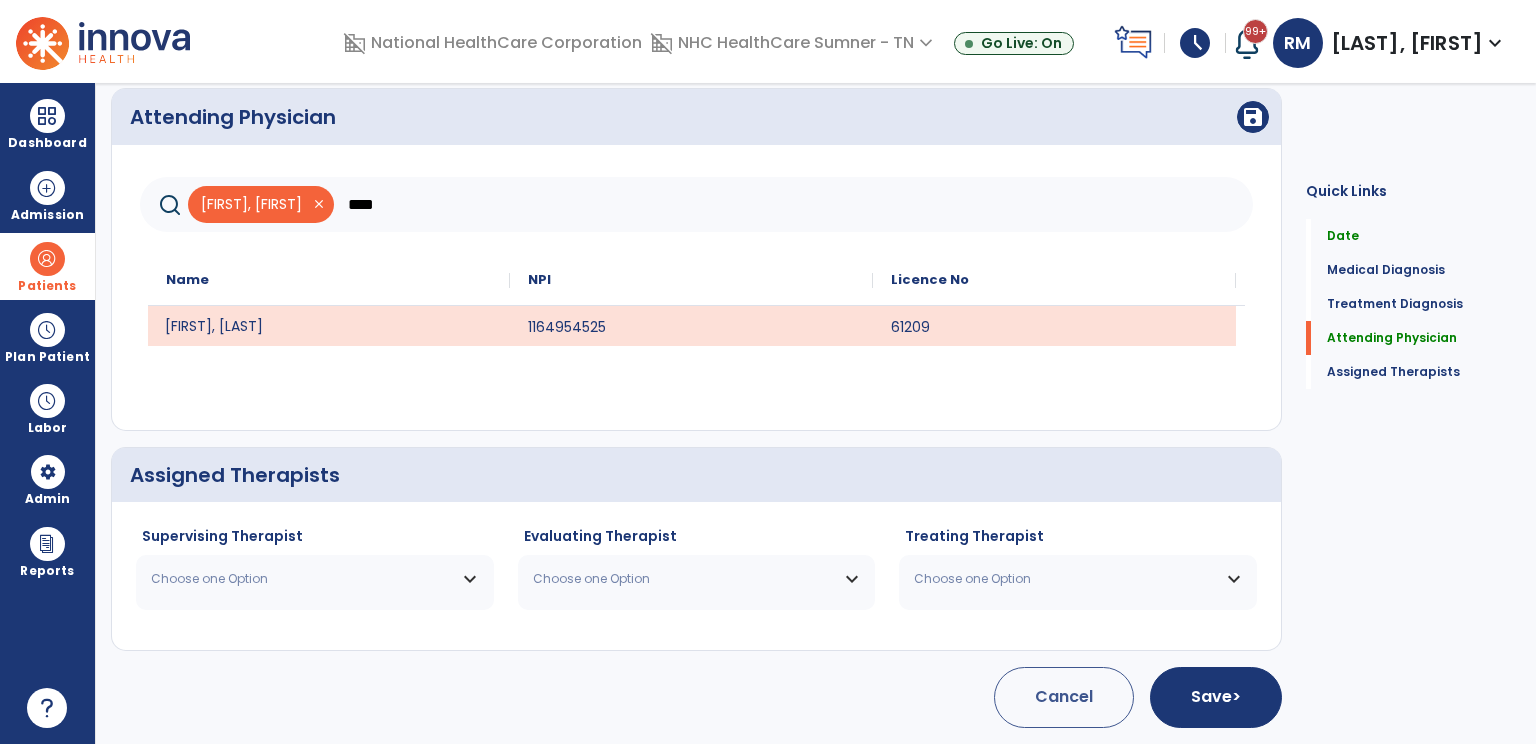 scroll, scrollTop: 536, scrollLeft: 0, axis: vertical 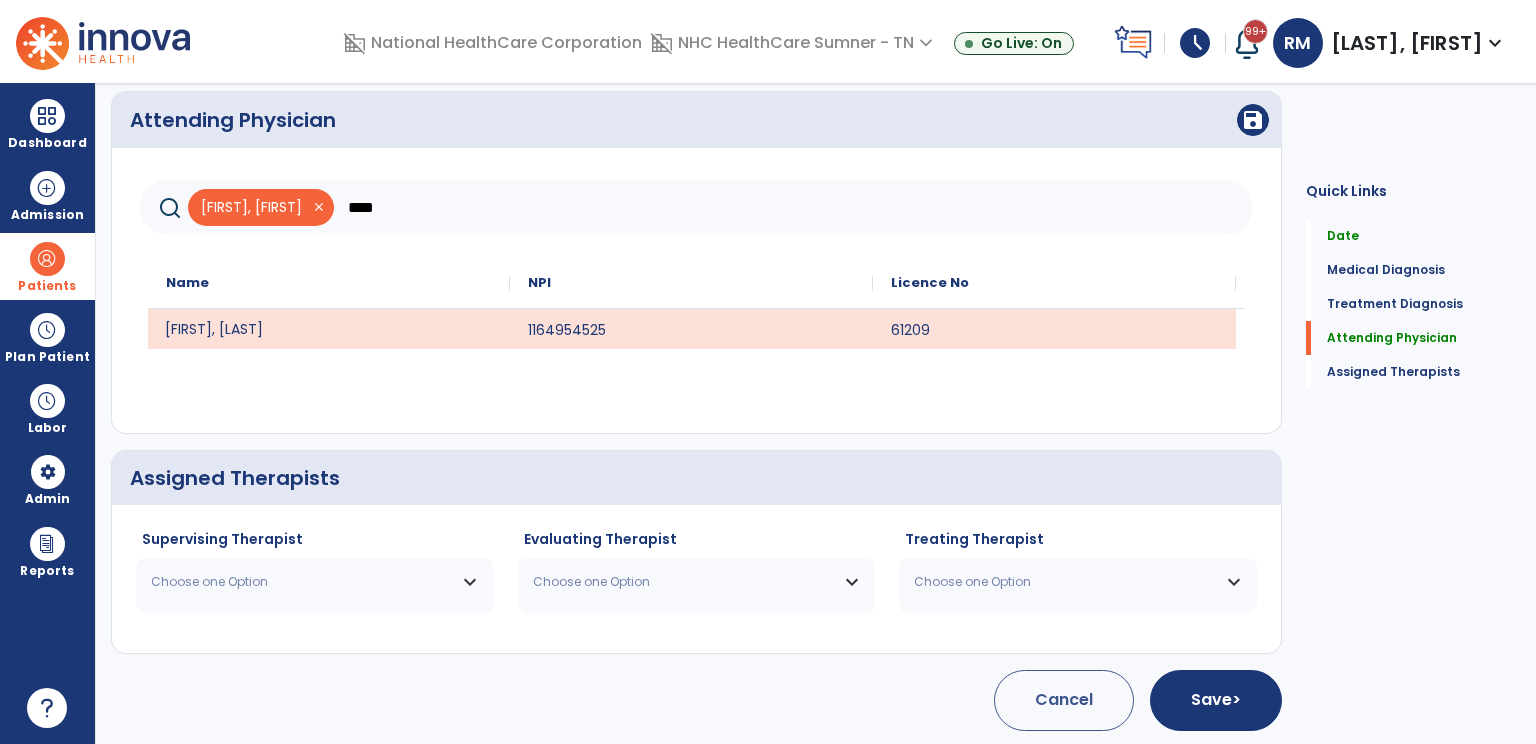 click on "Choose one Option" at bounding box center (302, 582) 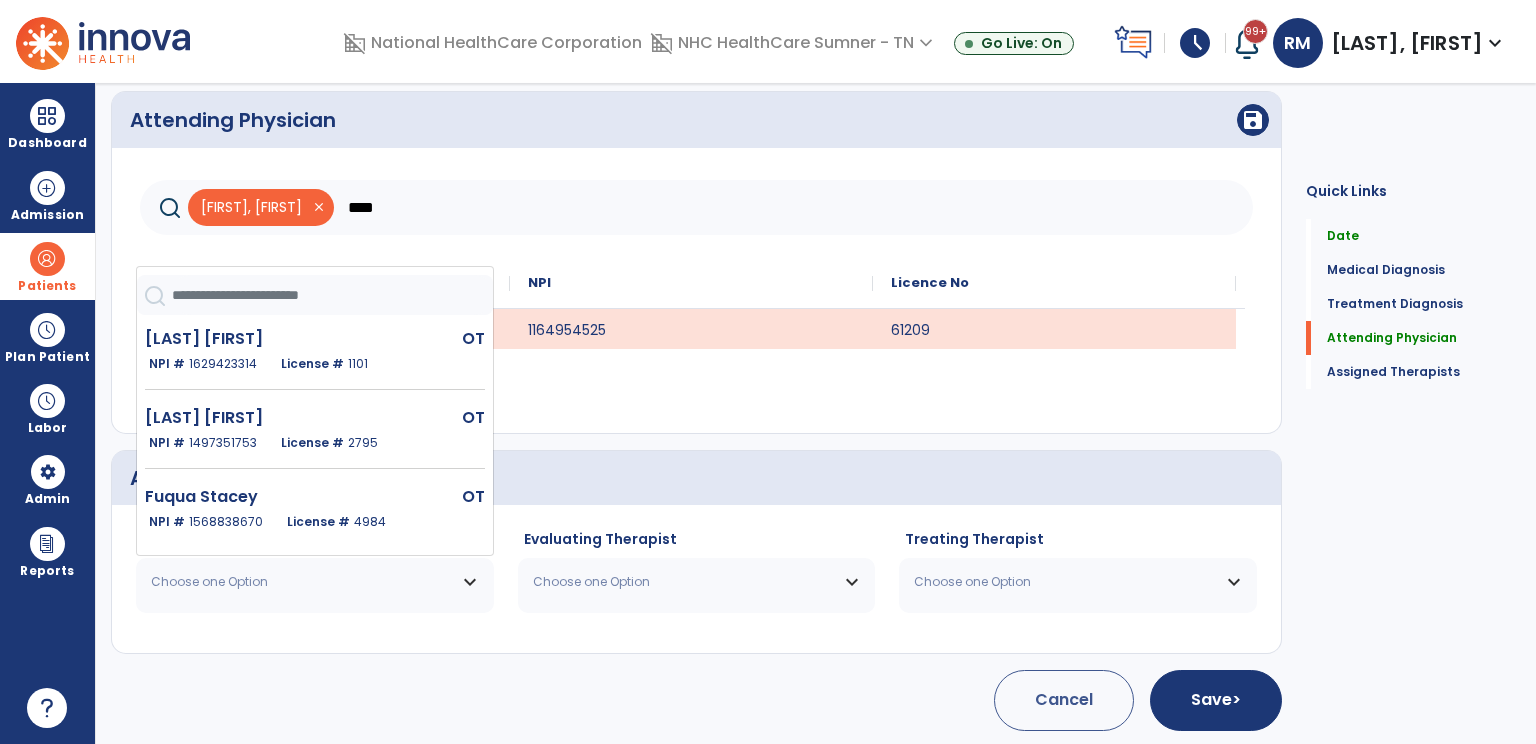 scroll, scrollTop: 700, scrollLeft: 0, axis: vertical 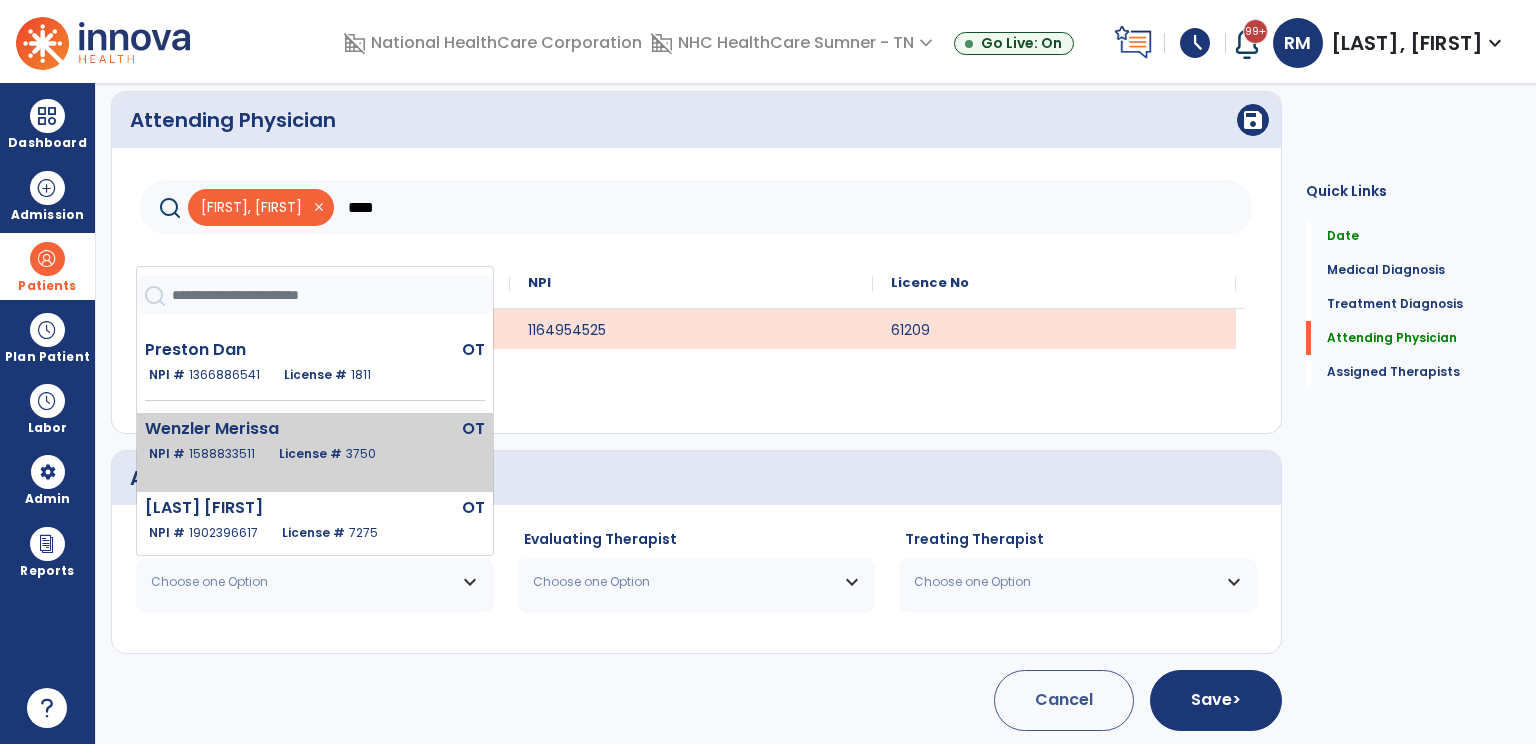 click on "License #  3750" 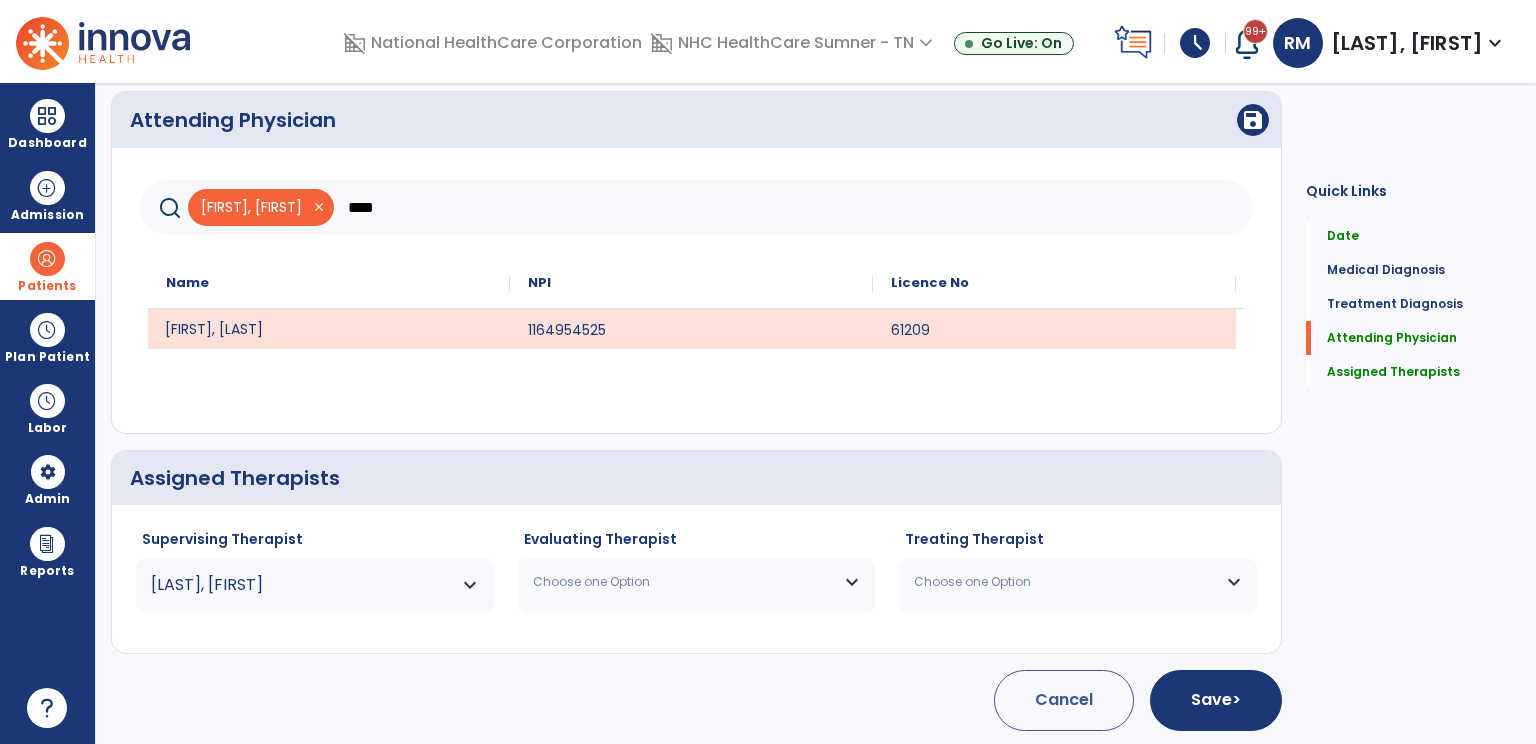 click on "Choose one Option" at bounding box center (697, 582) 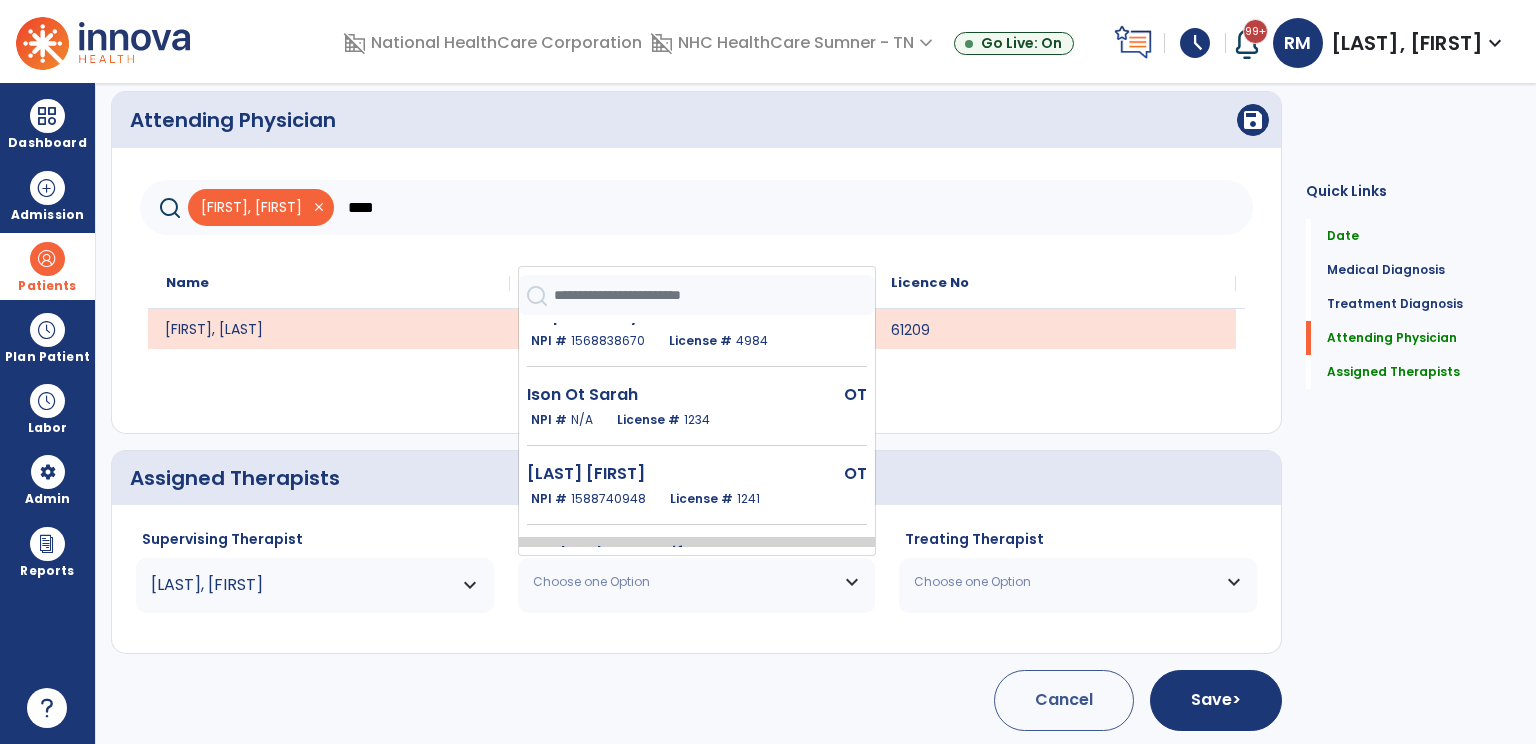 scroll, scrollTop: 721, scrollLeft: 0, axis: vertical 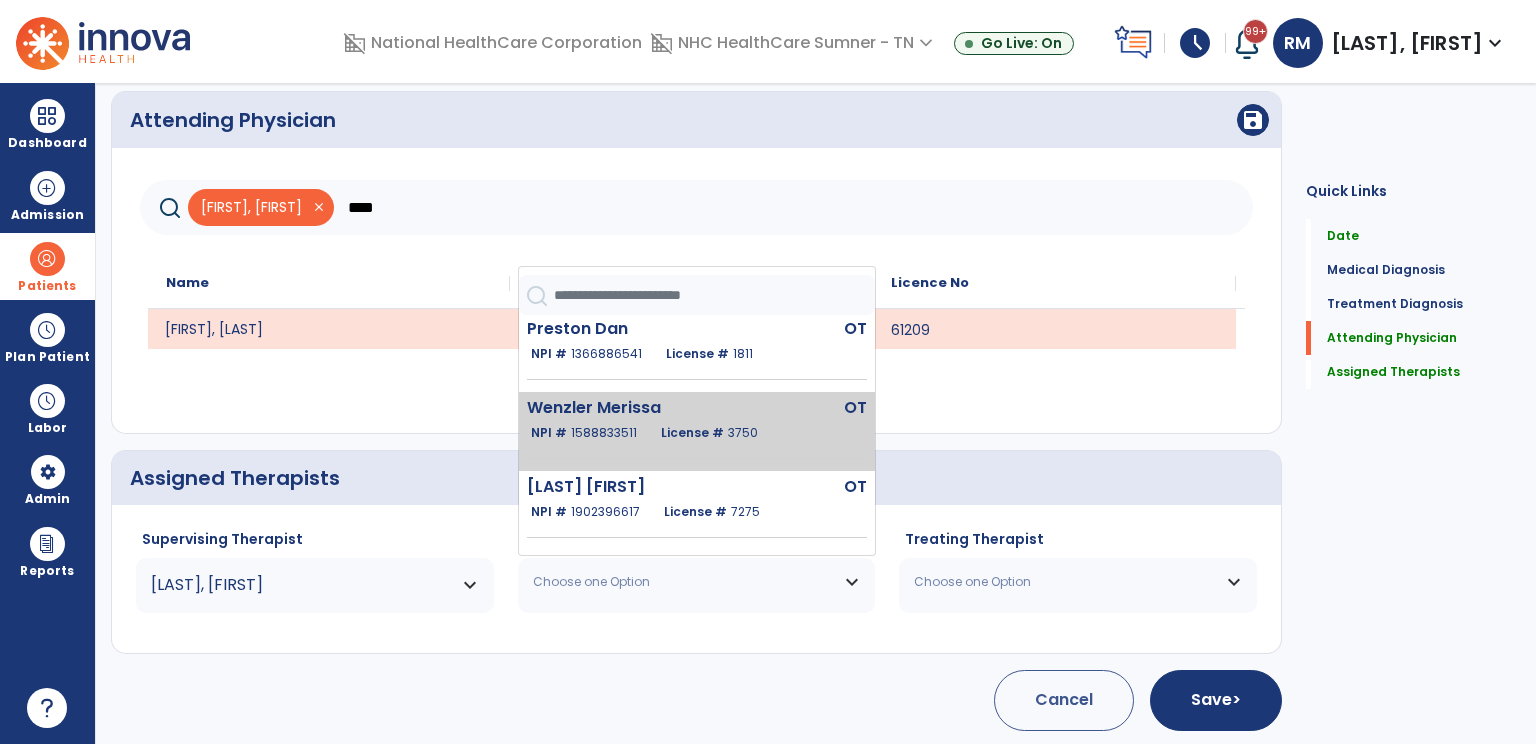 click on "[LAST] [FIRST]  OT   NPI #  [NUMBER]  License #  [NUMBER]" 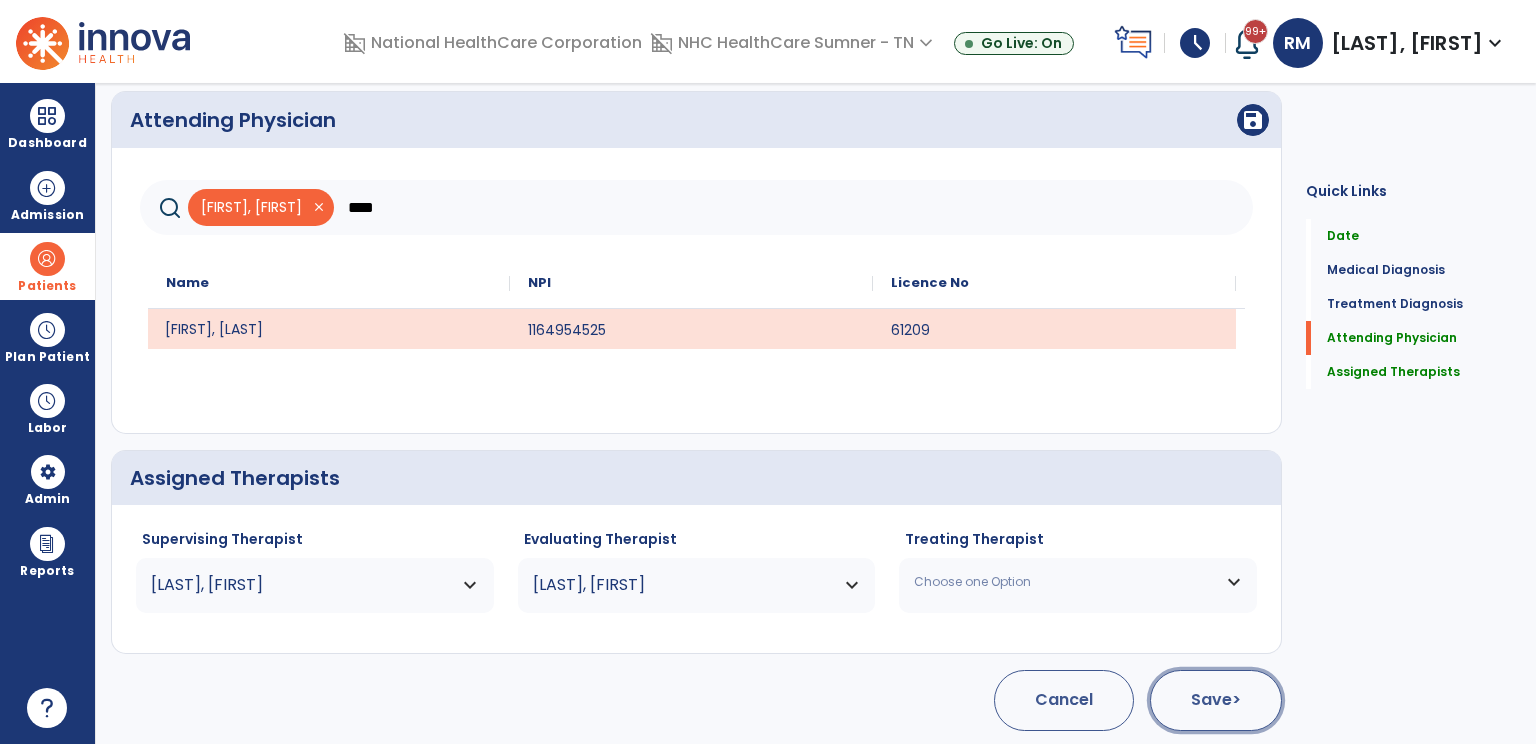 click on "Save  >" 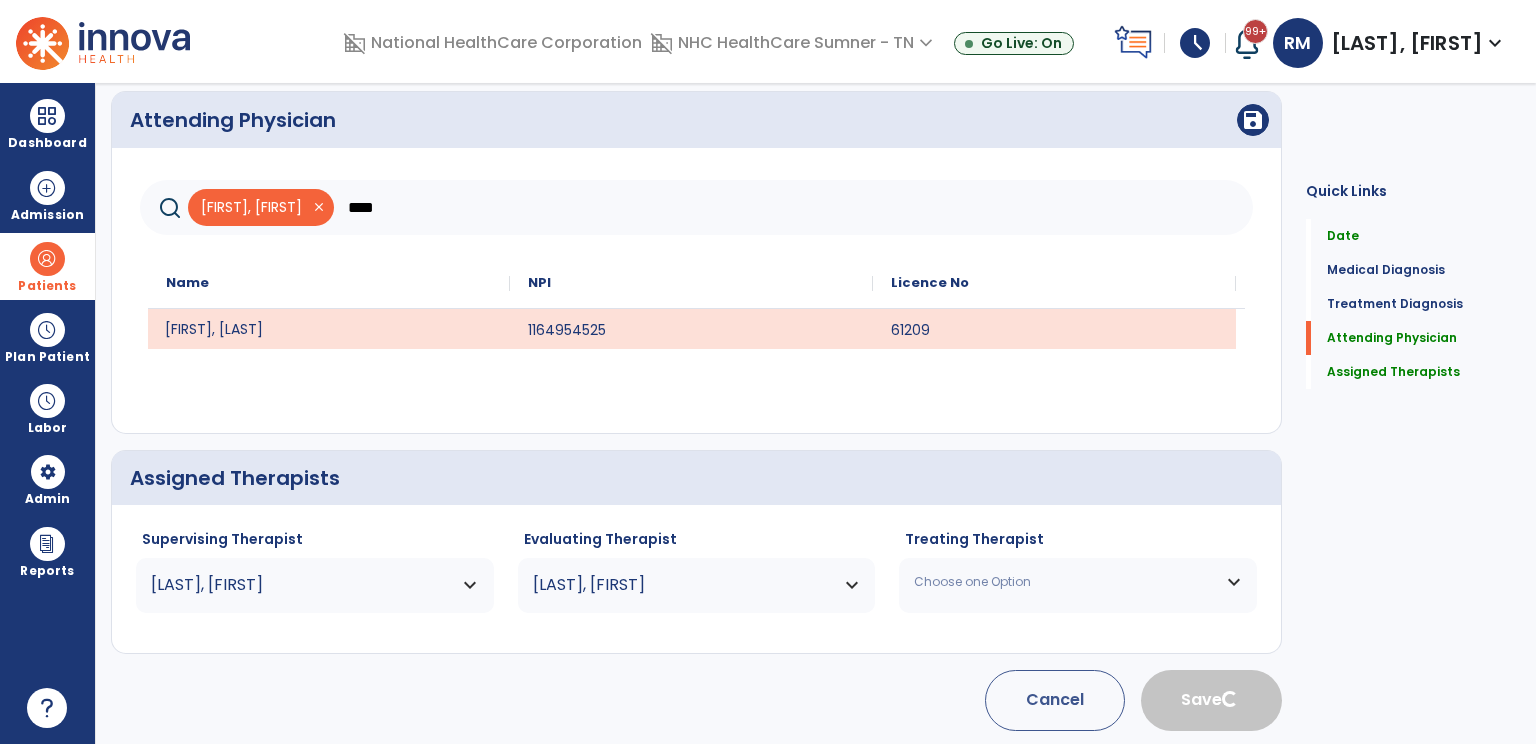 type 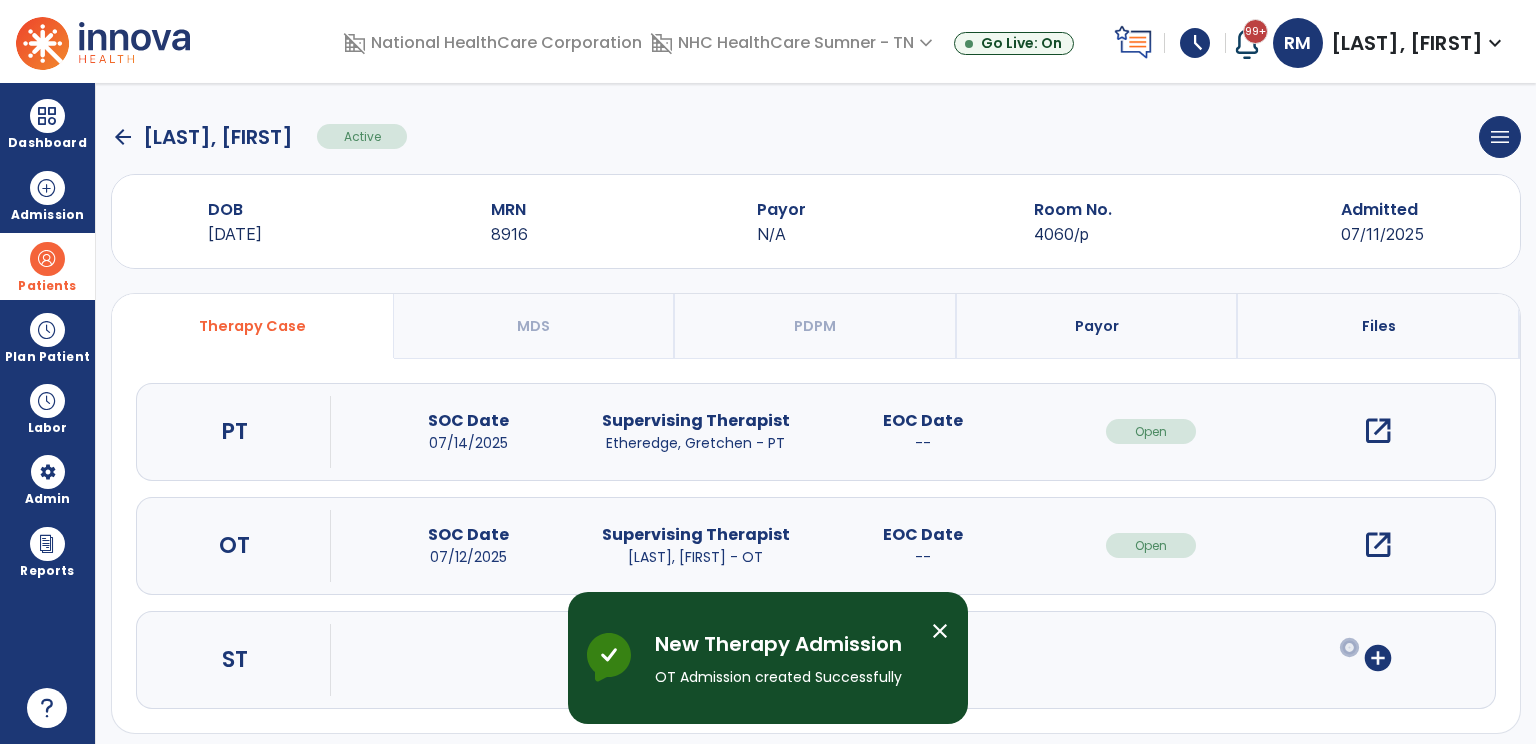 scroll, scrollTop: 0, scrollLeft: 0, axis: both 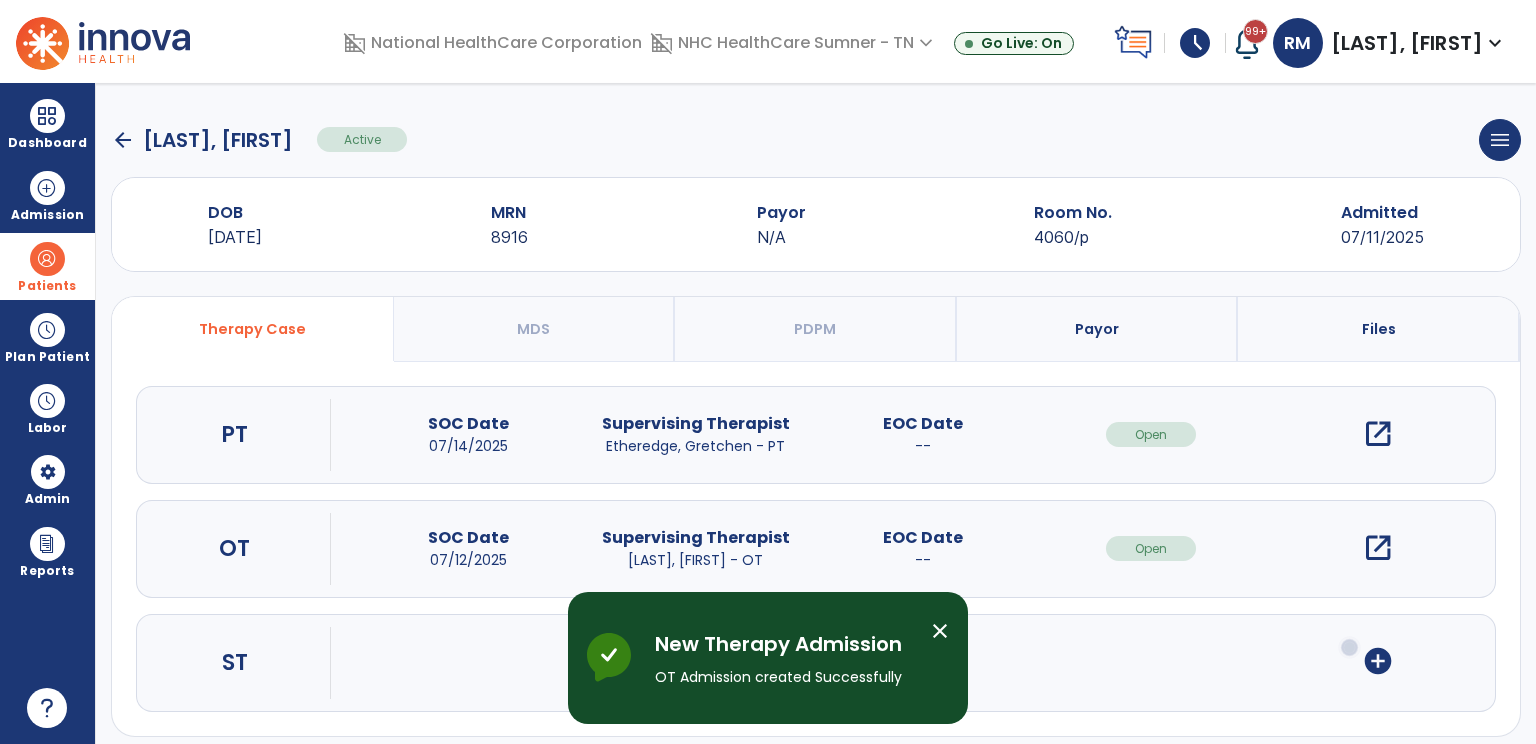 click on "Payor" at bounding box center [1097, 329] 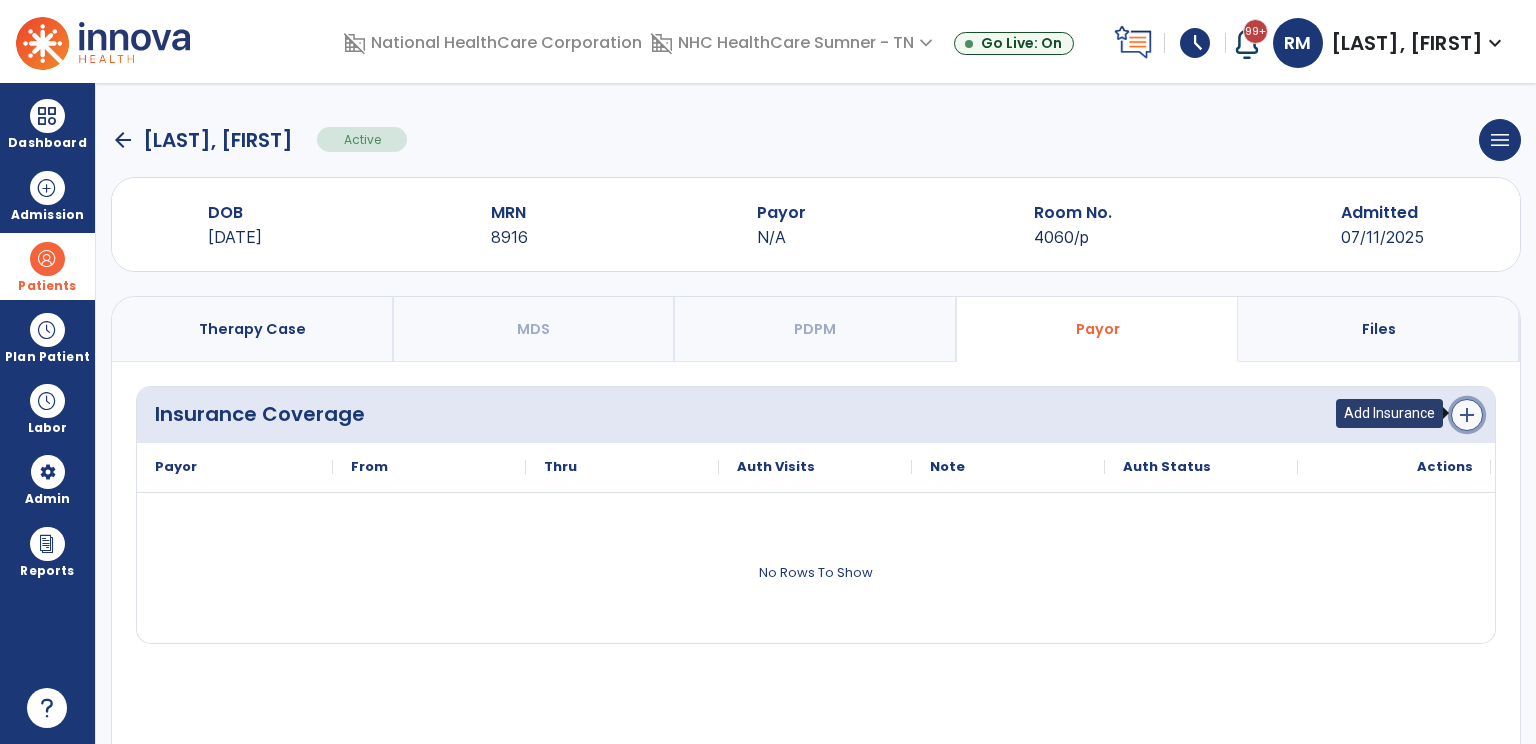 click on "add" 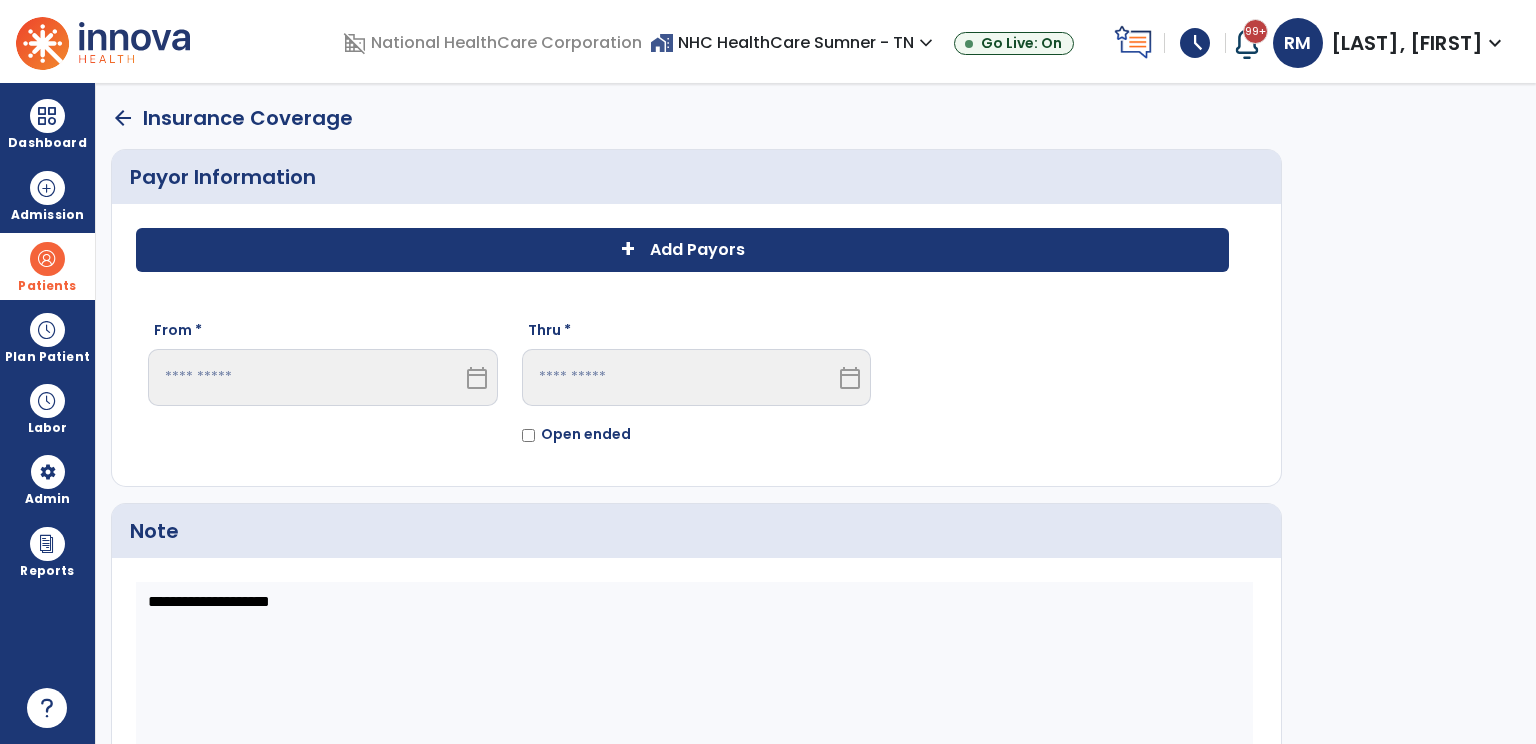 click on "+" 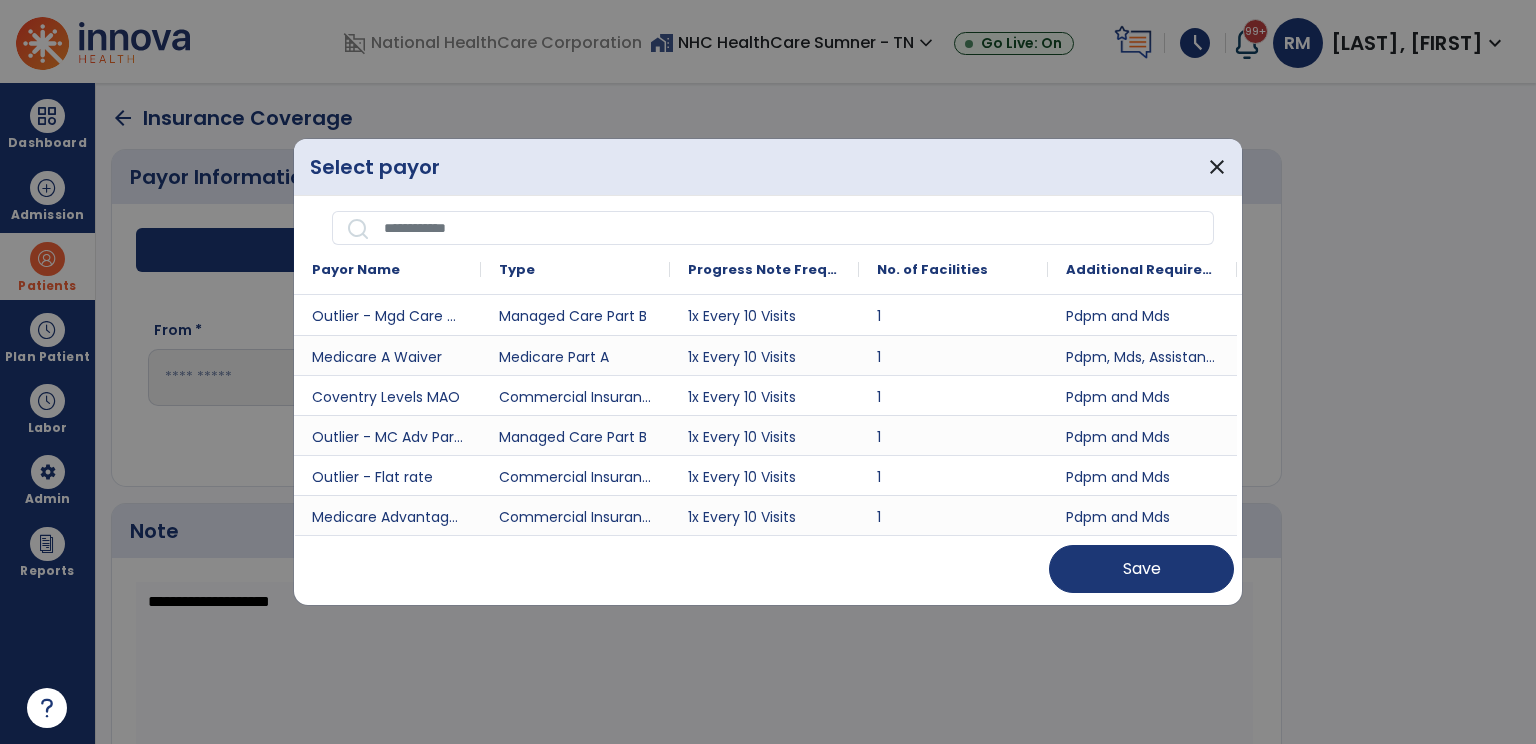 click at bounding box center [792, 228] 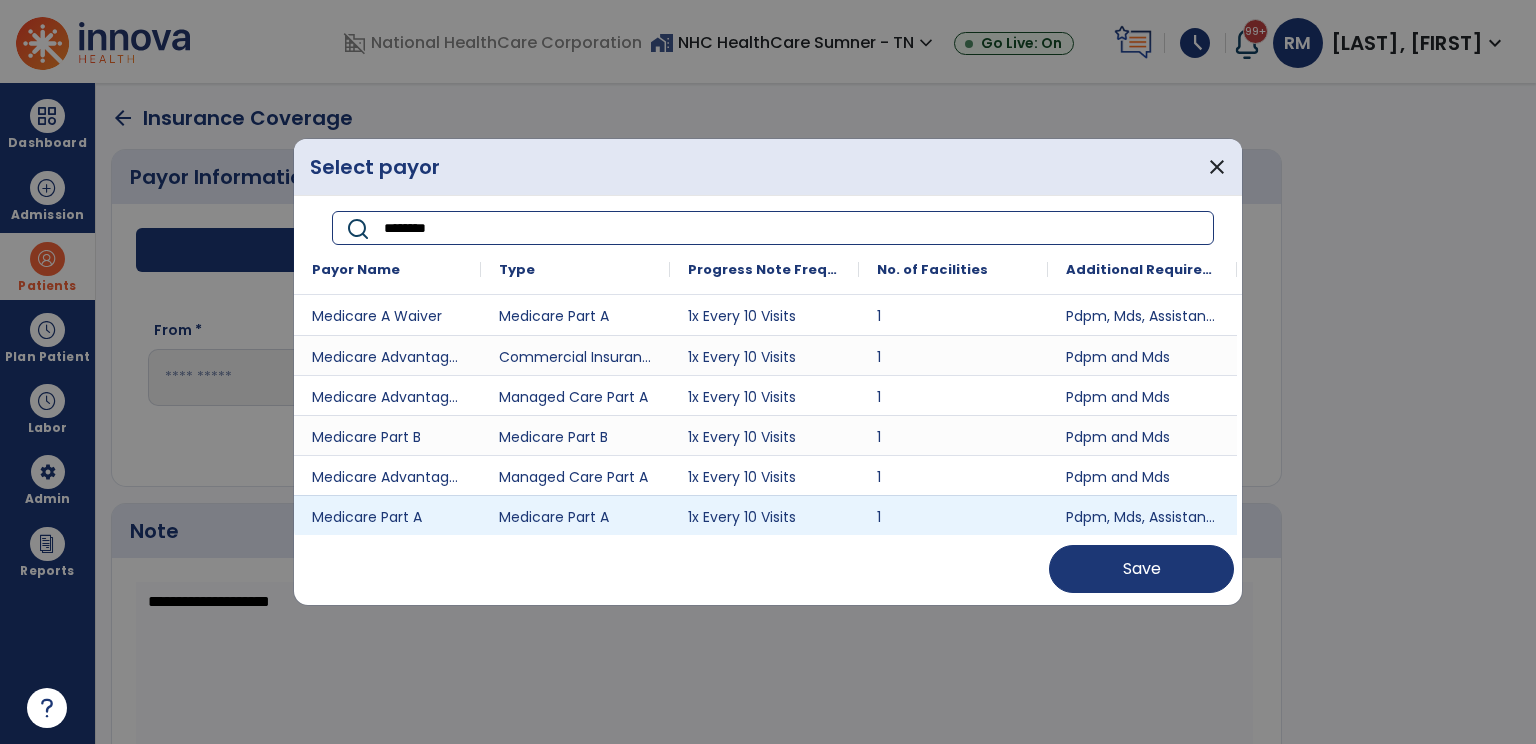 type on "********" 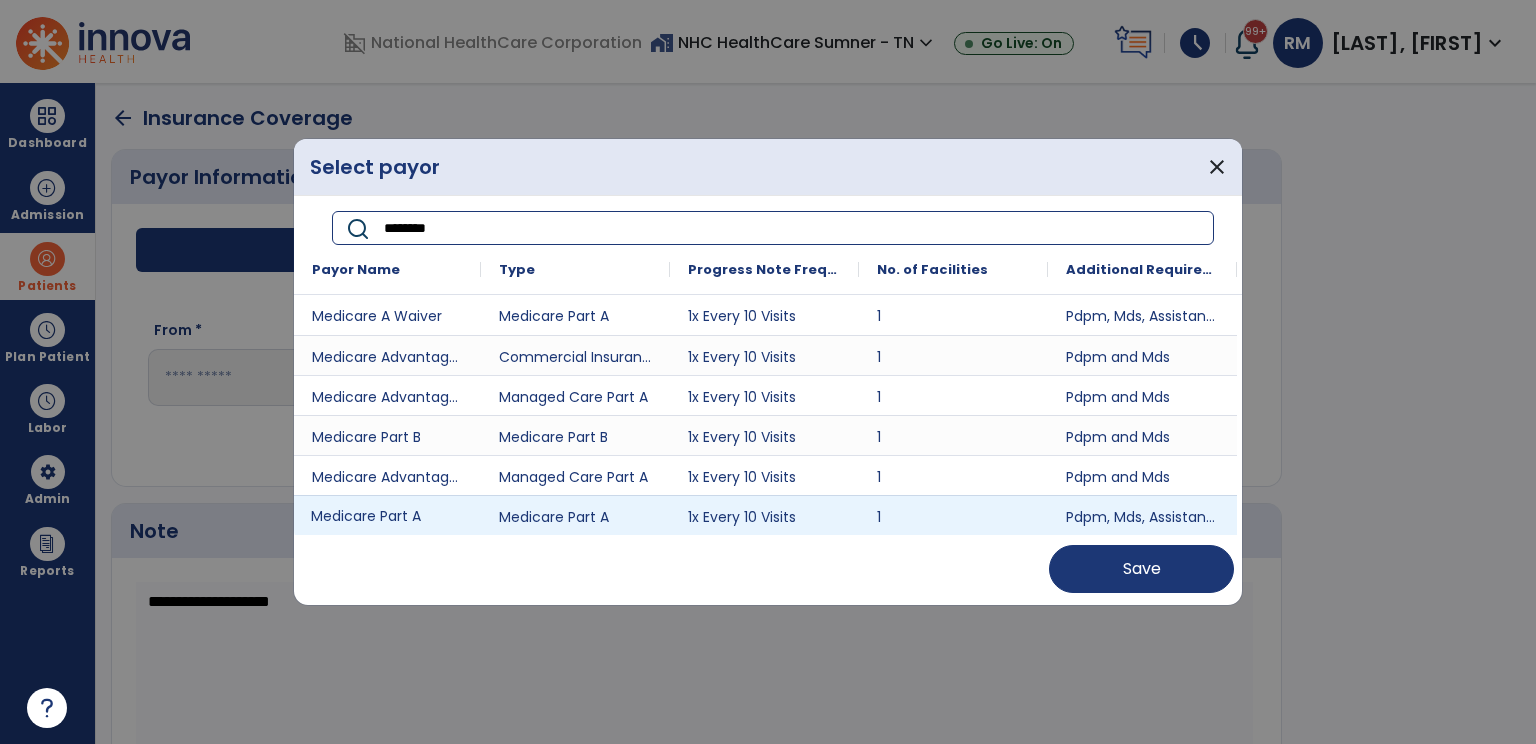 click on "Medicare Part A" at bounding box center [387, 515] 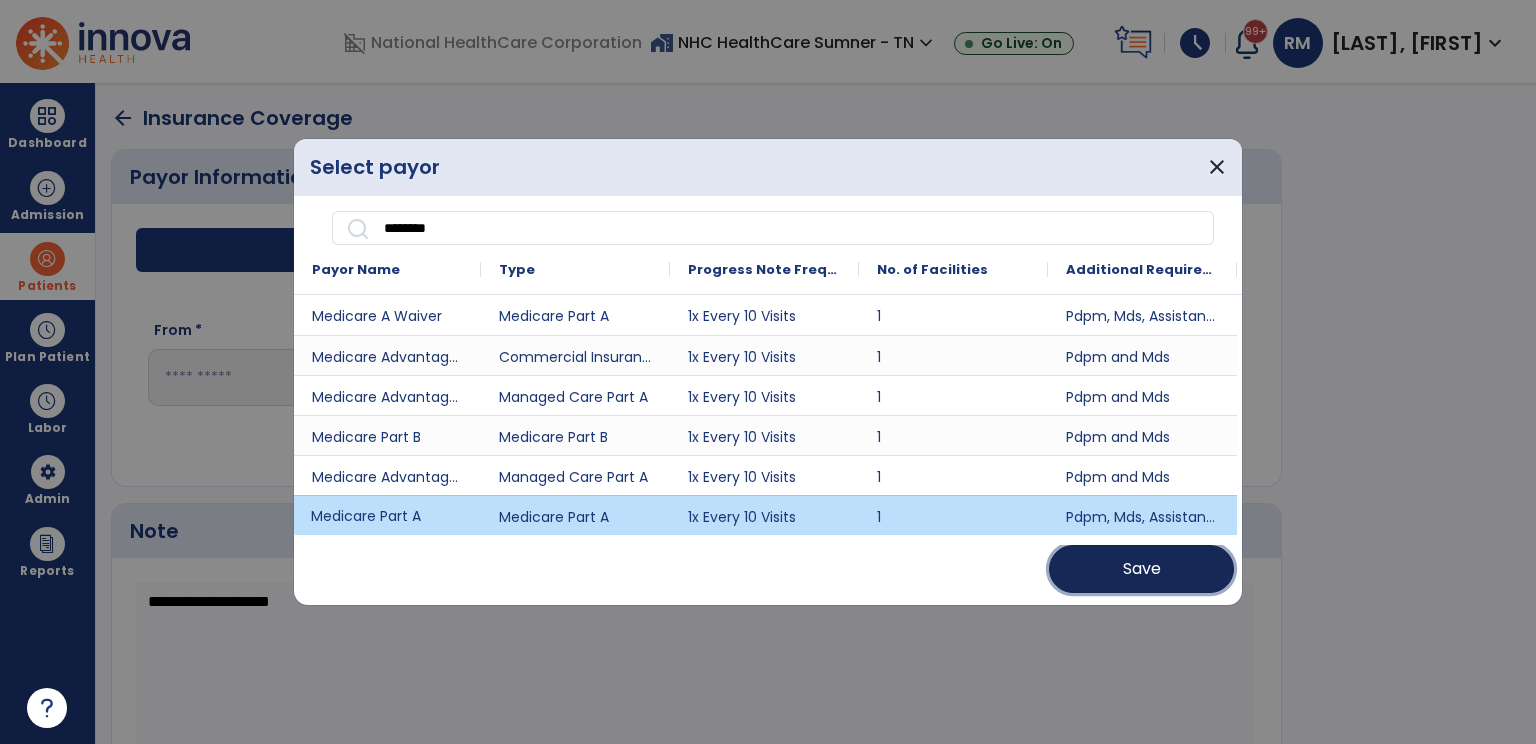 click on "Save" at bounding box center (1142, 569) 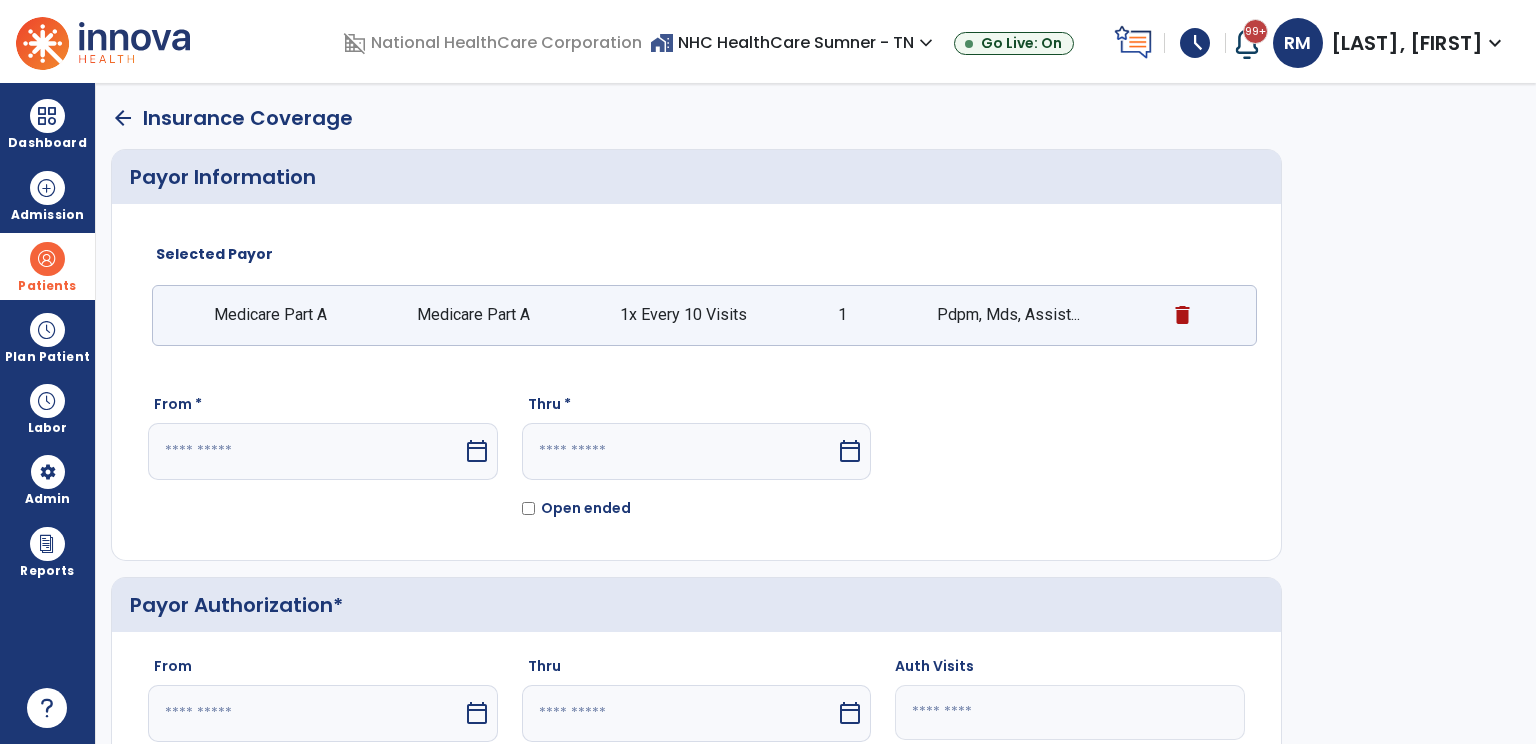 click on "calendar_today" at bounding box center (477, 451) 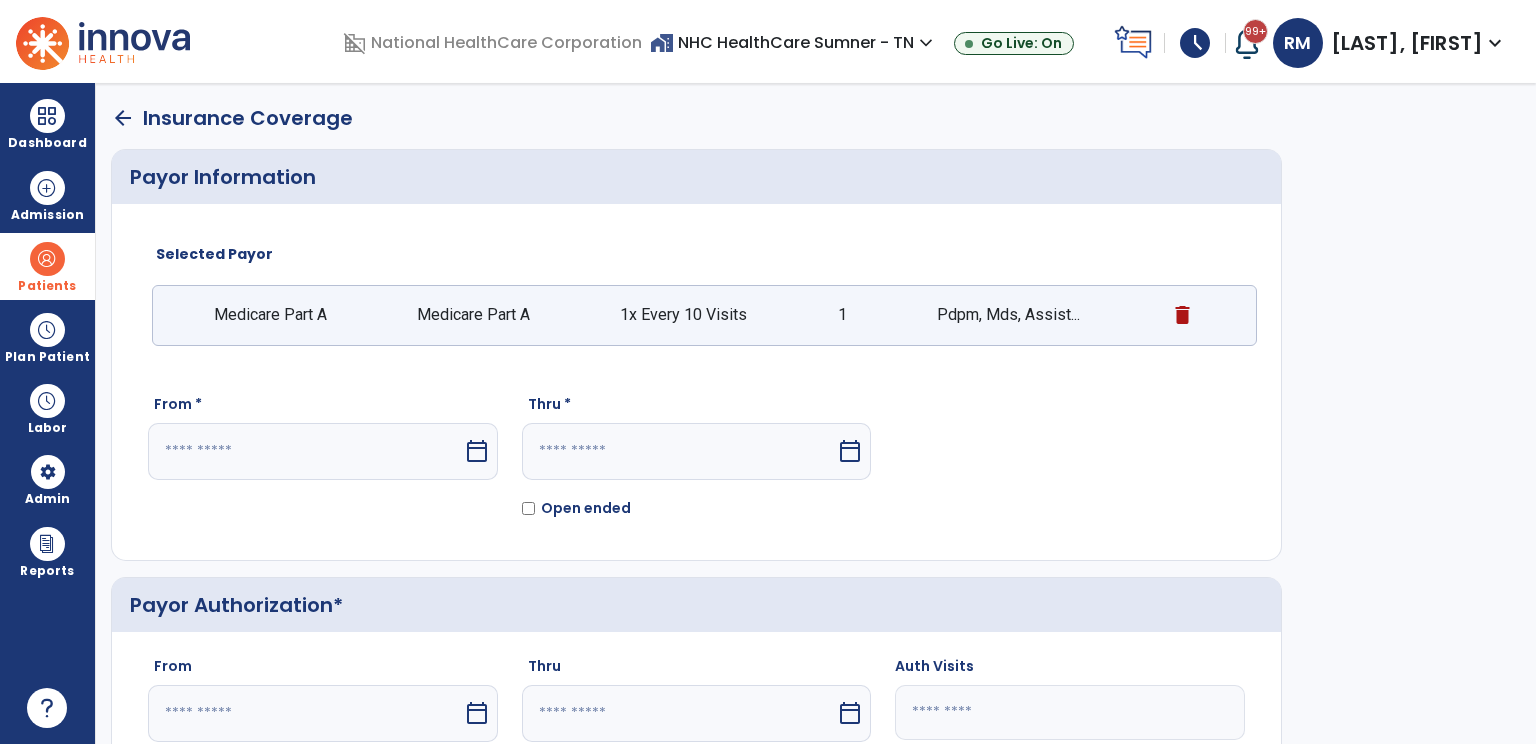 select on "*" 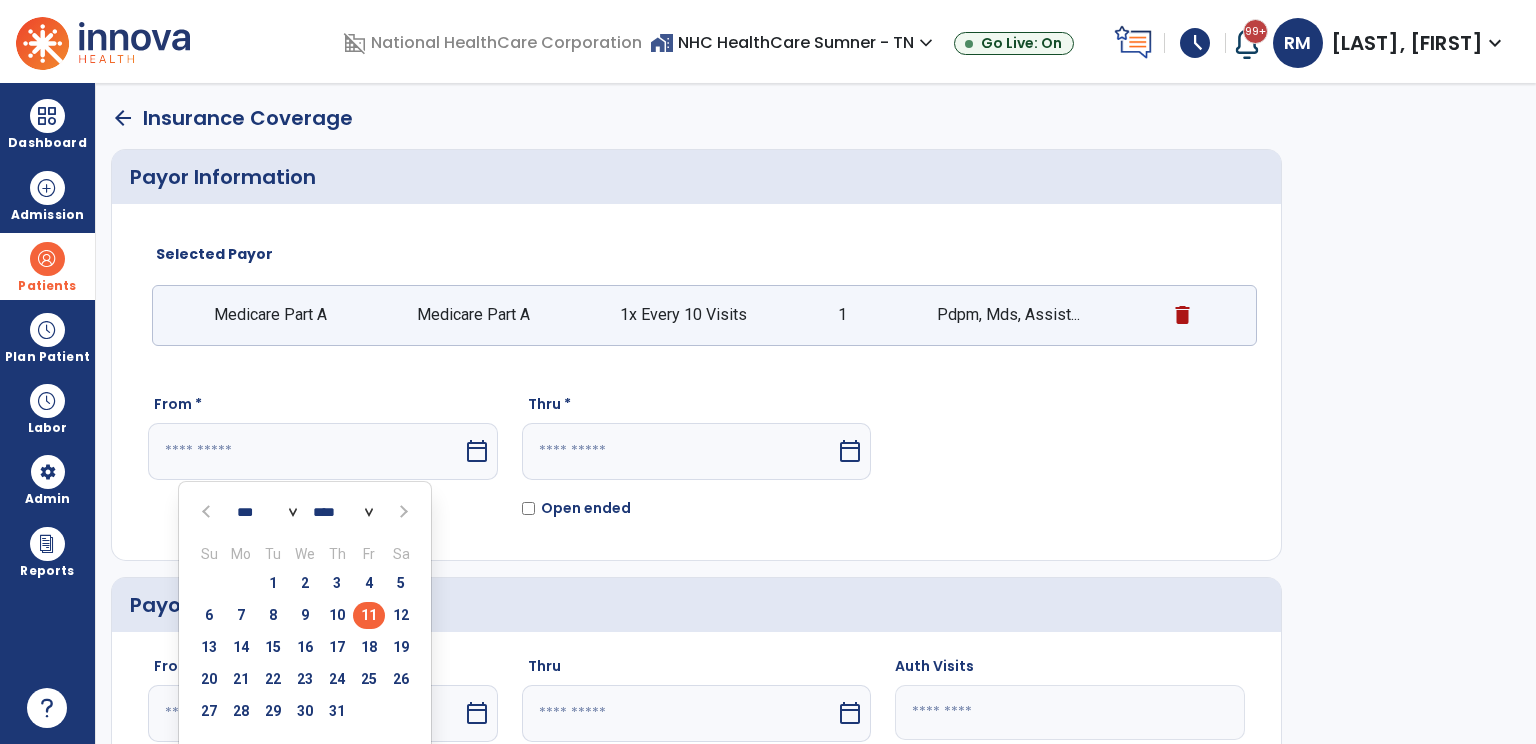 click on "11" at bounding box center [369, 615] 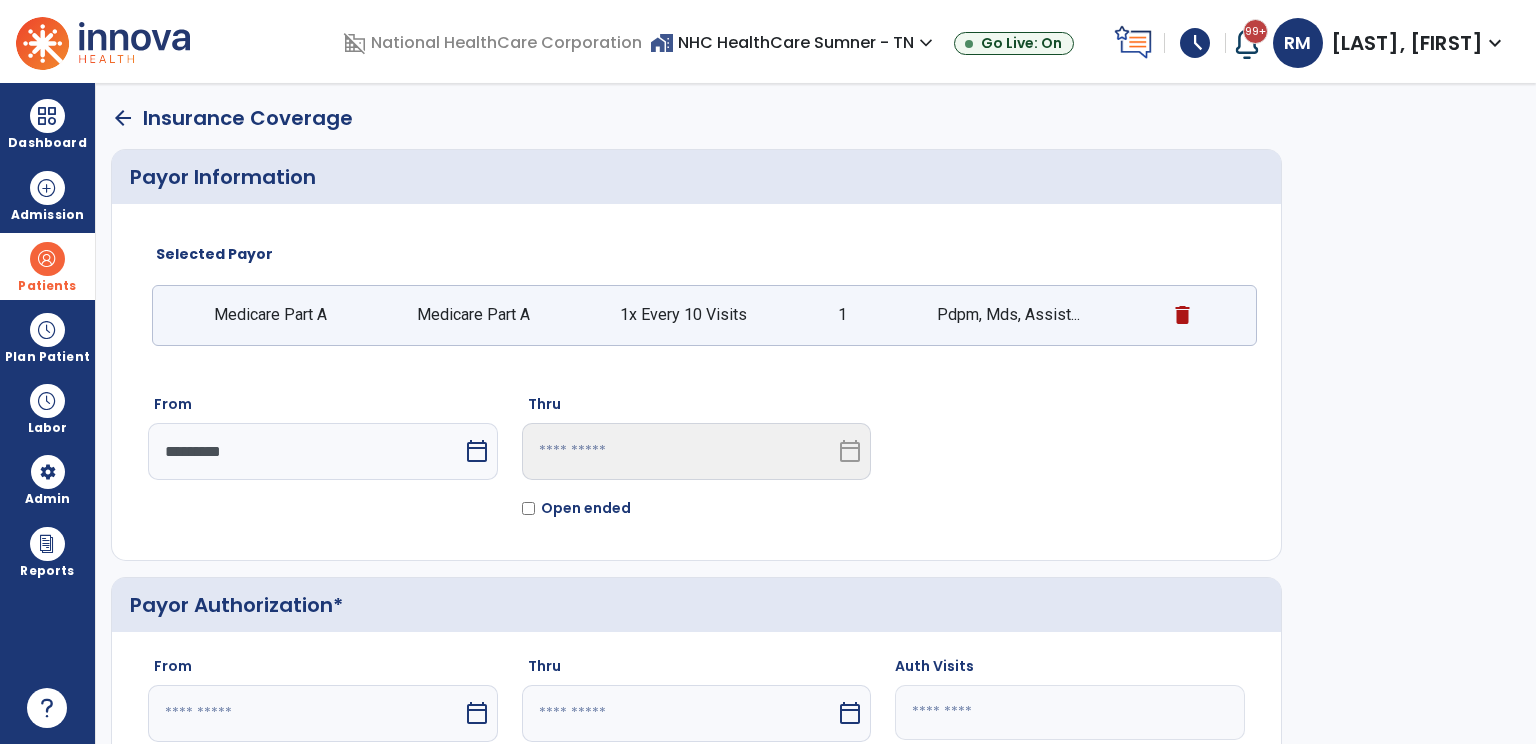scroll, scrollTop: 742, scrollLeft: 0, axis: vertical 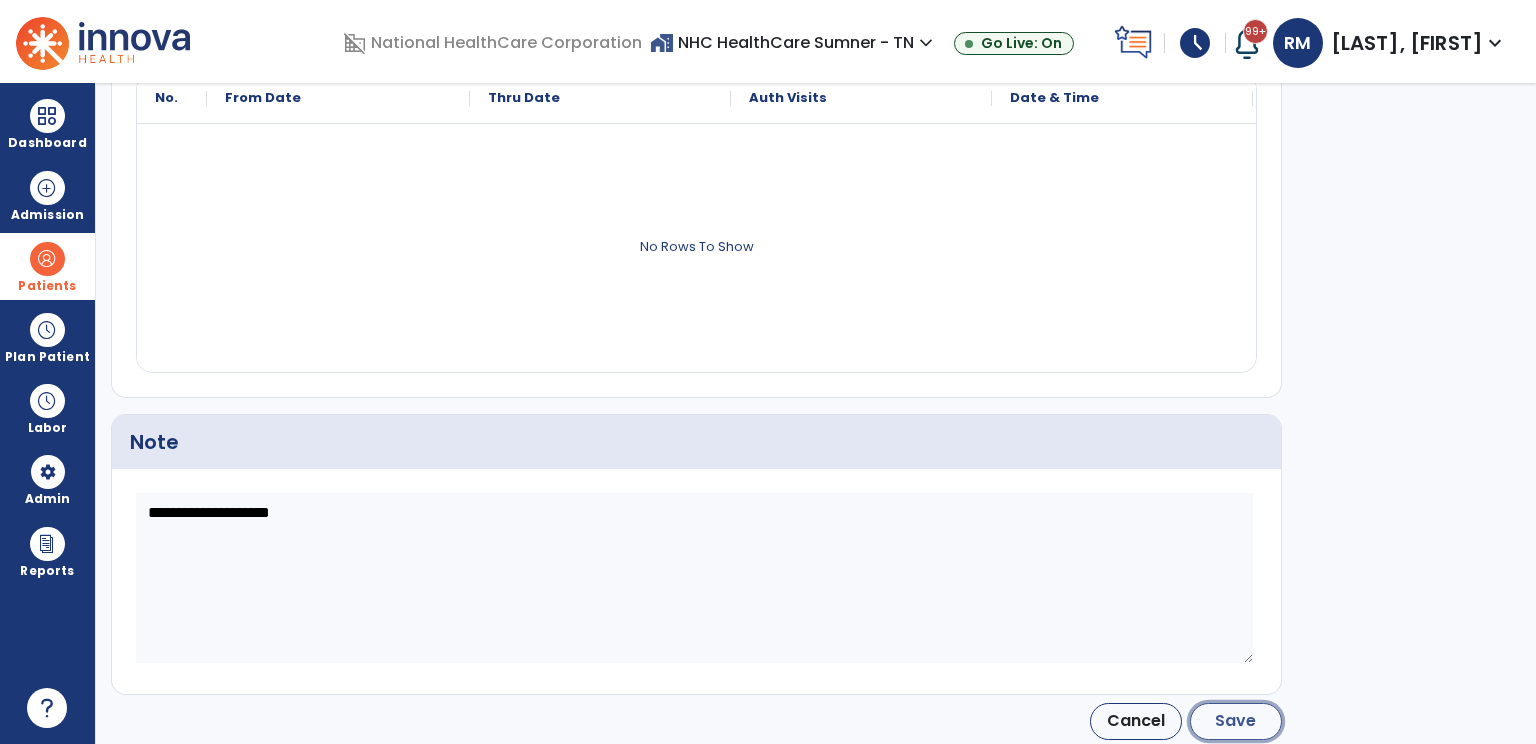 click on "Save" 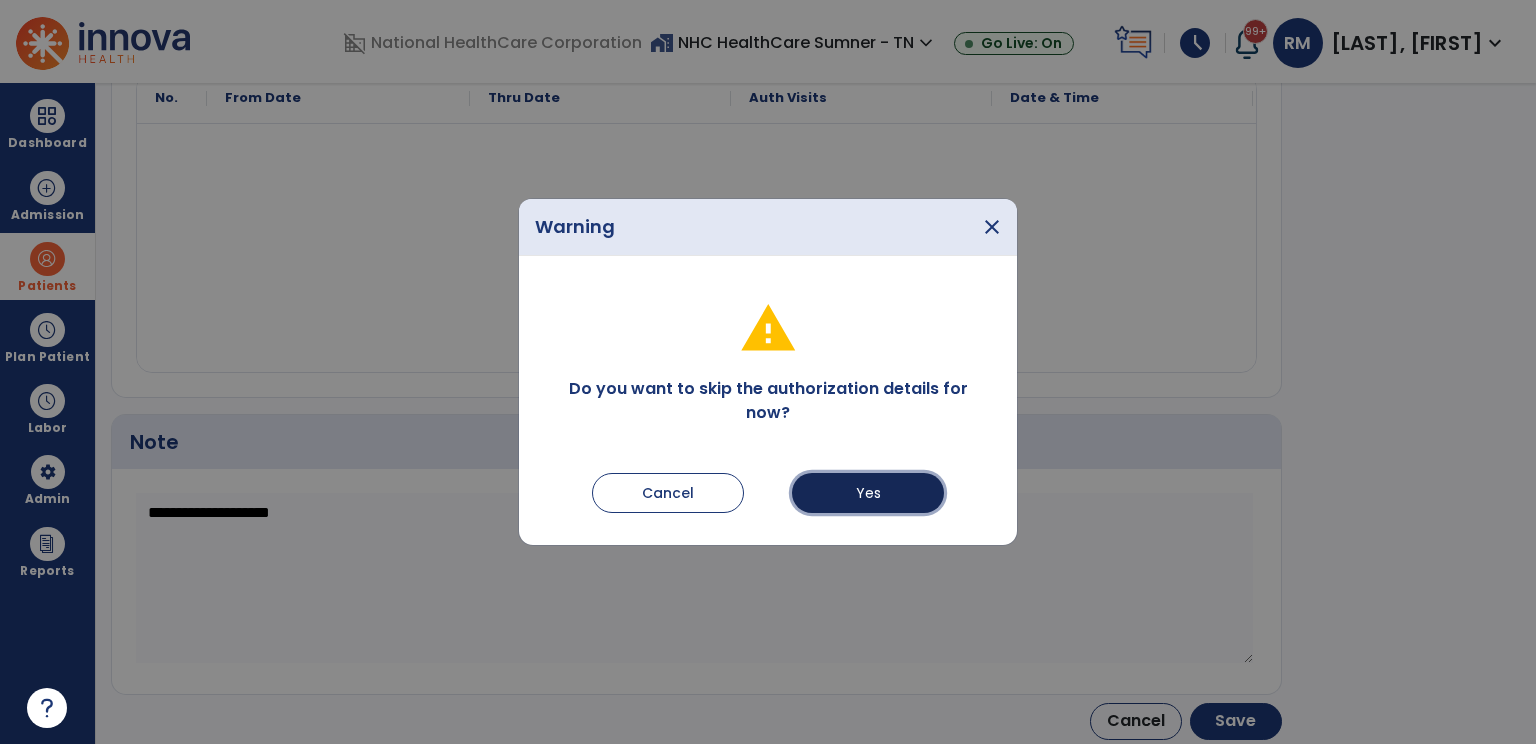 click on "Yes" at bounding box center (868, 493) 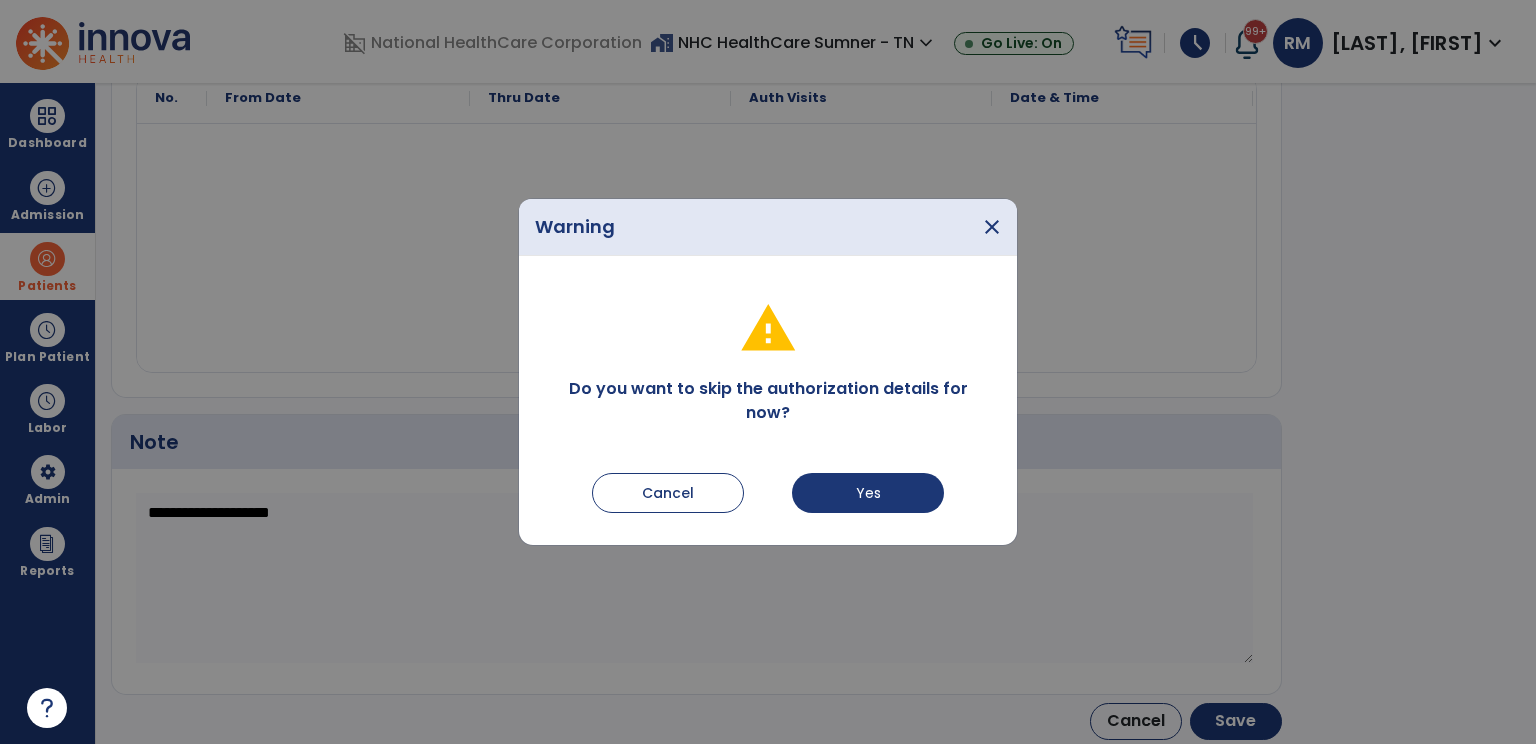 type on "*********" 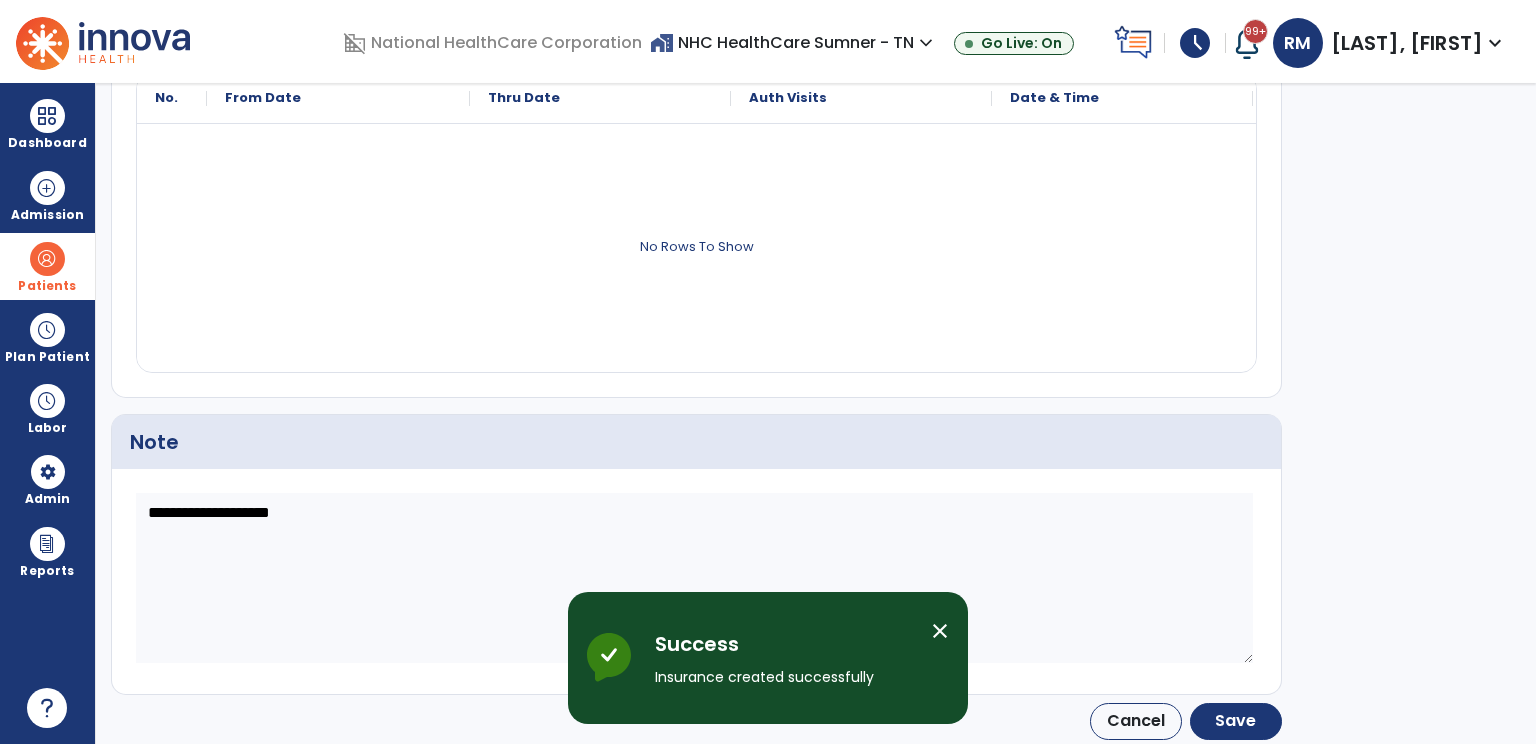 scroll, scrollTop: 136, scrollLeft: 0, axis: vertical 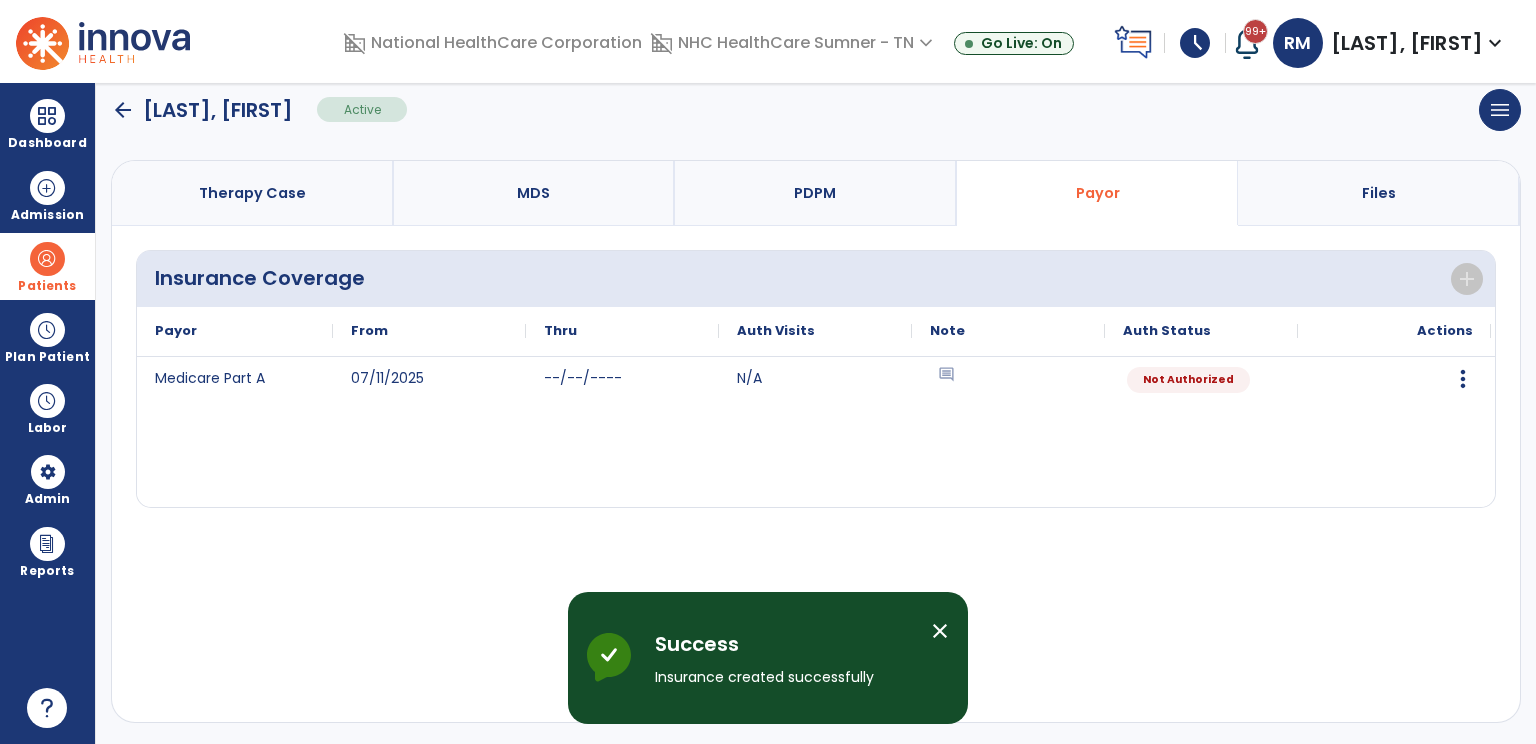 click on "Therapy Case" at bounding box center (252, 193) 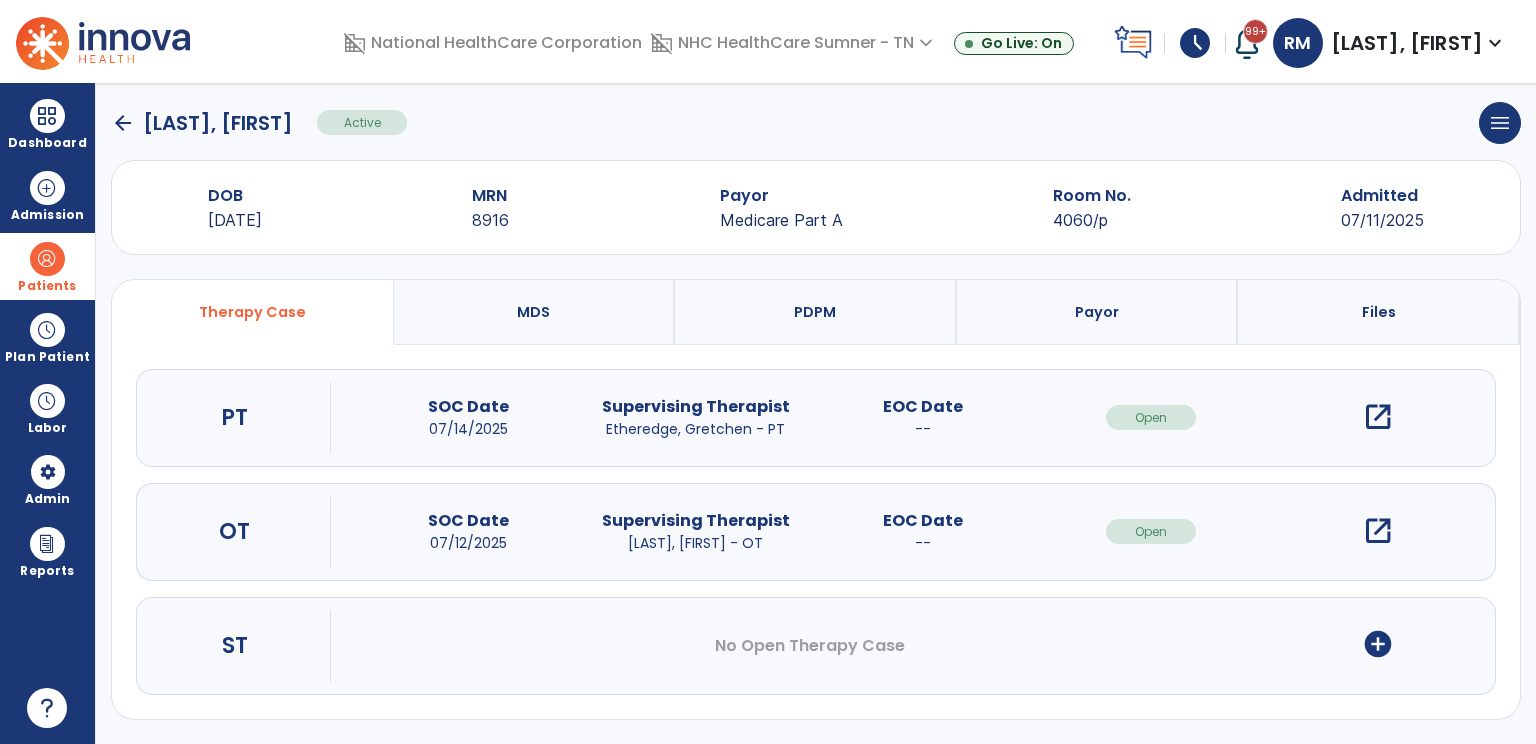 scroll, scrollTop: 13, scrollLeft: 0, axis: vertical 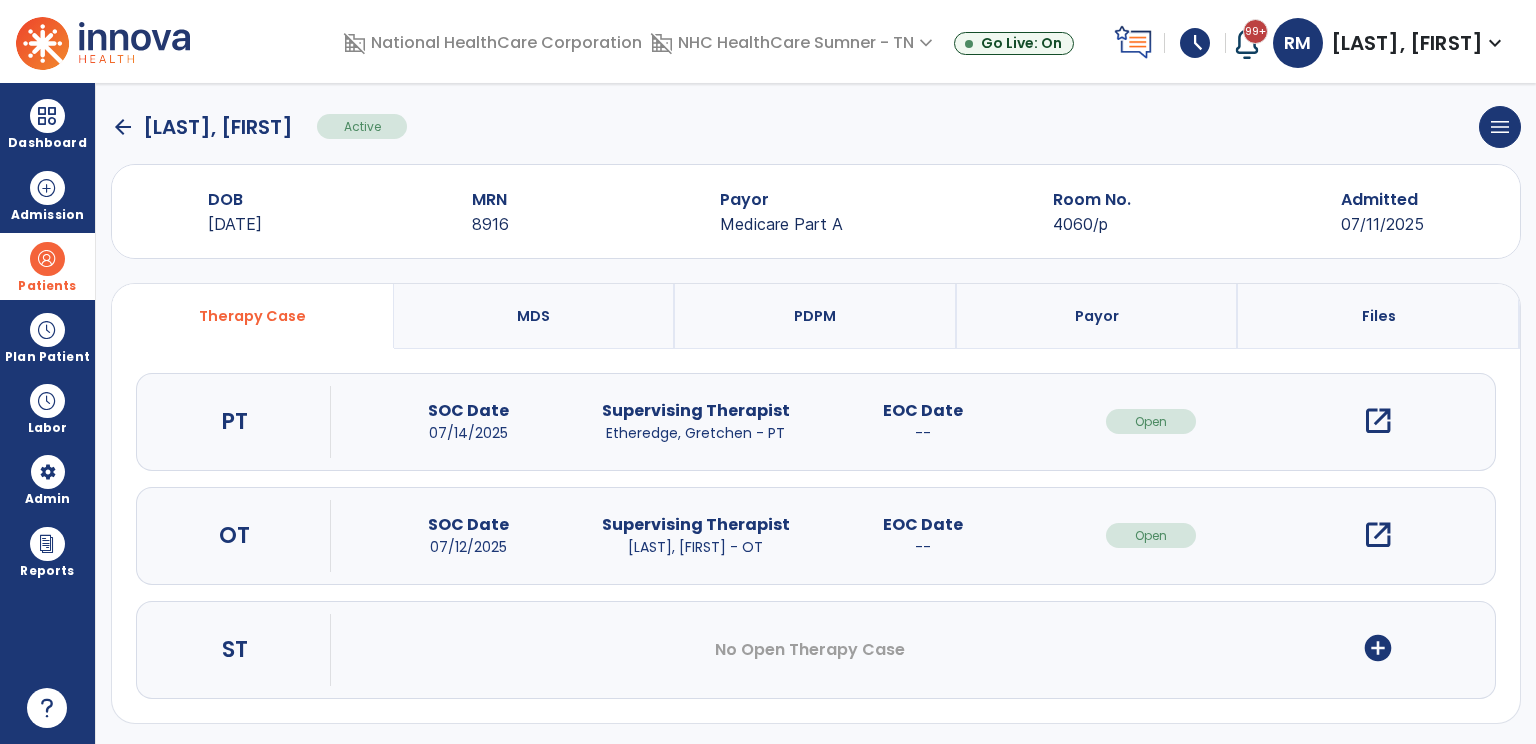 click at bounding box center [47, 259] 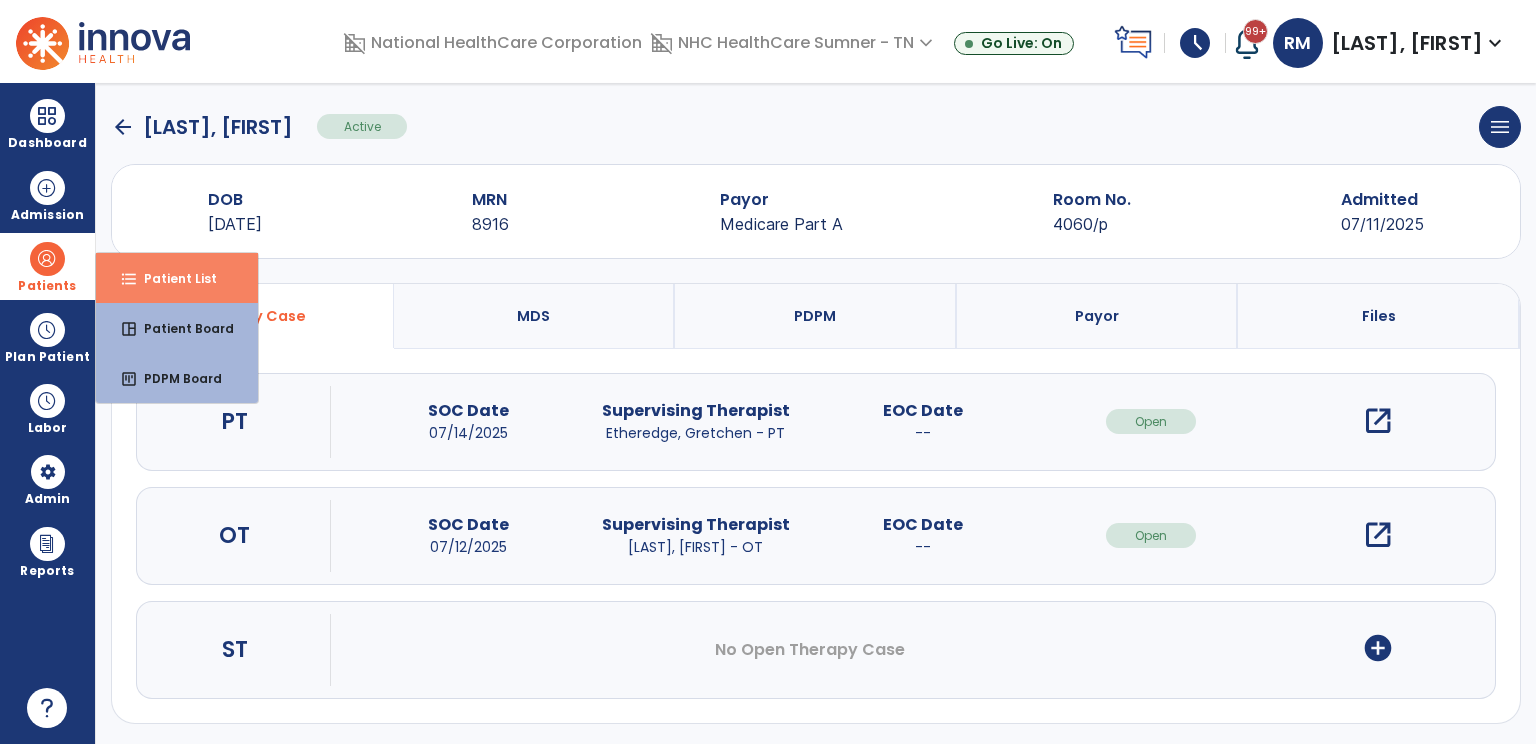 click on "Patient List" at bounding box center [172, 278] 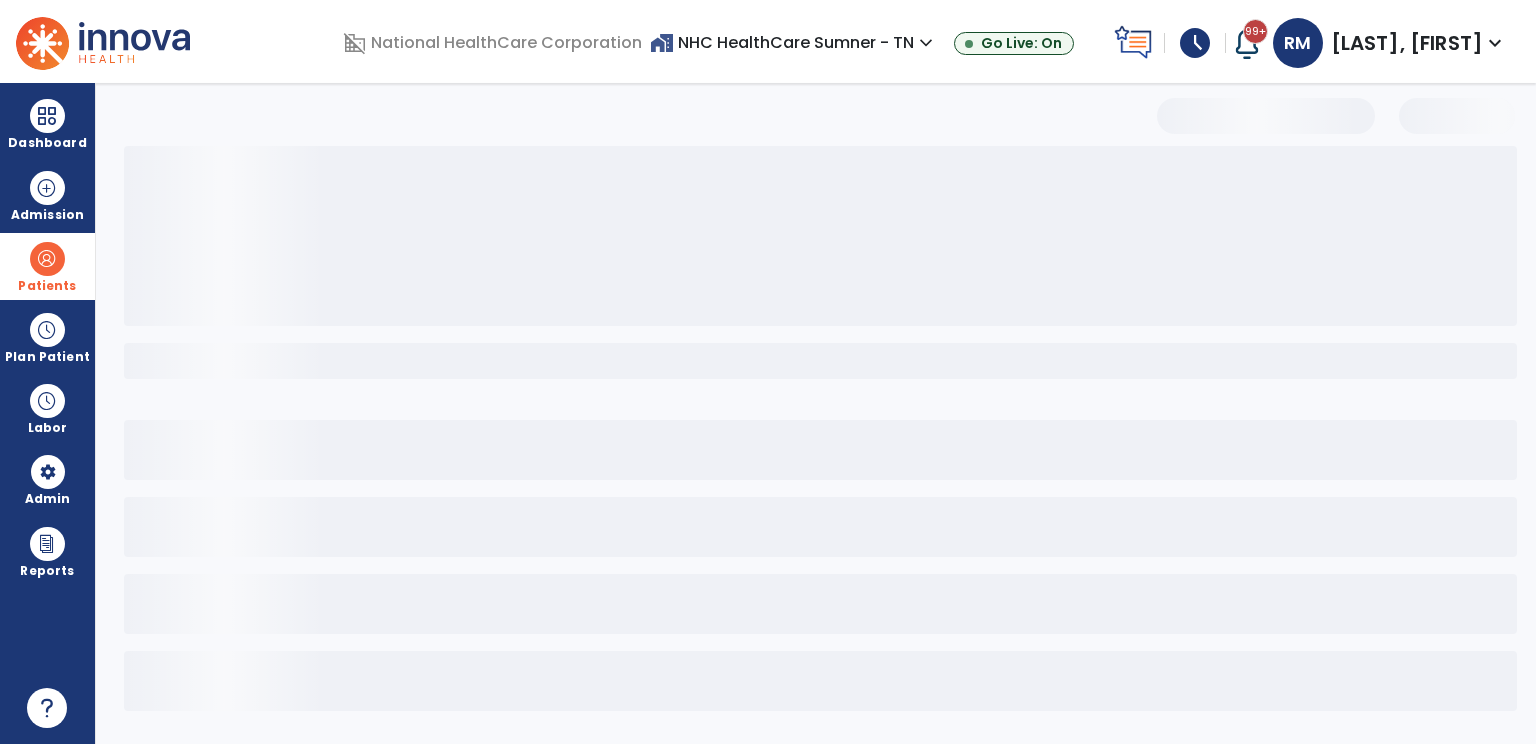 scroll, scrollTop: 0, scrollLeft: 0, axis: both 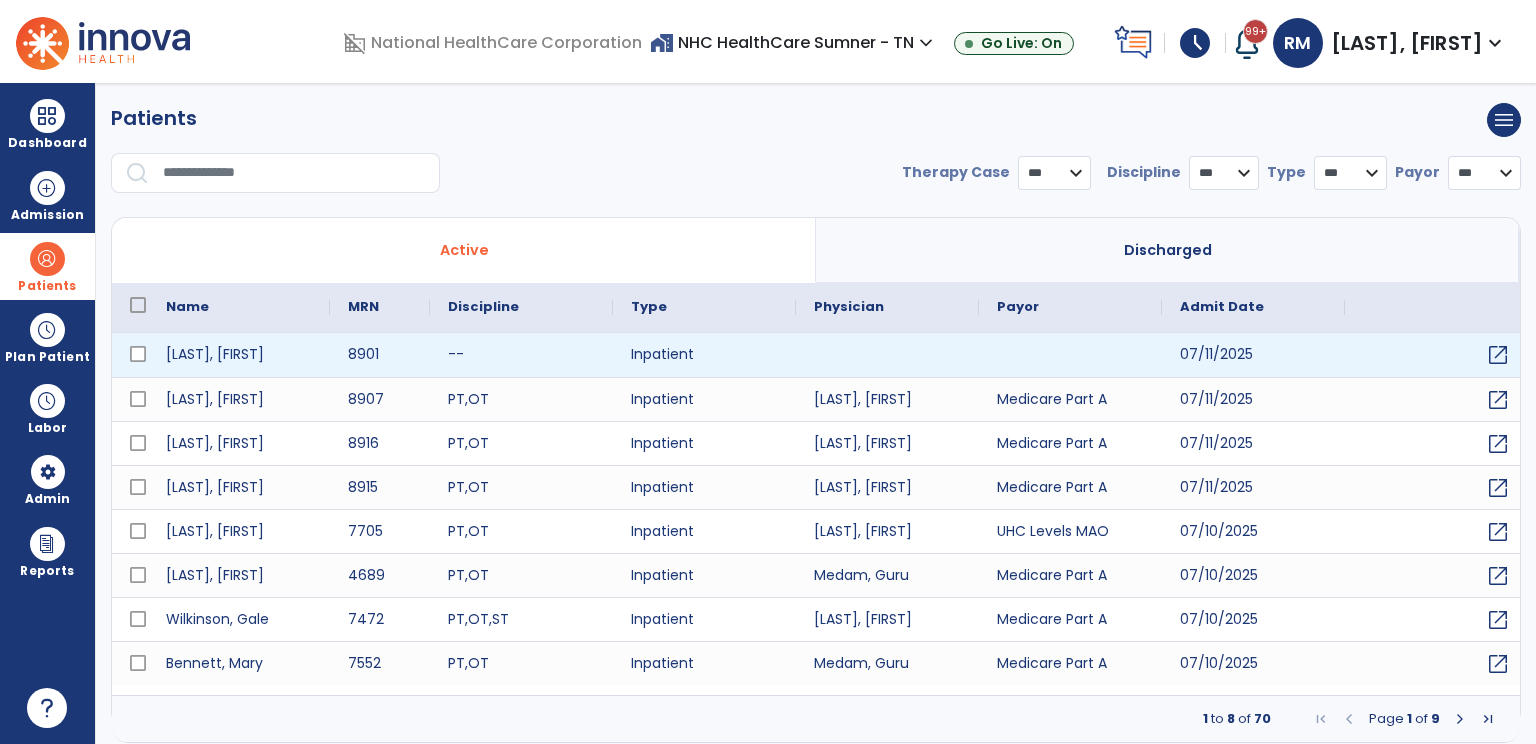 select on "***" 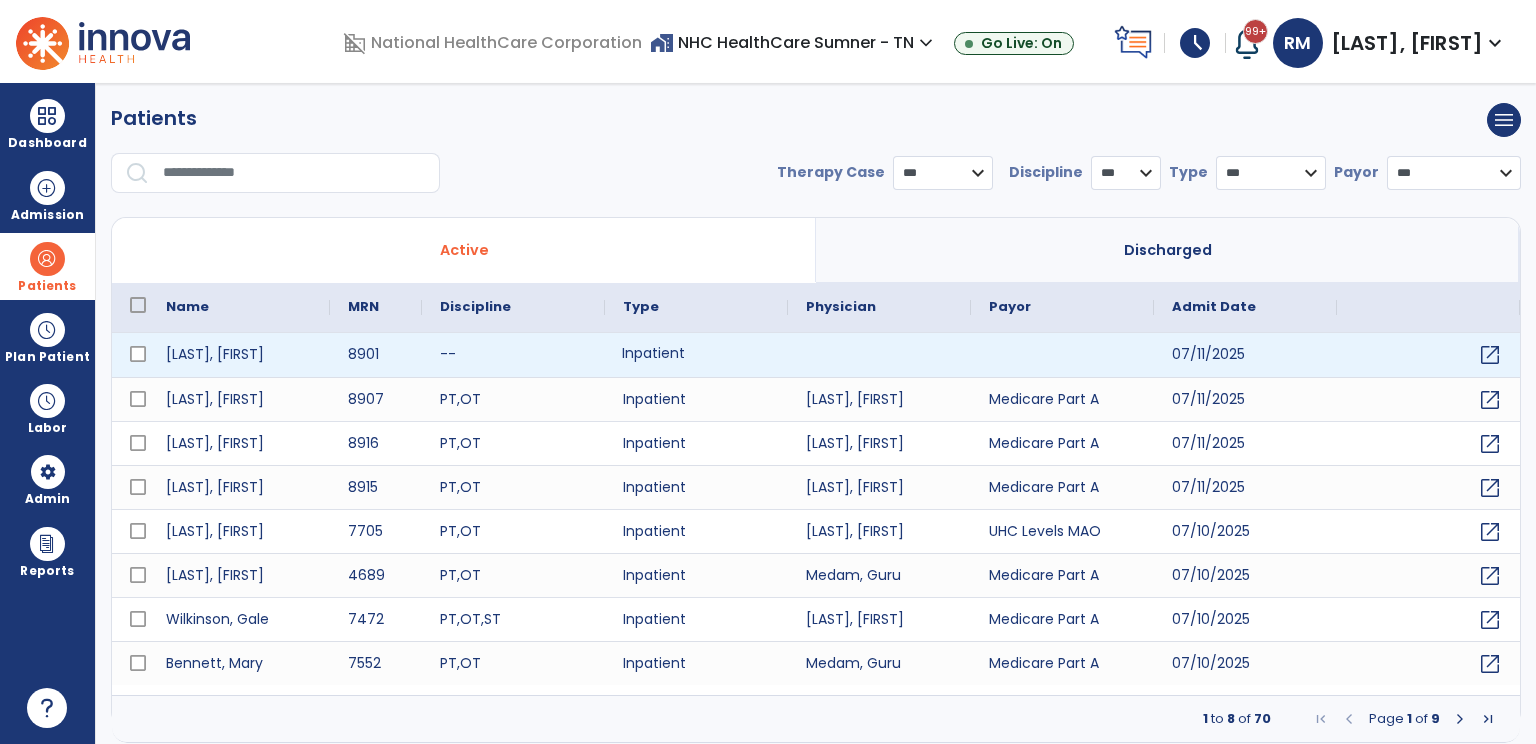 click on "Inpatient" at bounding box center [696, 355] 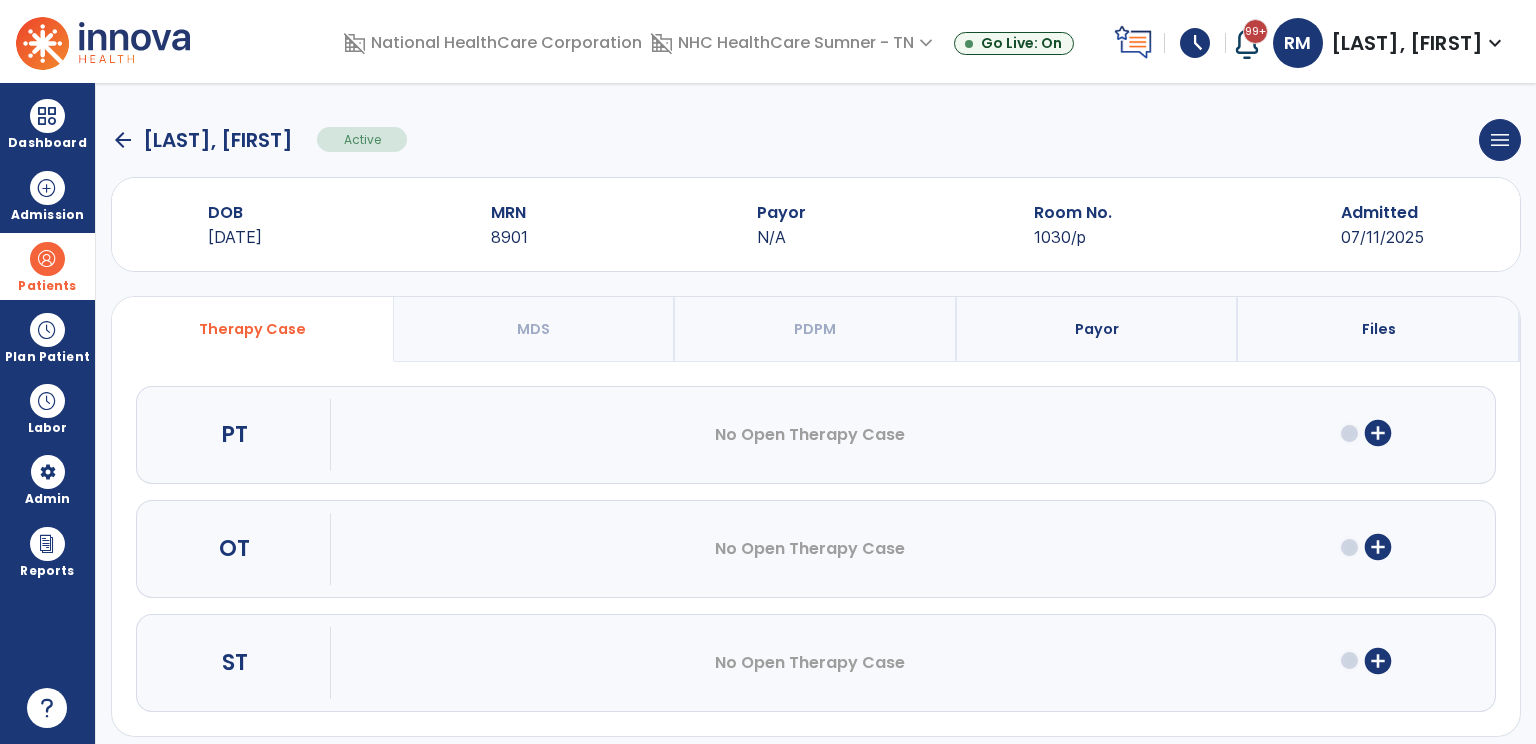 click on "Dashboard  dashboard  Therapist Dashboard  view_quilt  Operations Dashboard Admission Patients  format_list_bulleted  Patient List  space_dashboard  Patient Board  insert_chart  PDPM Board Plan Patient  event_note  Planner  content_paste_go  Scheduler  content_paste_go  Whiteboard Labor  content_paste_go  Timecards  content_paste_go  Labor Management Admin  attach_money  Payors  manage_accounts  Users Reports  export_notes  Billing Exports  note_alt  EOM Report  event_note  Minutes By Payor  sticky_note_2  PBJ Report  inbox_customize  Service Log  playlist_add_check  Triple Check Report" at bounding box center (48, 413) 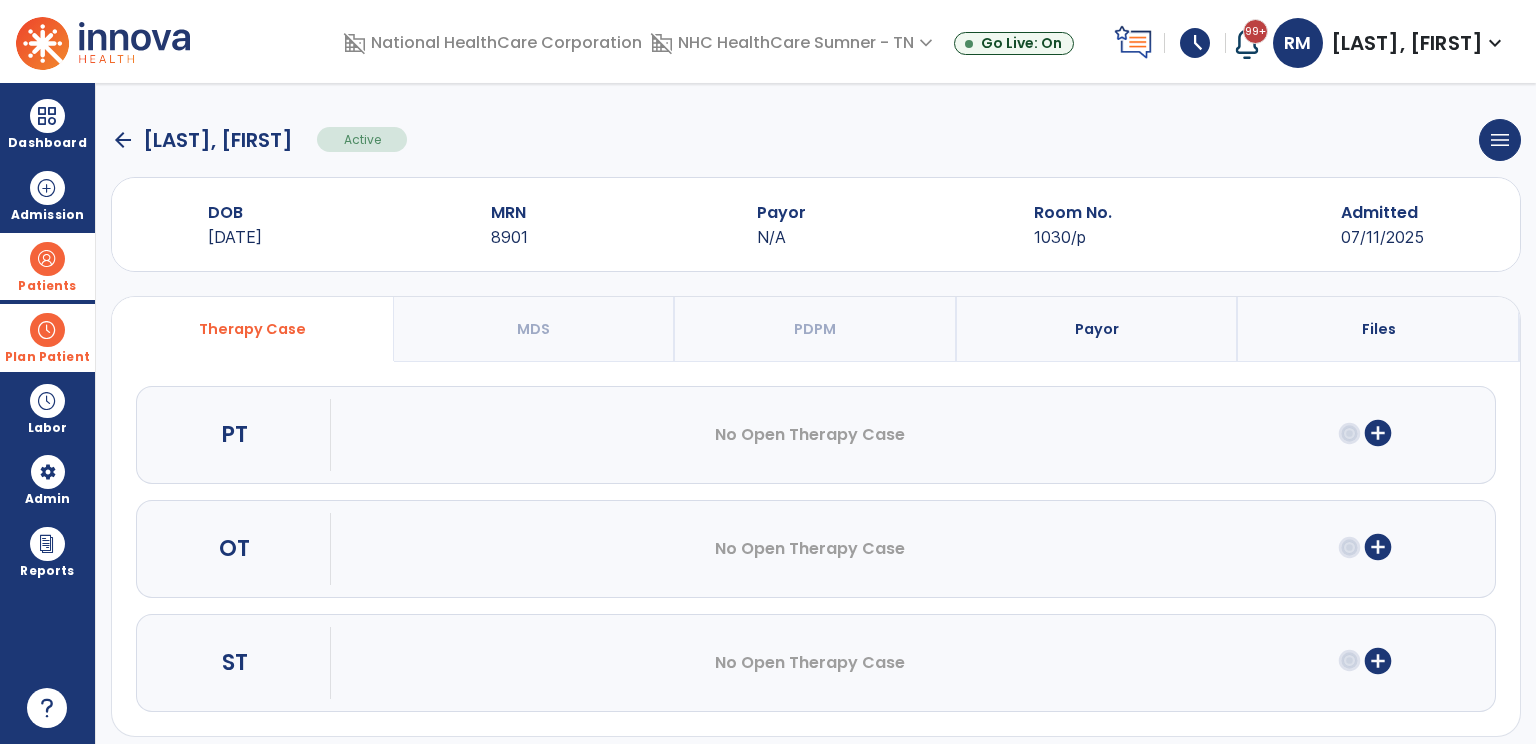 click at bounding box center (47, 330) 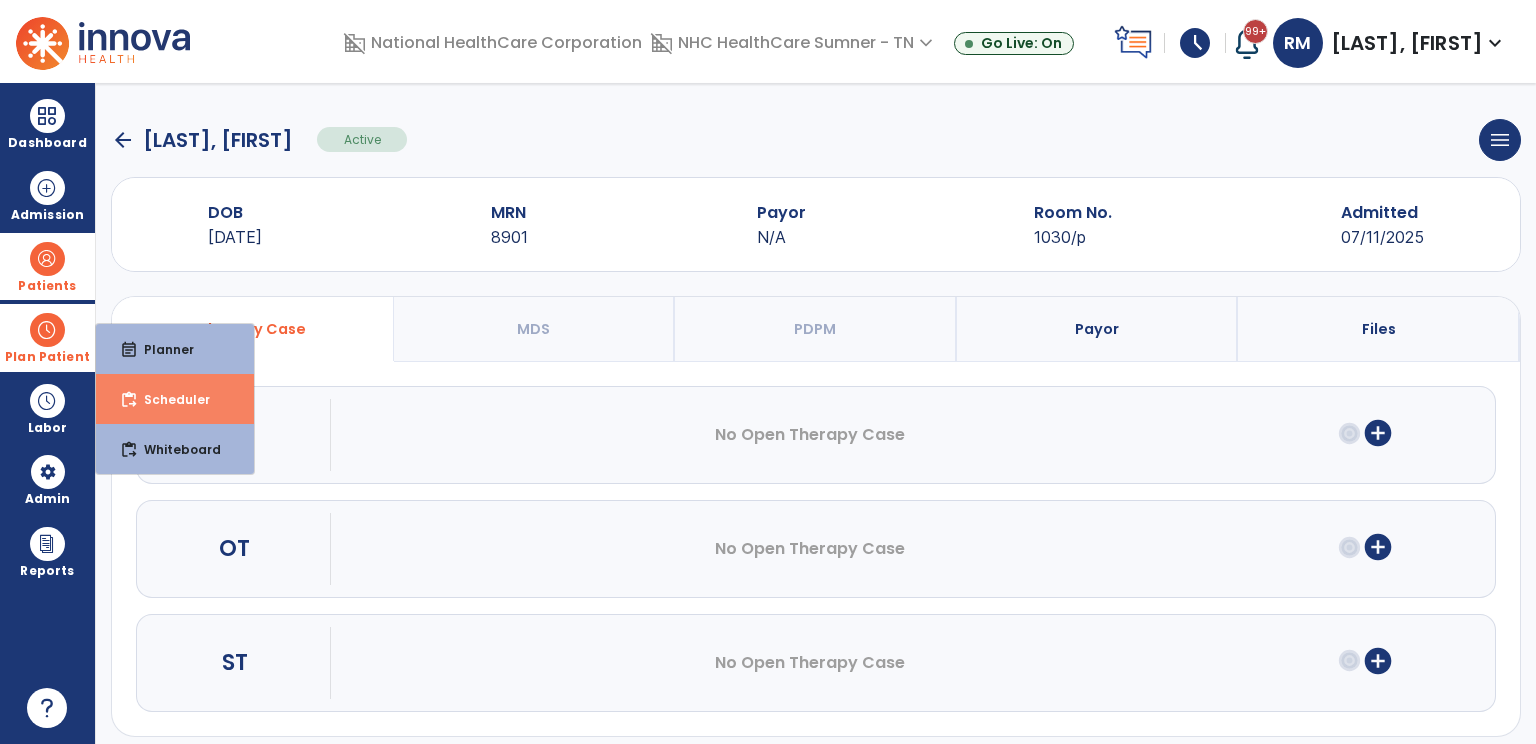 click on "Scheduler" at bounding box center [169, 399] 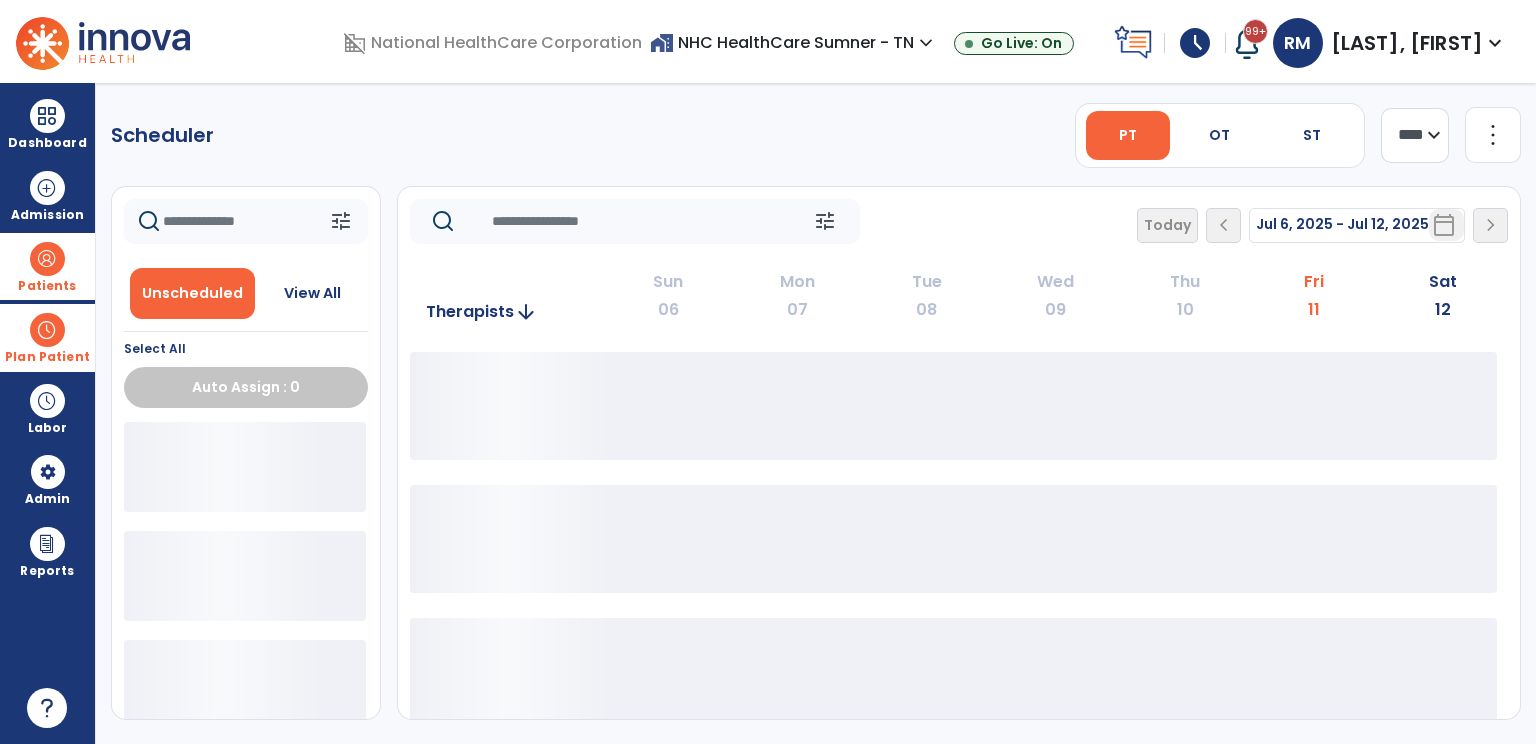 click on "**** ***" 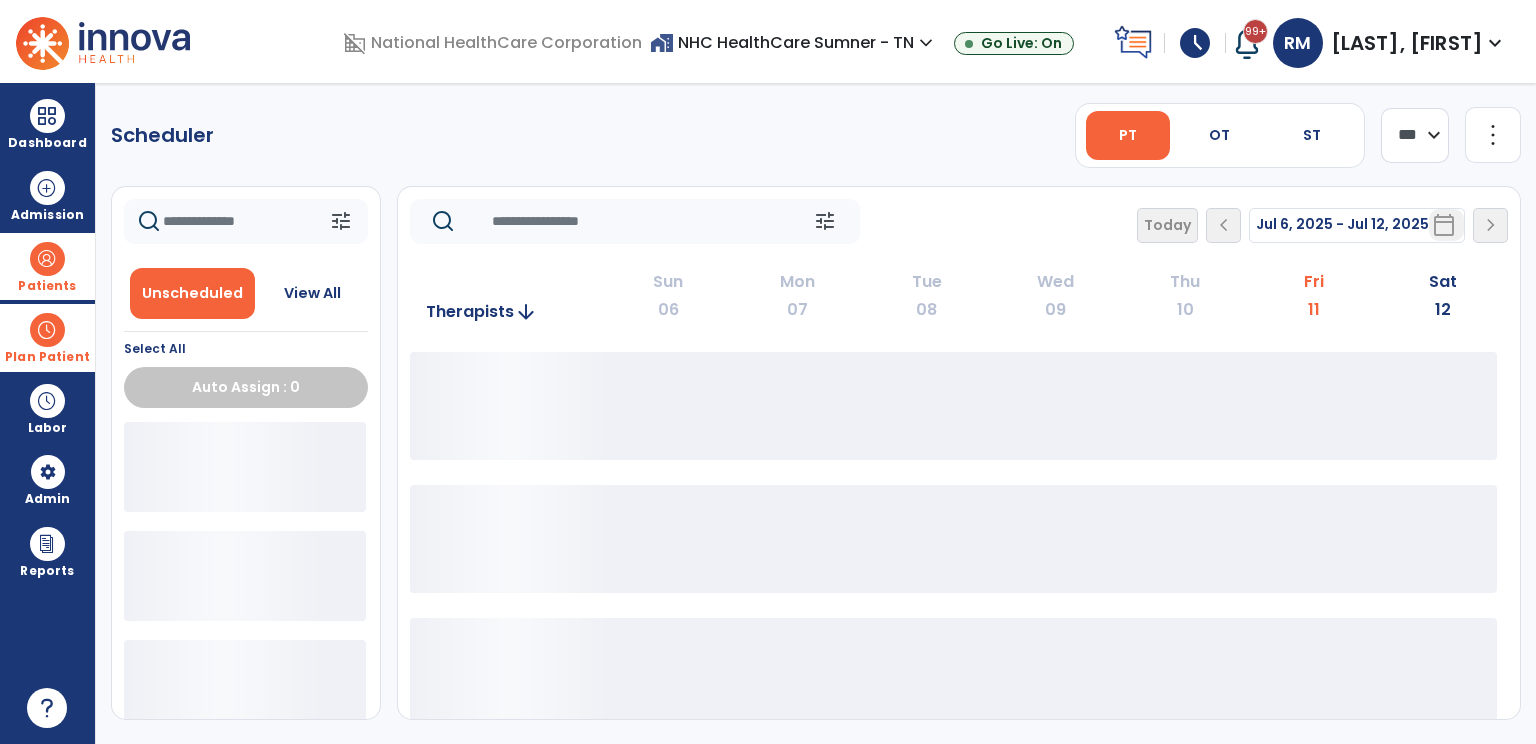 click on "**** ***" 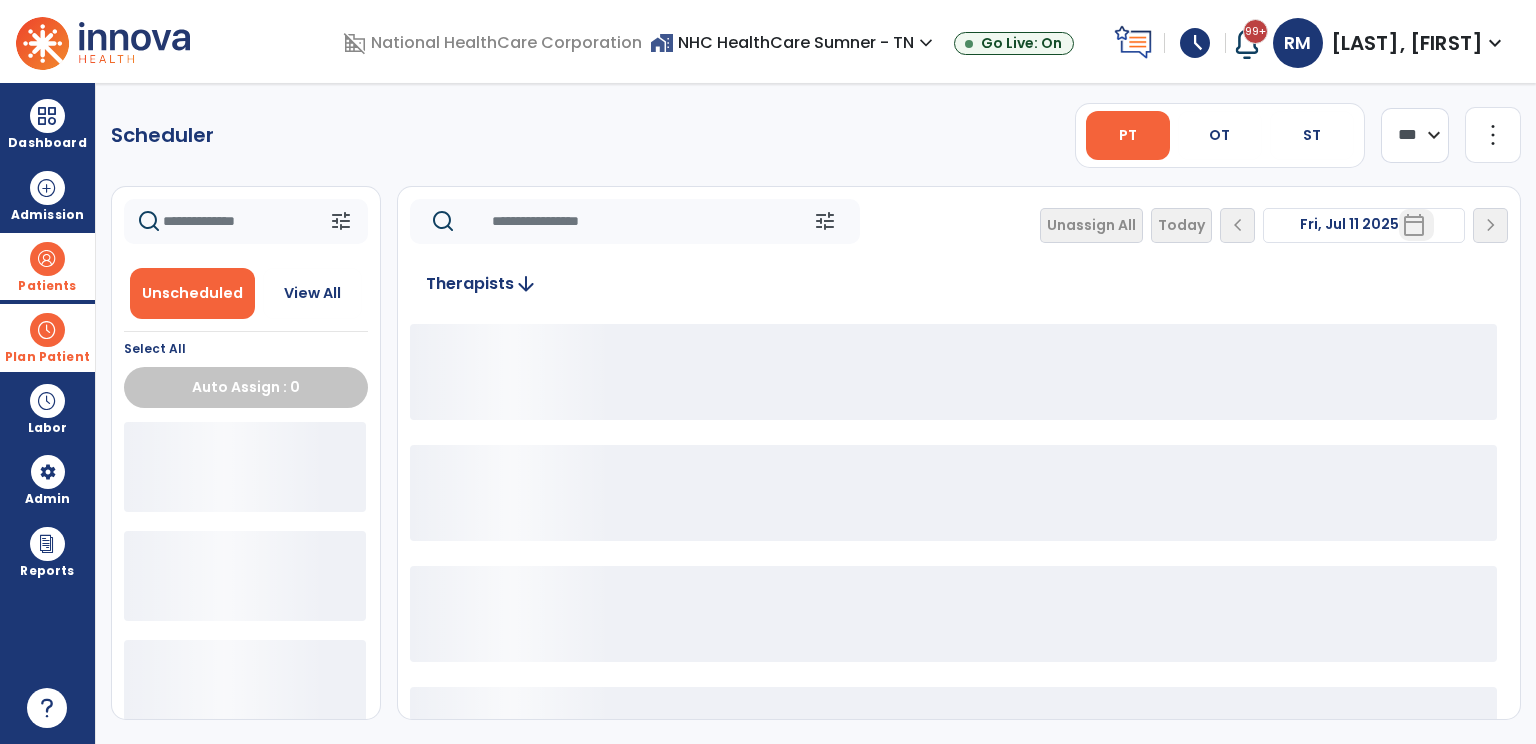 click on "Unassign All   Today  chevron_left Fri, Jul 11 2025  *********  calendar_today  chevron_right" 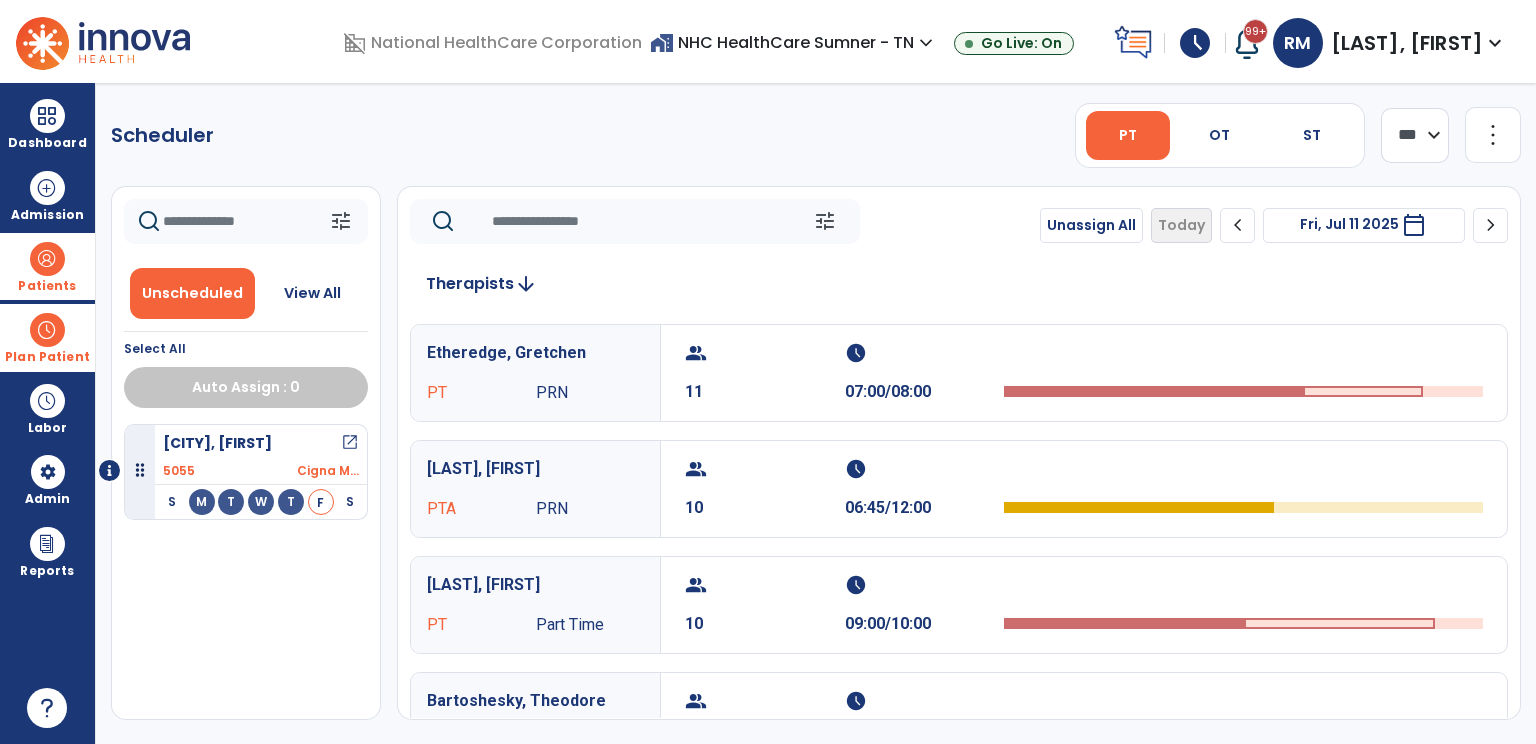 click on "chevron_right" 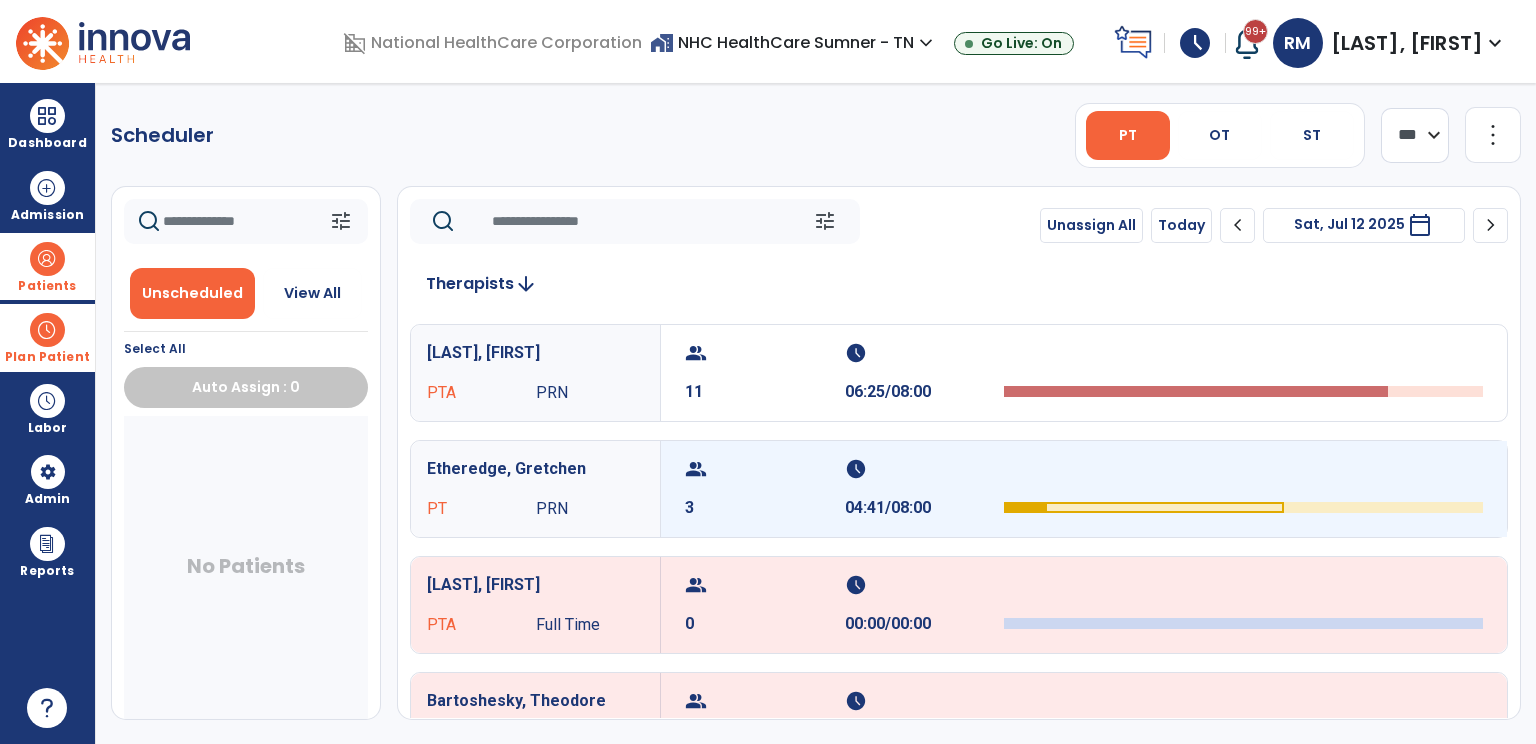 click on "schedule  04:41/08:00" at bounding box center [925, 489] 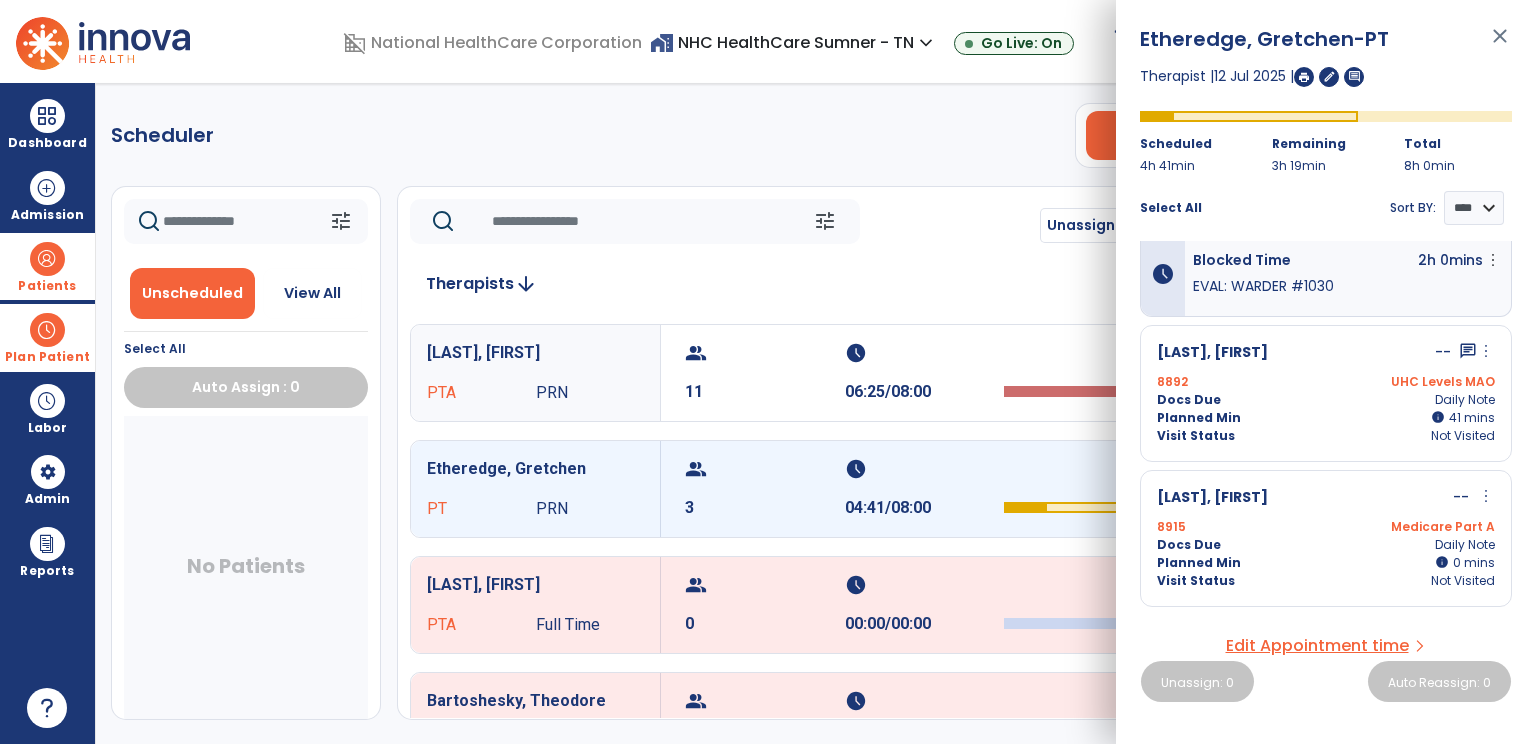 scroll, scrollTop: 0, scrollLeft: 0, axis: both 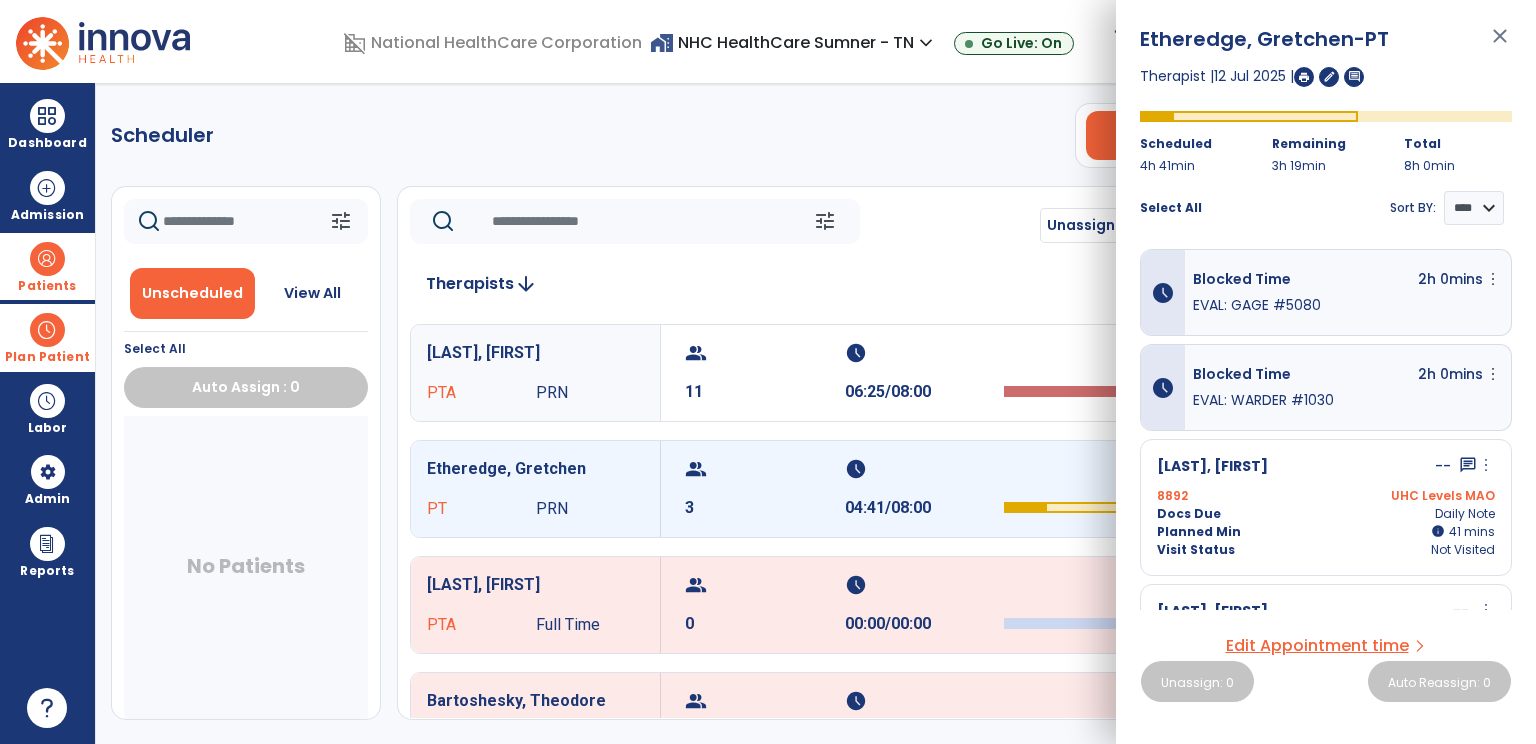 click on "Dashboard  dashboard  Therapist Dashboard  view_quilt  Operations Dashboard Admission Patients  format_list_bulleted  Patient List  space_dashboard  Patient Board  insert_chart  PDPM Board Plan Patient  event_note  Planner  content_paste_go  Scheduler  content_paste_go  Whiteboard Labor  content_paste_go  Timecards  content_paste_go  Labor Management Admin  attach_money  Payors  manage_accounts  Users Reports  export_notes  Billing Exports  note_alt  EOM Report  event_note  Minutes By Payor  sticky_note_2  PBJ Report  inbox_customize  Service Log  playlist_add_check  Triple Check Report" at bounding box center (48, 413) 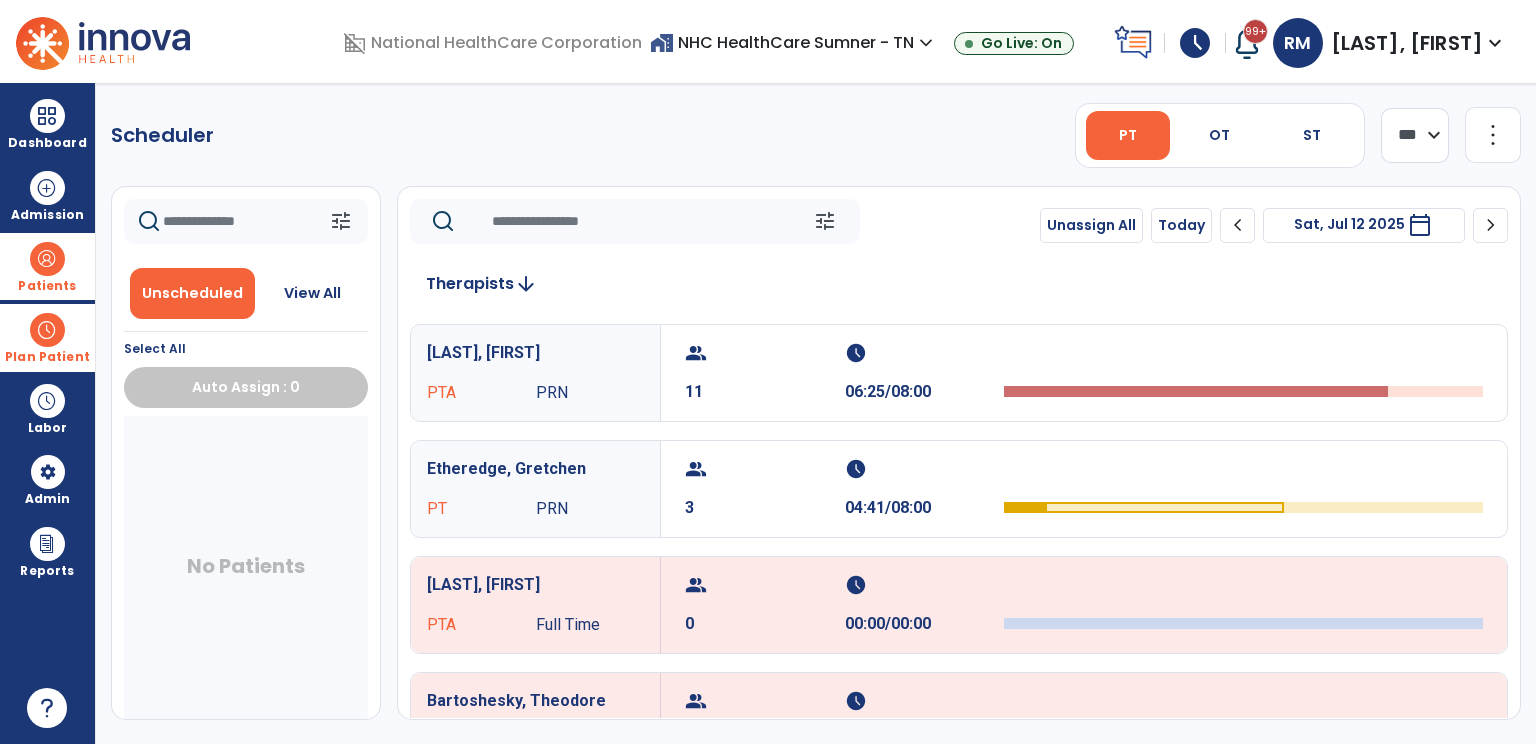 click on "Sat, Jul 12 2025" at bounding box center [1349, 224] 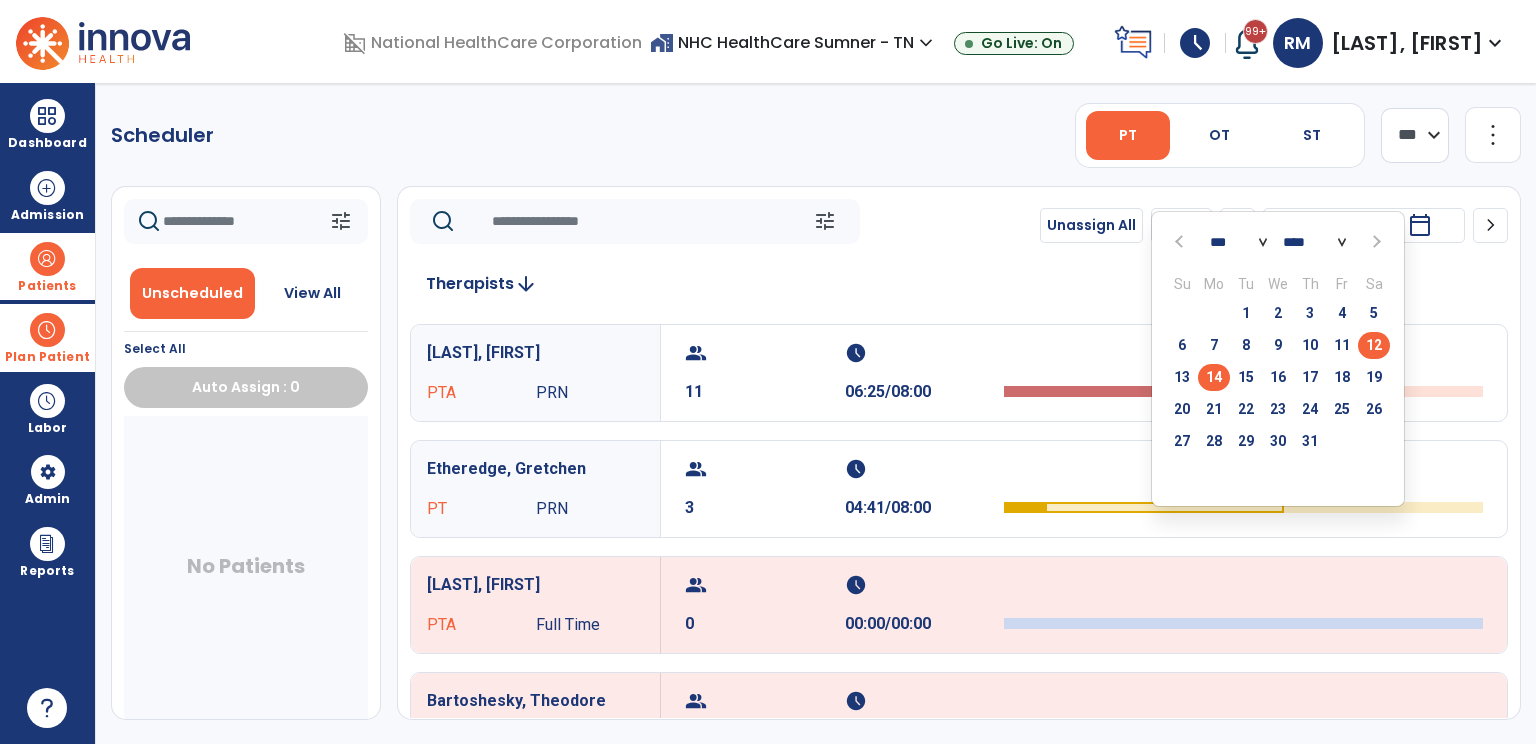 click on "14" at bounding box center (1214, 377) 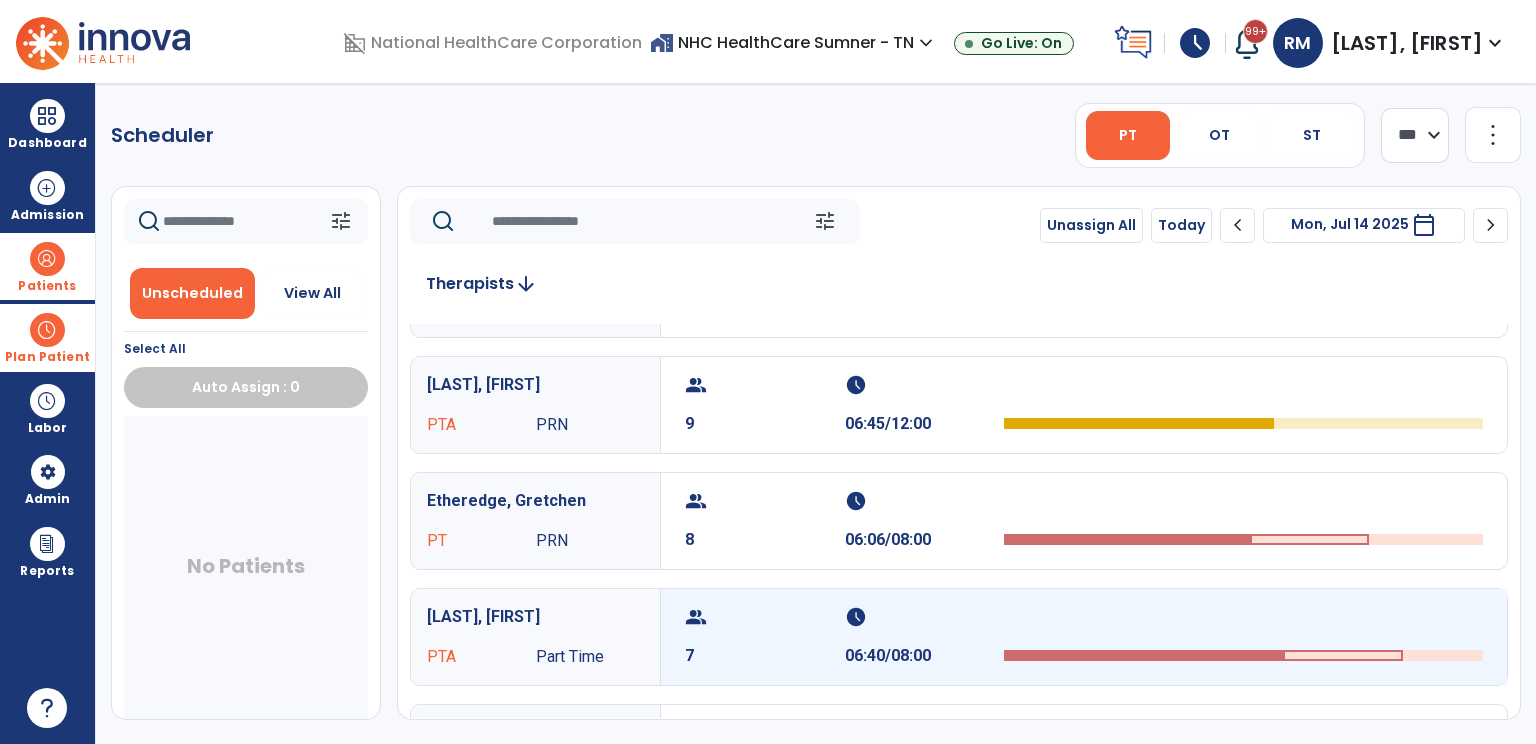 scroll, scrollTop: 300, scrollLeft: 0, axis: vertical 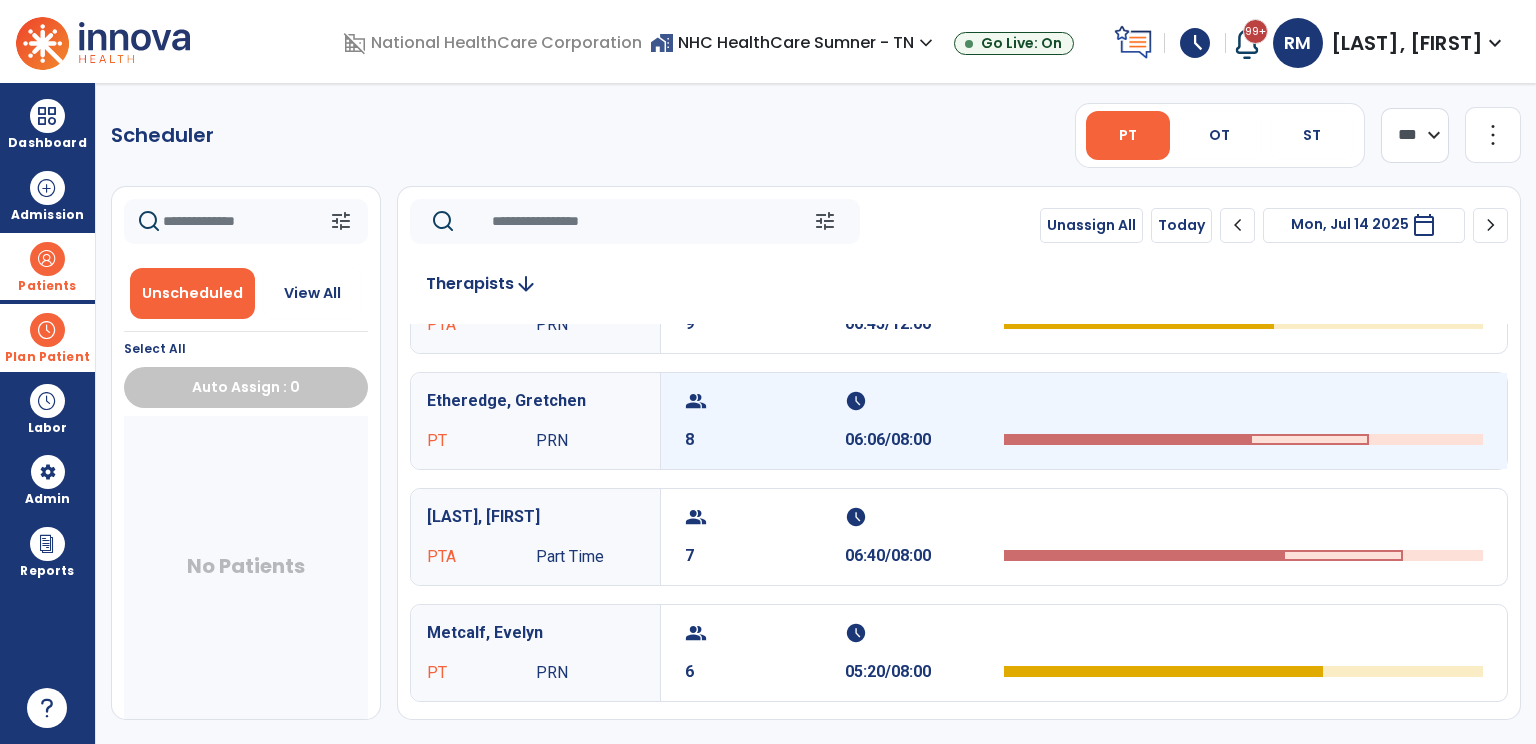 click on "schedule  06:06/08:00" at bounding box center [925, 421] 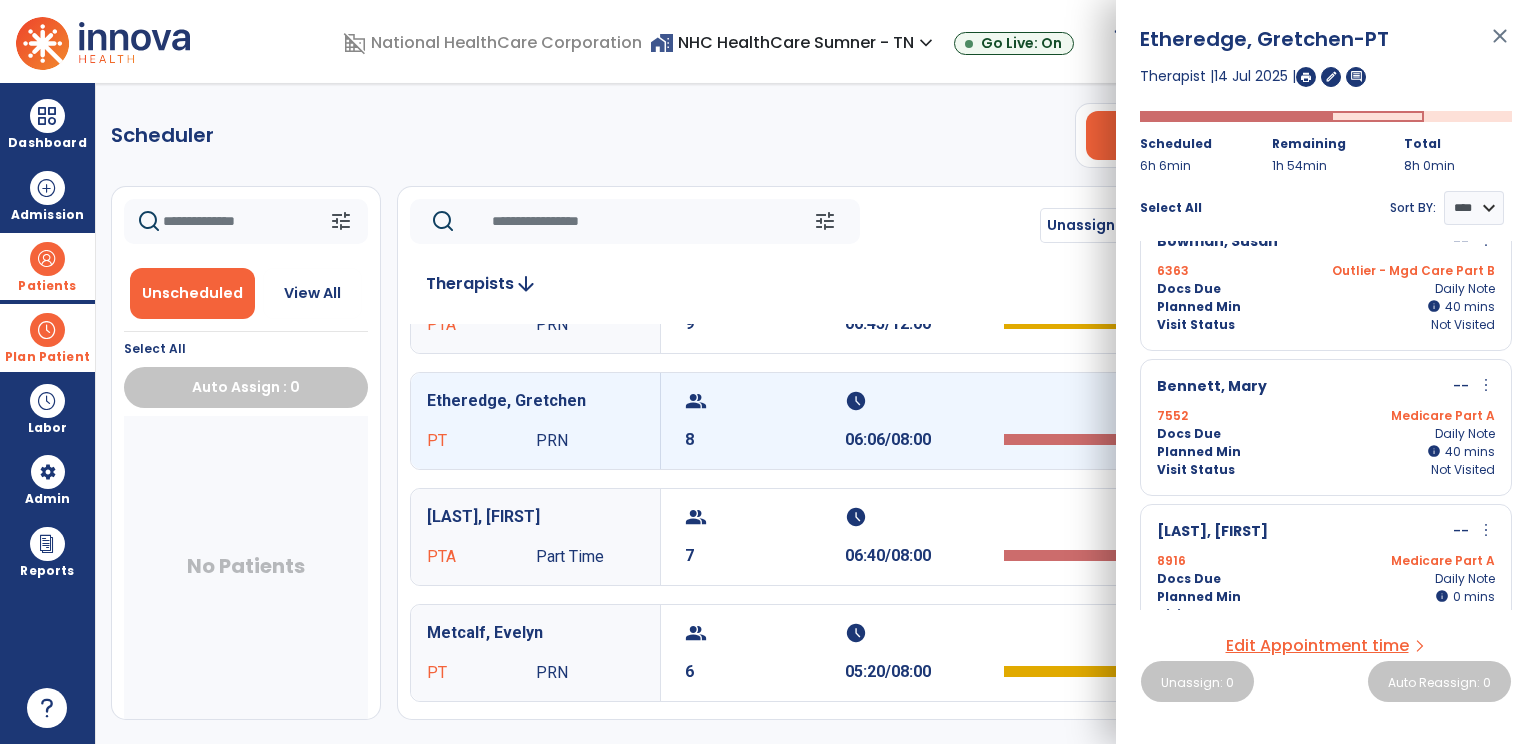scroll, scrollTop: 879, scrollLeft: 0, axis: vertical 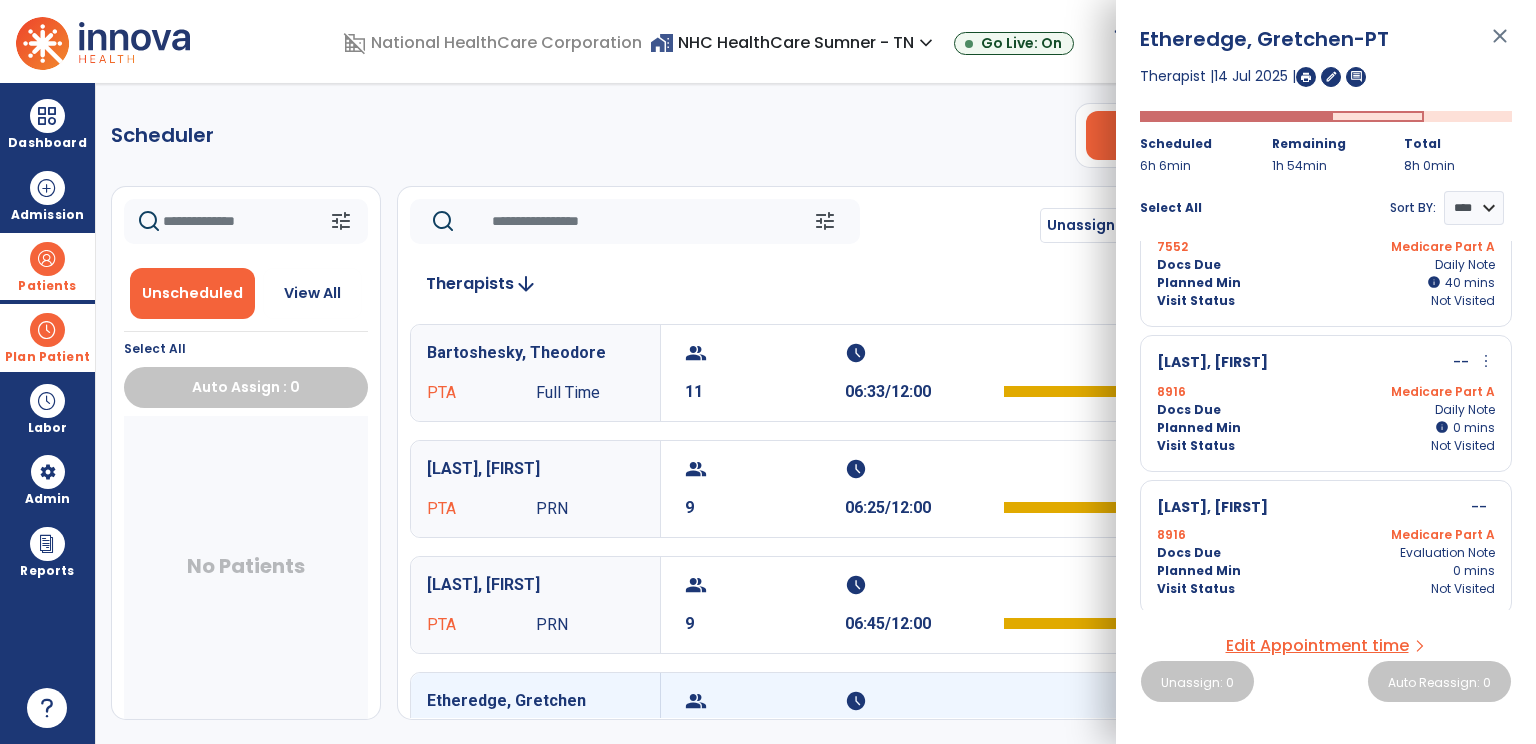 click on "Scheduler   PT   OT   ST  **** *** more_vert  Manage Labor   View All Therapists   Print" 